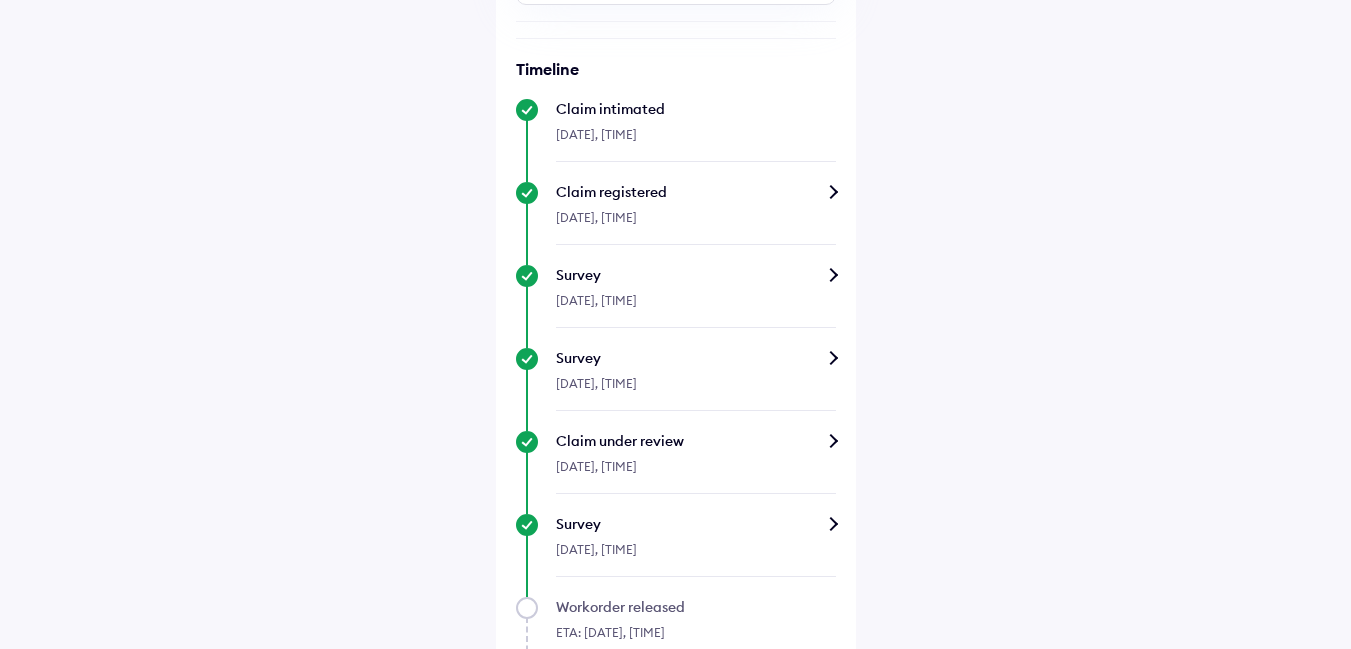 scroll, scrollTop: 759, scrollLeft: 0, axis: vertical 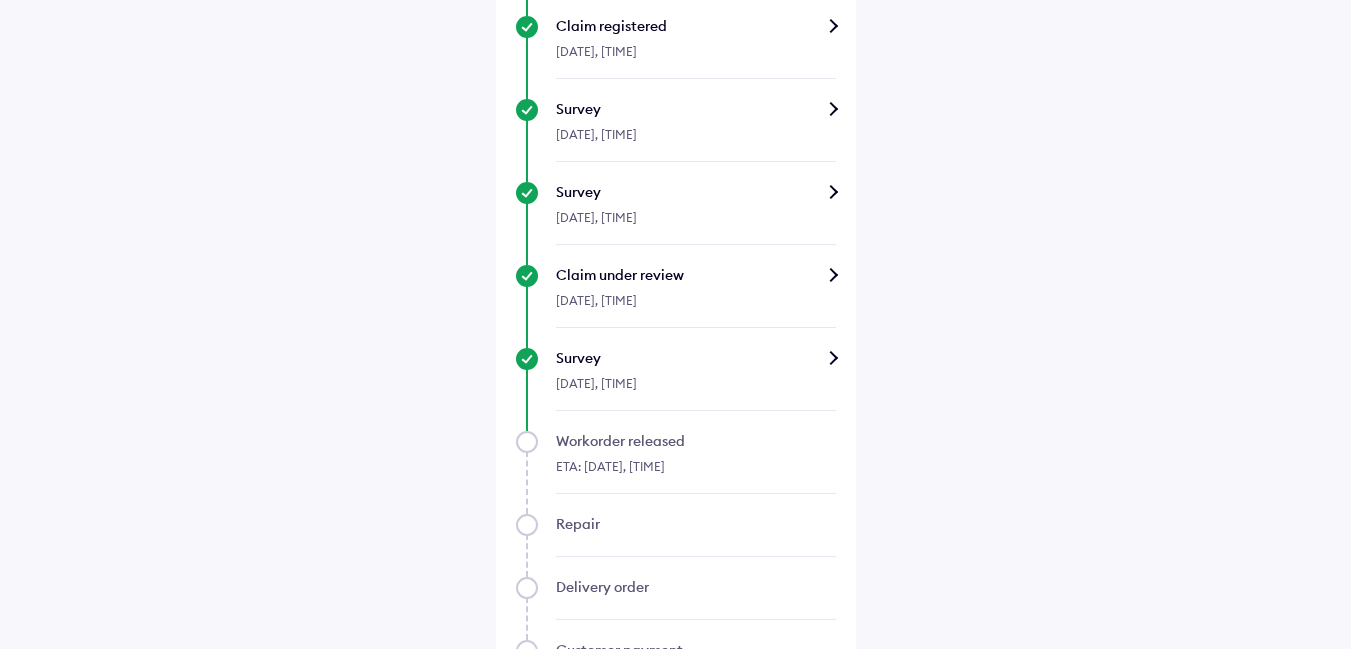click on "Survey" at bounding box center [696, 192] 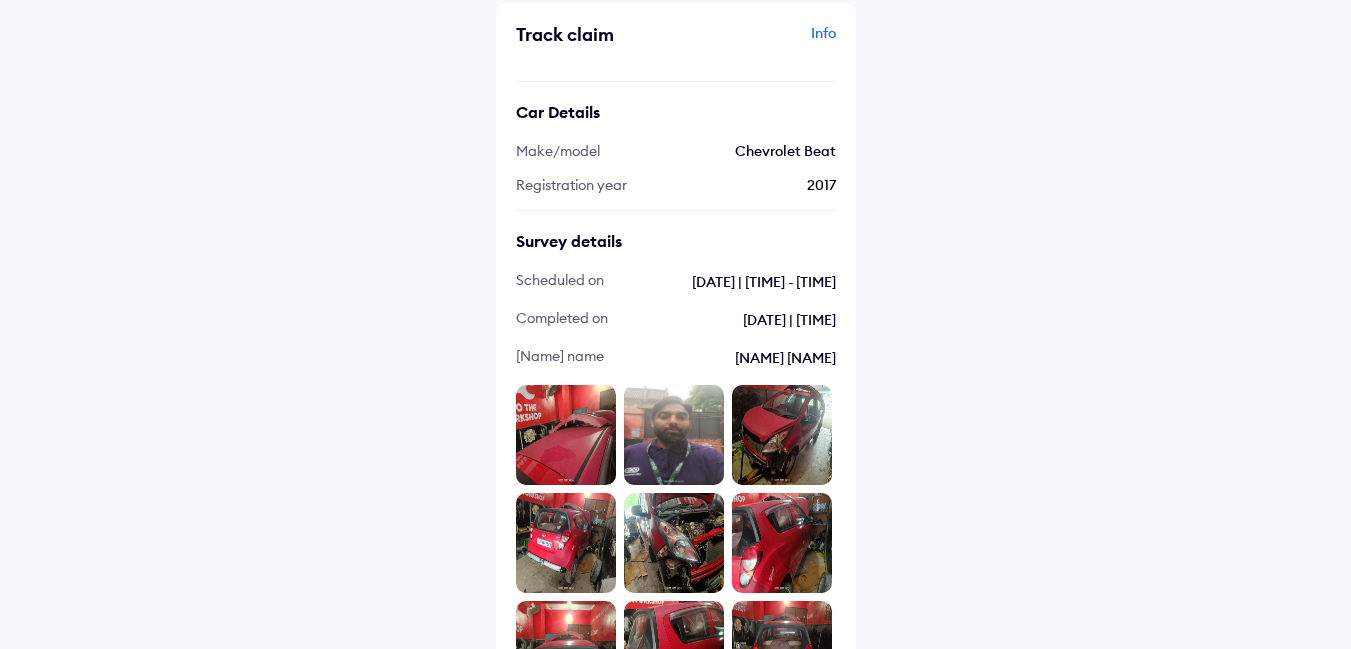 scroll, scrollTop: 0, scrollLeft: 0, axis: both 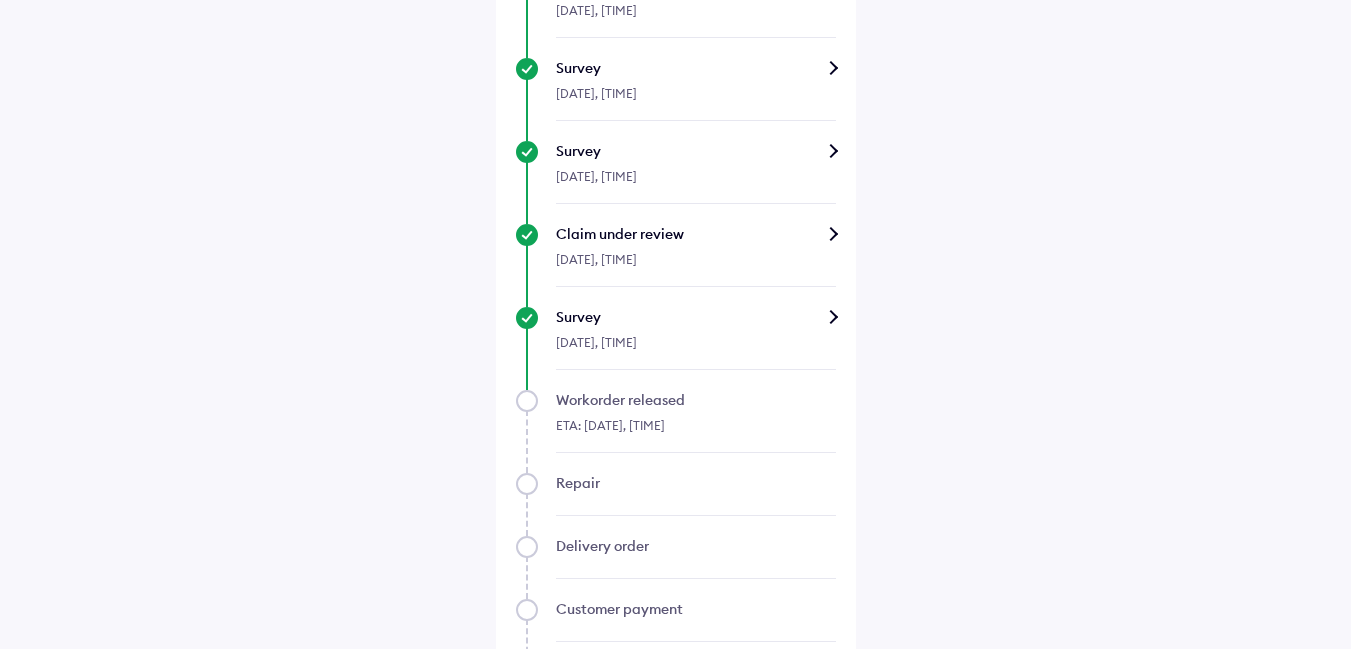 click on "Survey" at bounding box center [696, 317] 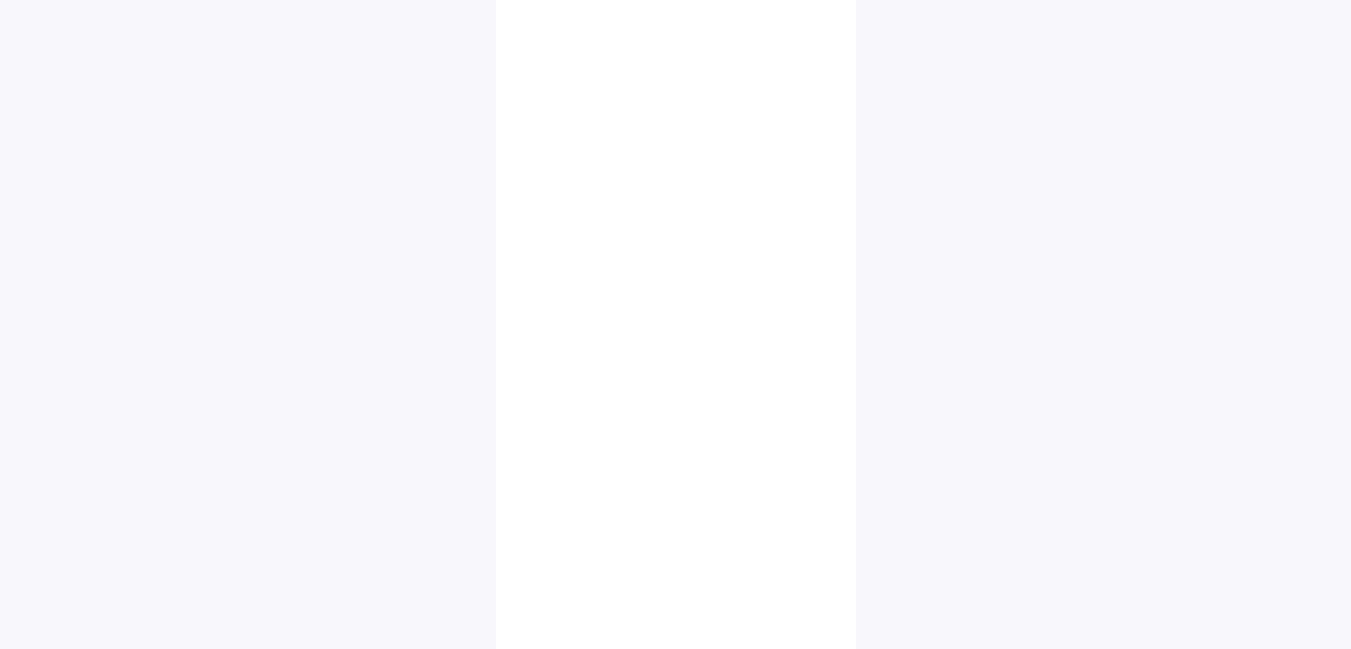 scroll, scrollTop: 1783, scrollLeft: 0, axis: vertical 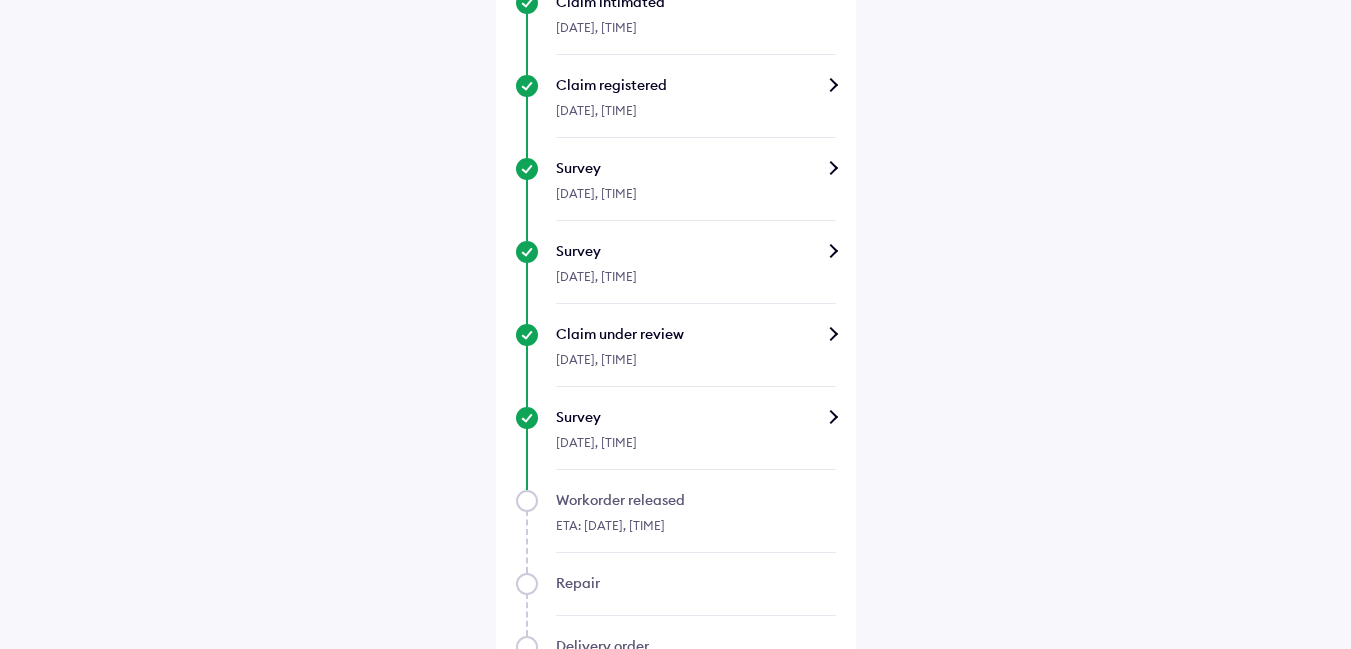 click on "Claim under review" at bounding box center (696, 334) 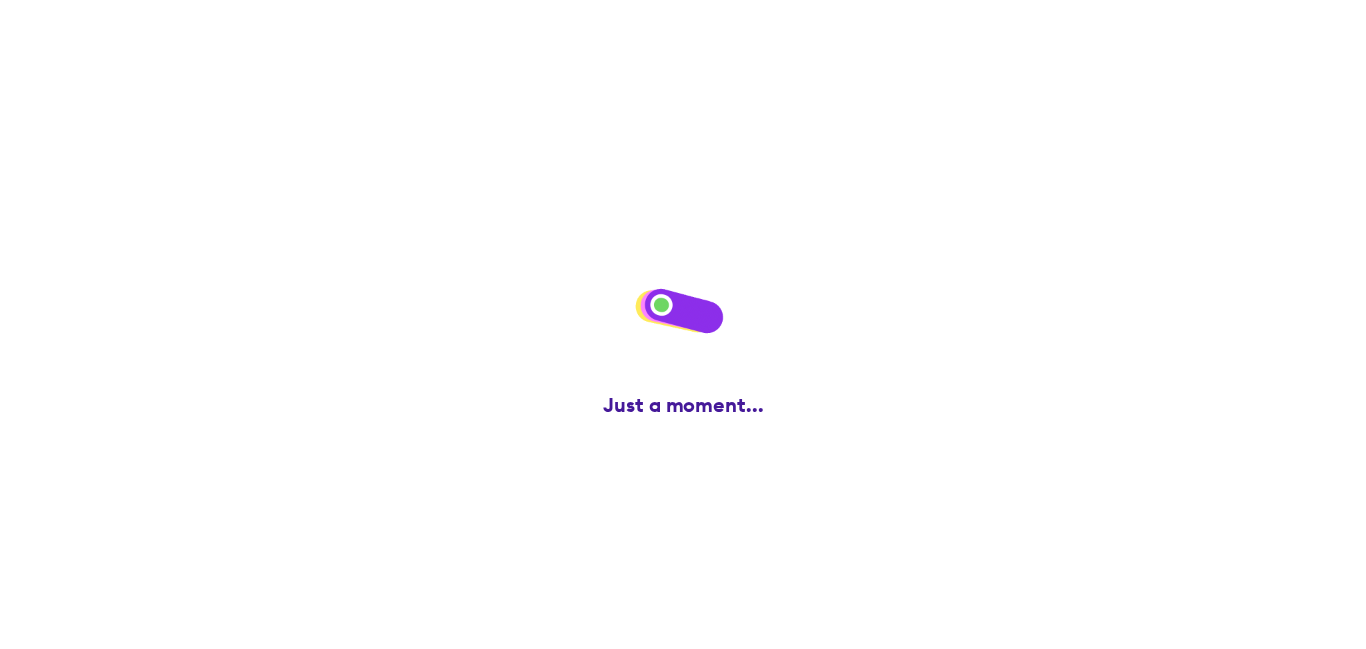 scroll, scrollTop: 0, scrollLeft: 0, axis: both 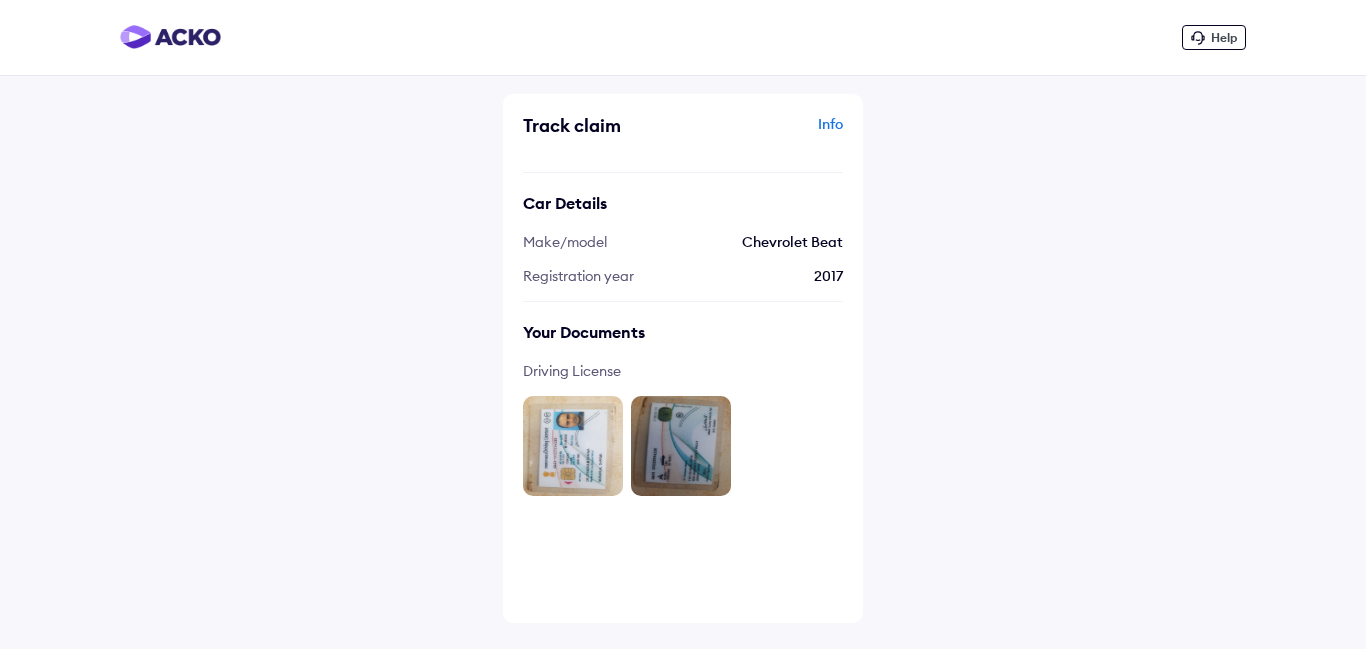 click on "Info" at bounding box center [765, 133] 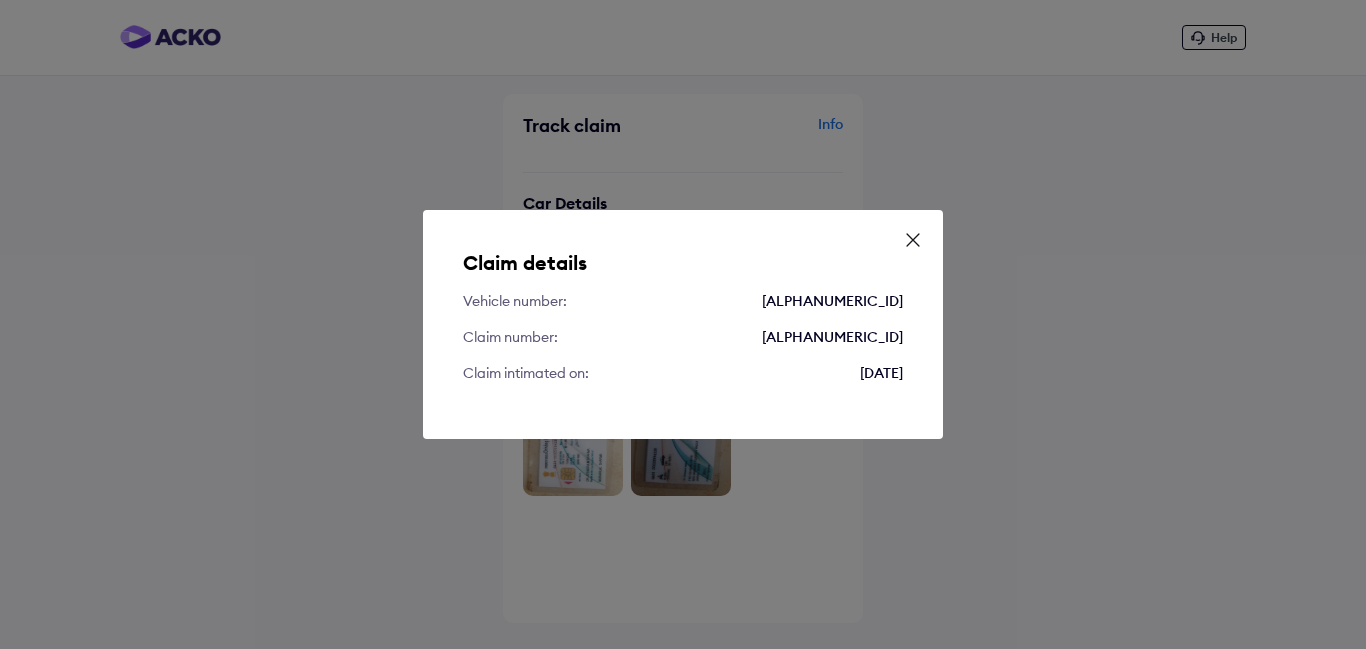 click on "Claim details Vehicle number: [ALPHANUMERIC_ID] Claim number: [ALPHANUMERIC_ID] Claim intimated on: [DATE]" at bounding box center (683, 324) 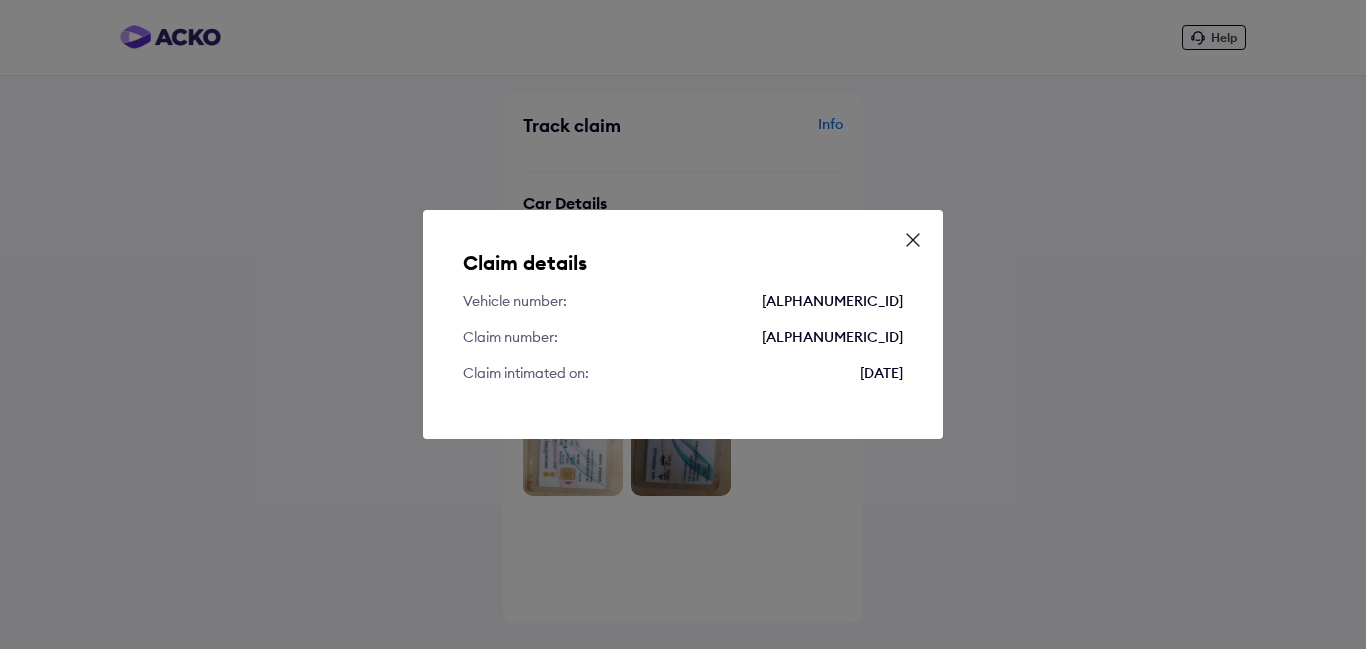 click on "Claim details Vehicle number: [ALPHANUMERIC_ID] Claim number: [ALPHANUMERIC_ID] Claim intimated on: [DATE]" at bounding box center (683, 324) 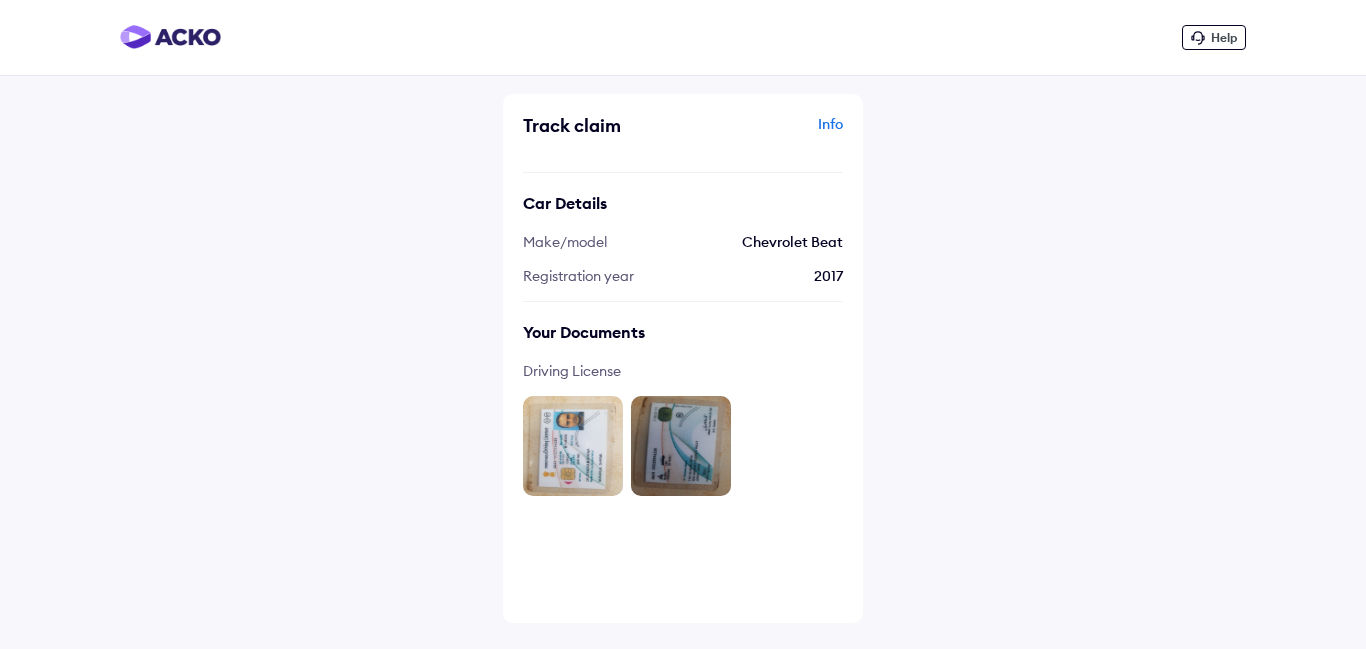 click at bounding box center (170, 37) 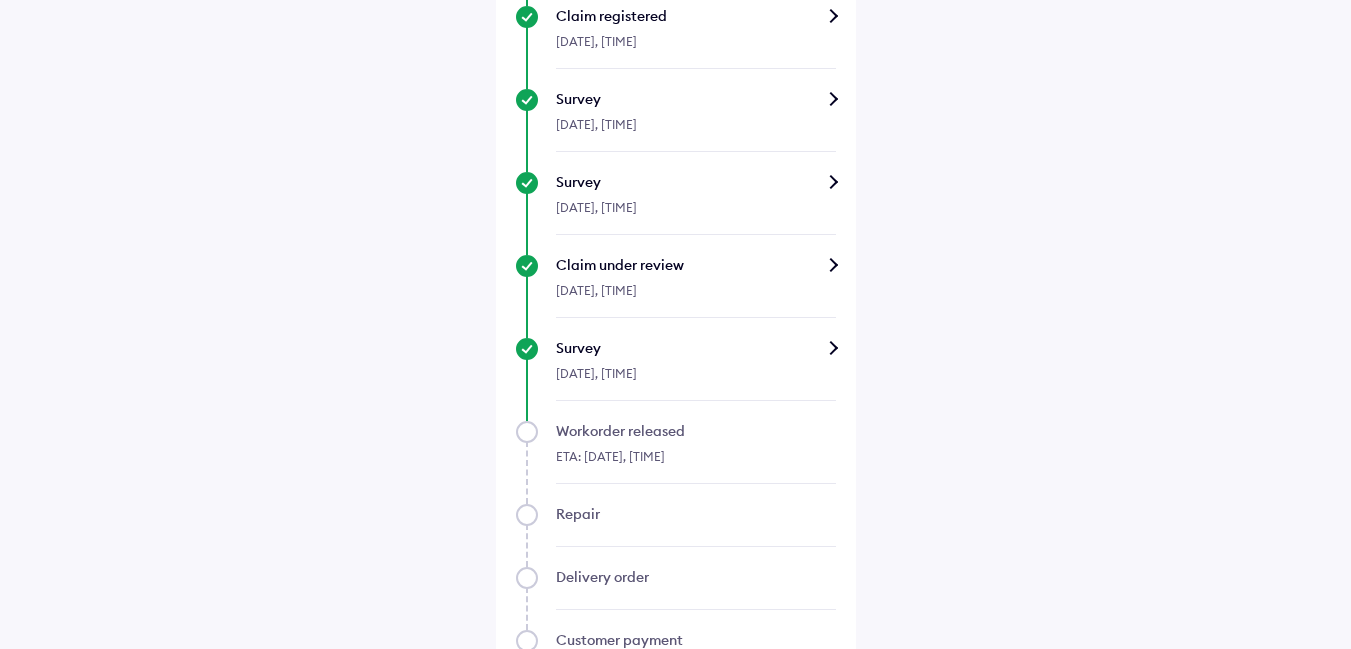 scroll, scrollTop: 959, scrollLeft: 0, axis: vertical 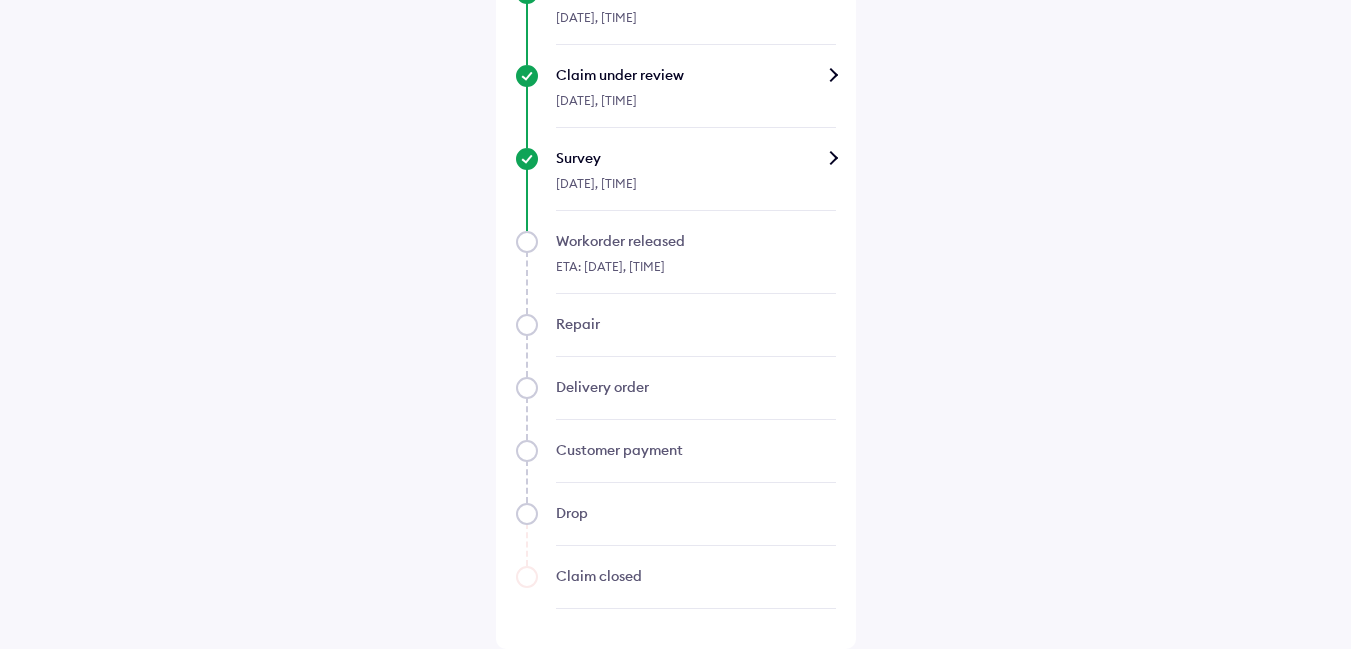 click on "Workorder released" at bounding box center [696, 241] 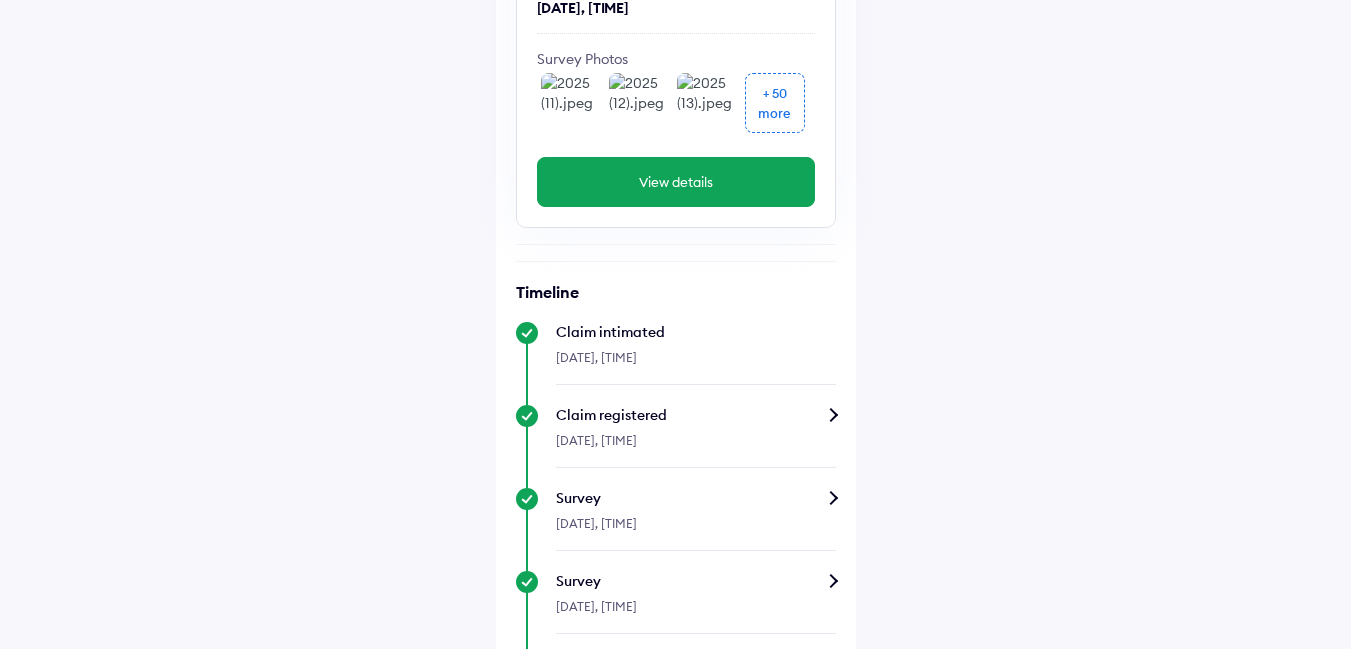 scroll, scrollTop: 359, scrollLeft: 0, axis: vertical 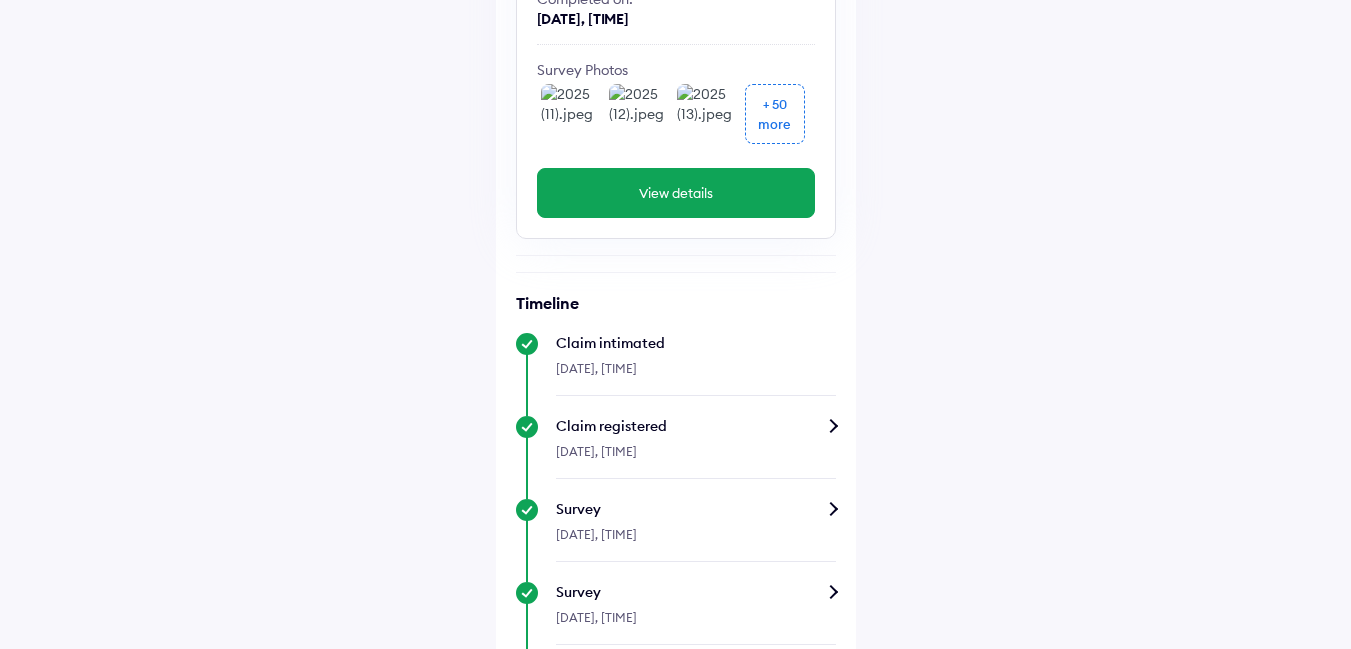 click on "+ 50" at bounding box center [775, 104] 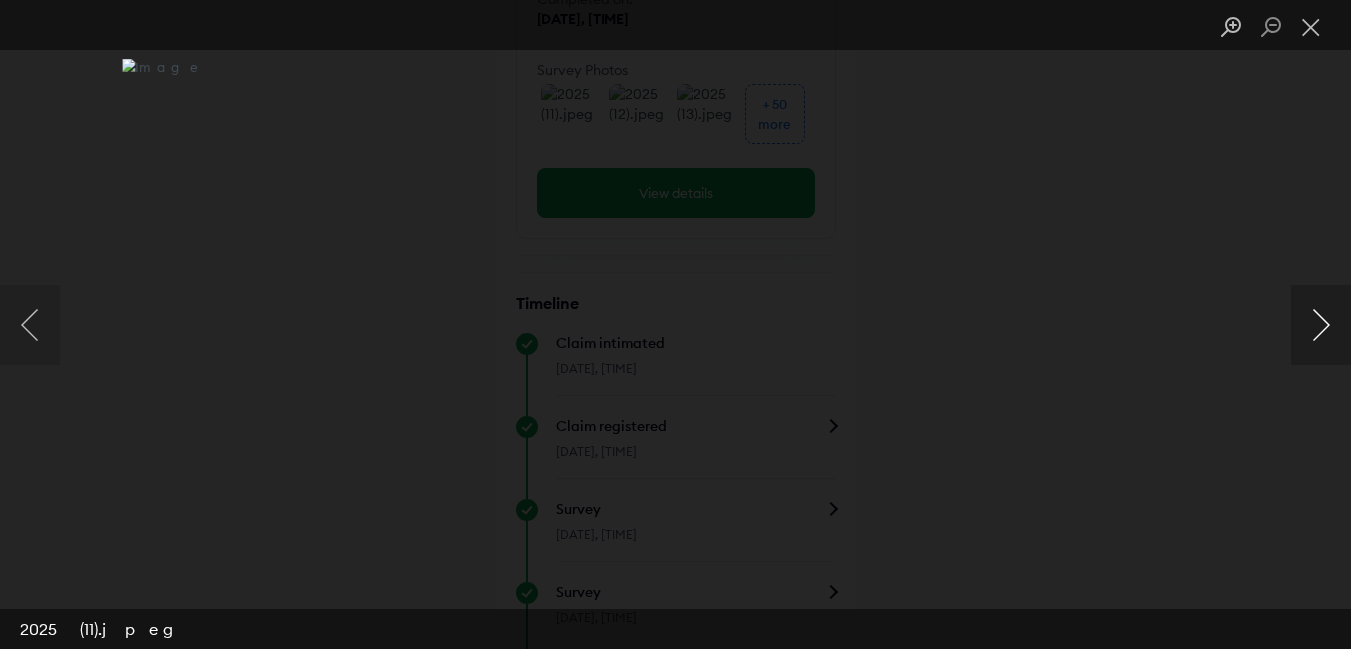 click at bounding box center (1321, 325) 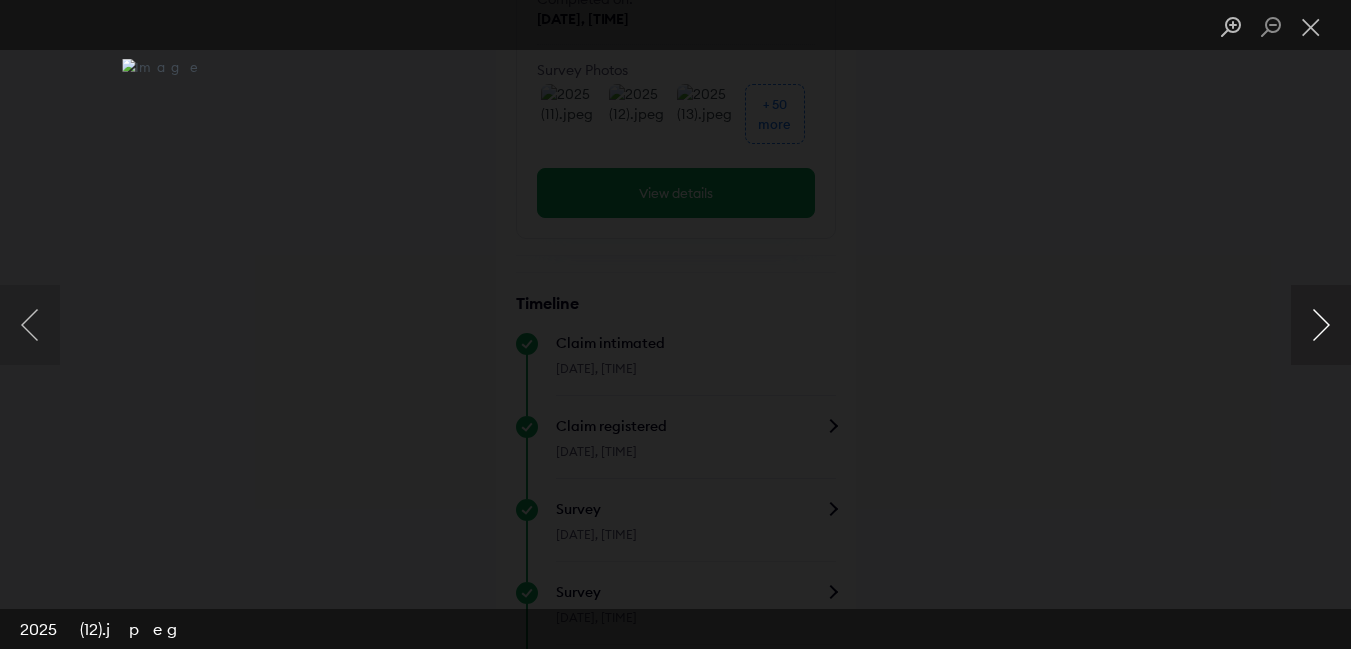 click at bounding box center [1321, 325] 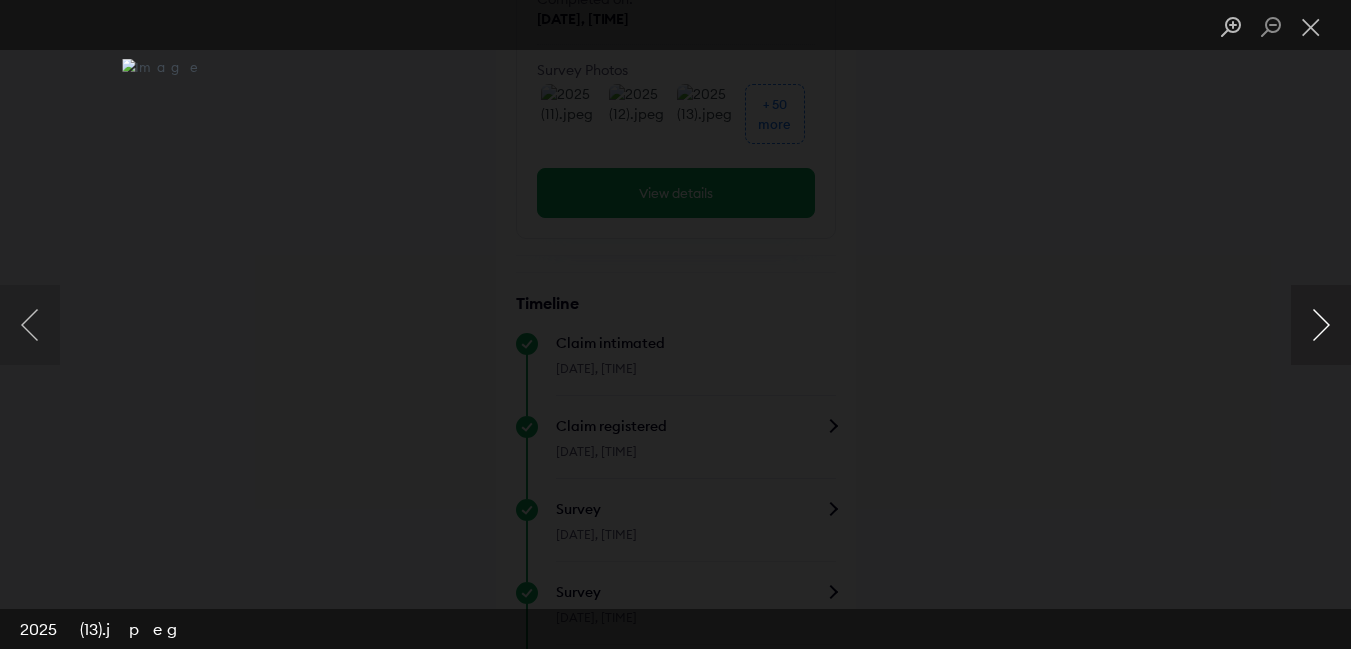 click at bounding box center [1321, 325] 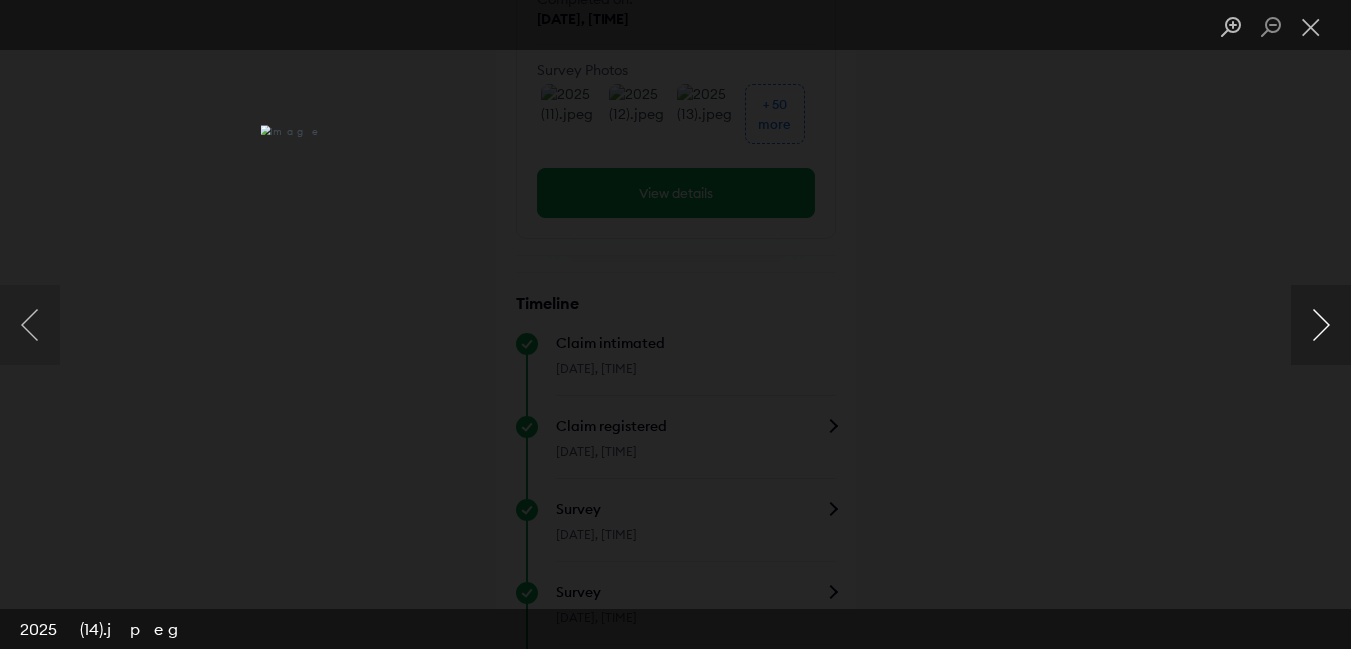 click at bounding box center [1321, 325] 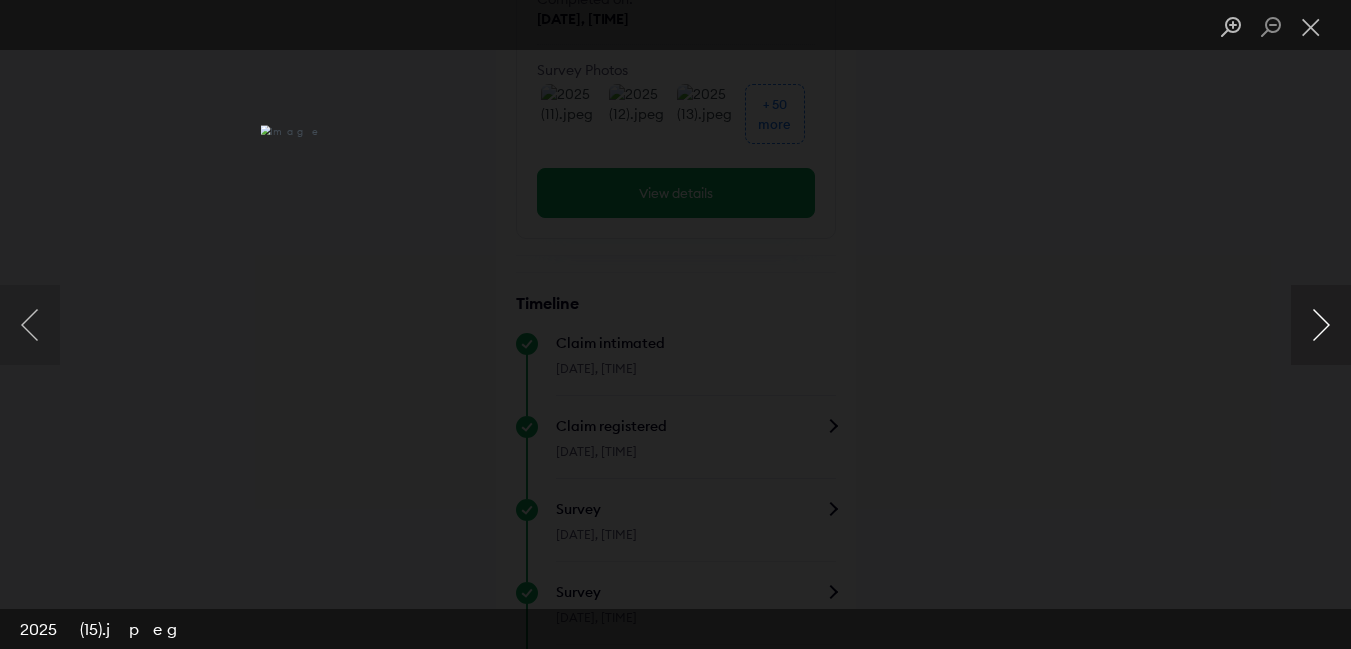 click at bounding box center (1321, 325) 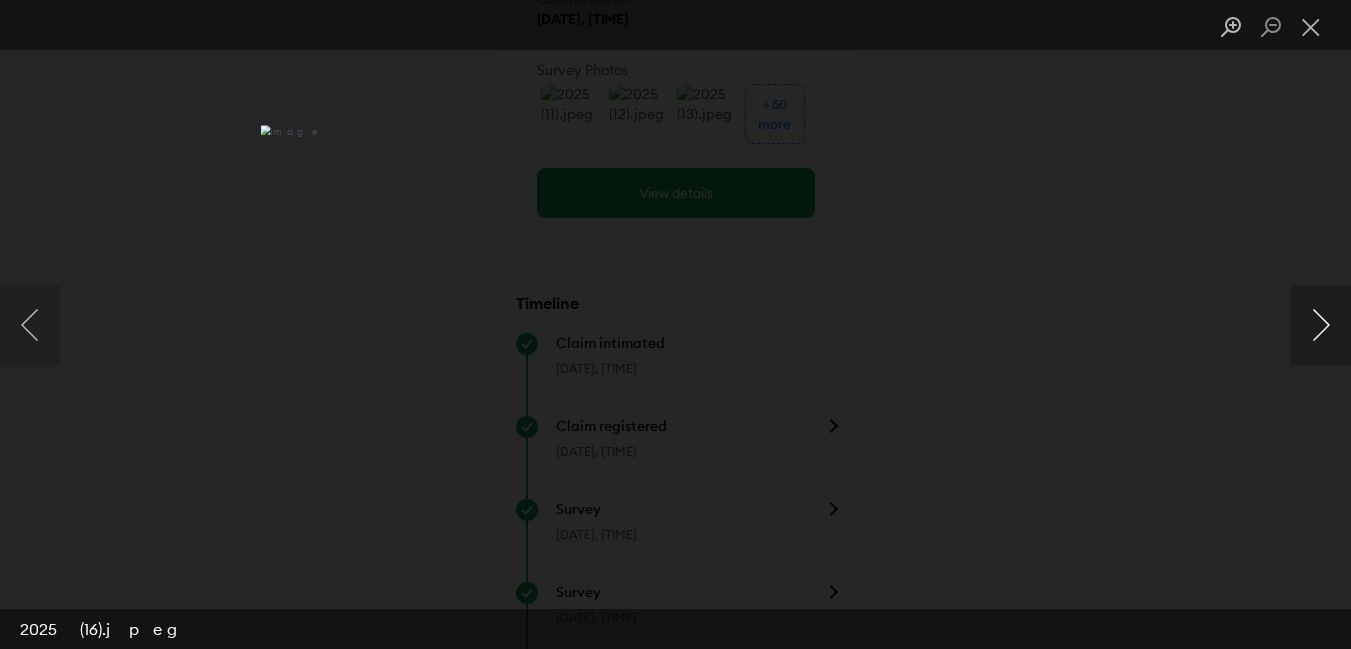 click at bounding box center (1321, 325) 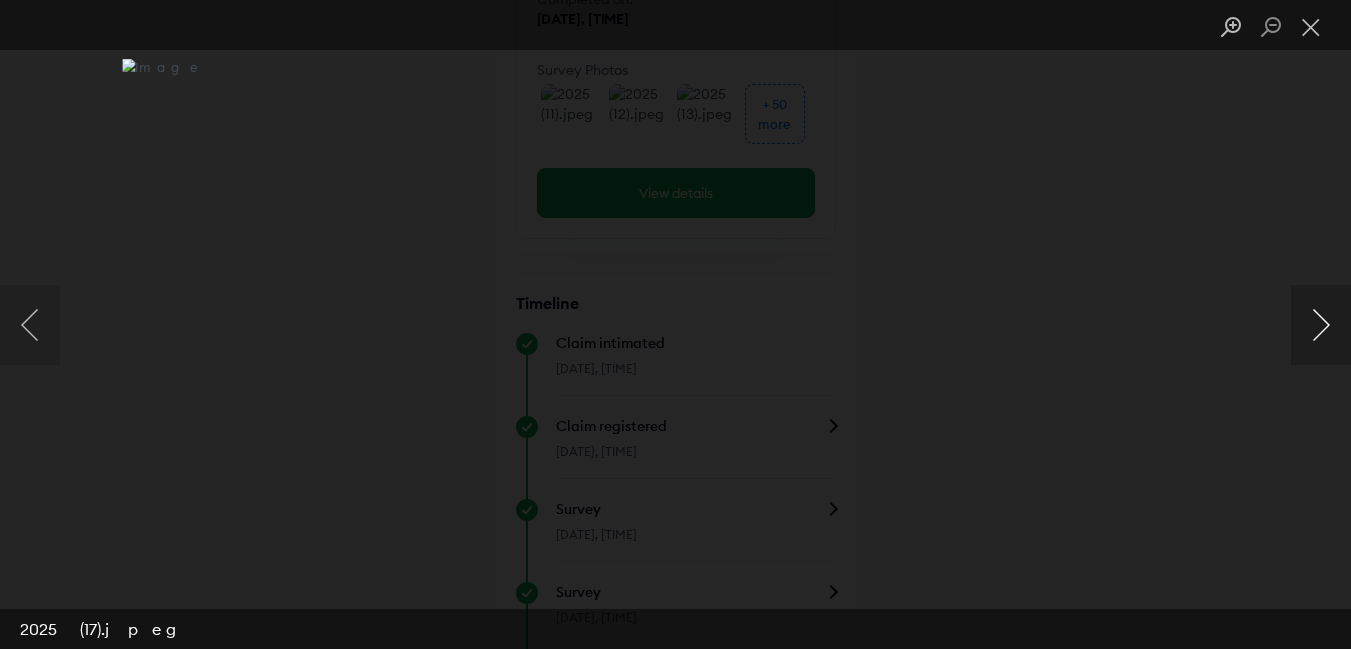 click at bounding box center [1321, 325] 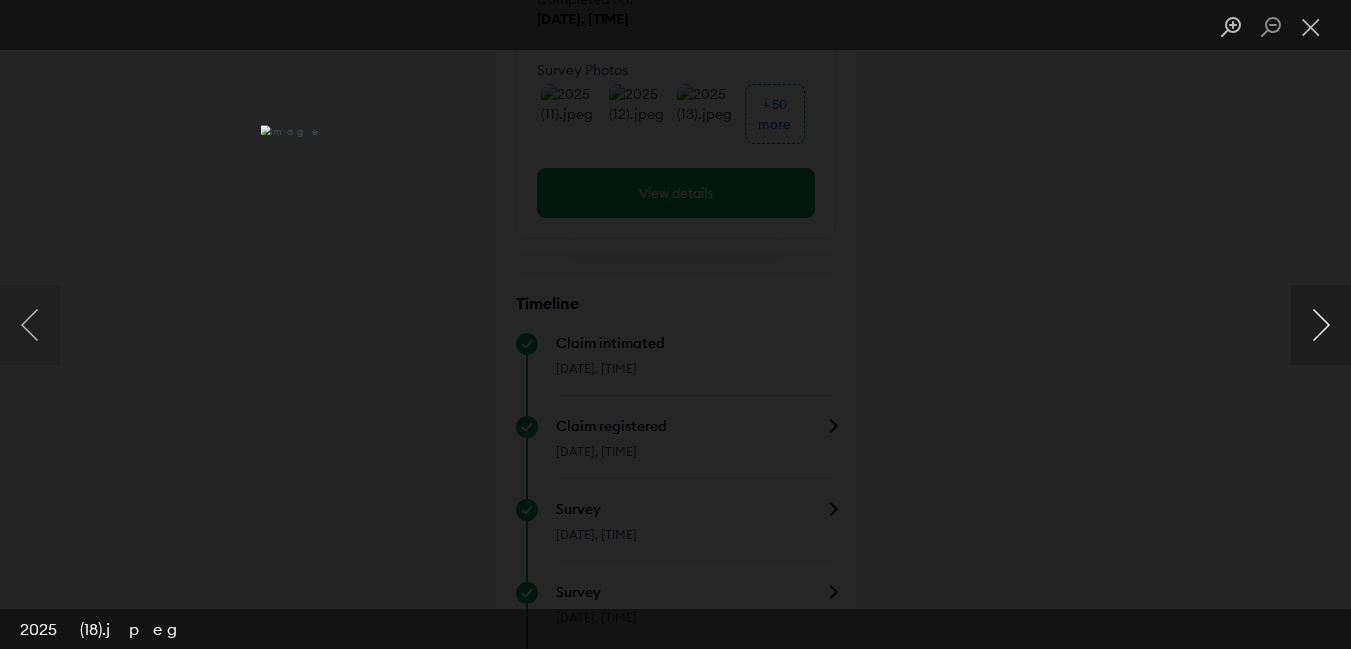 click at bounding box center (1321, 325) 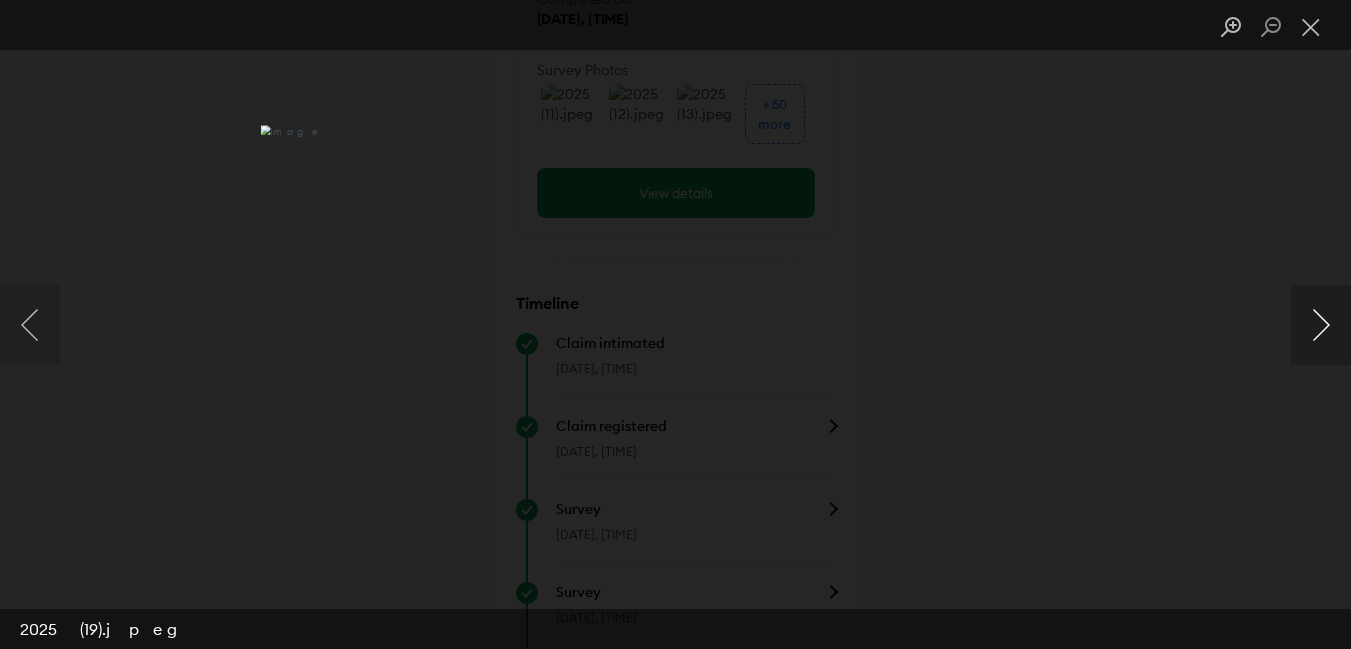 click at bounding box center [1321, 325] 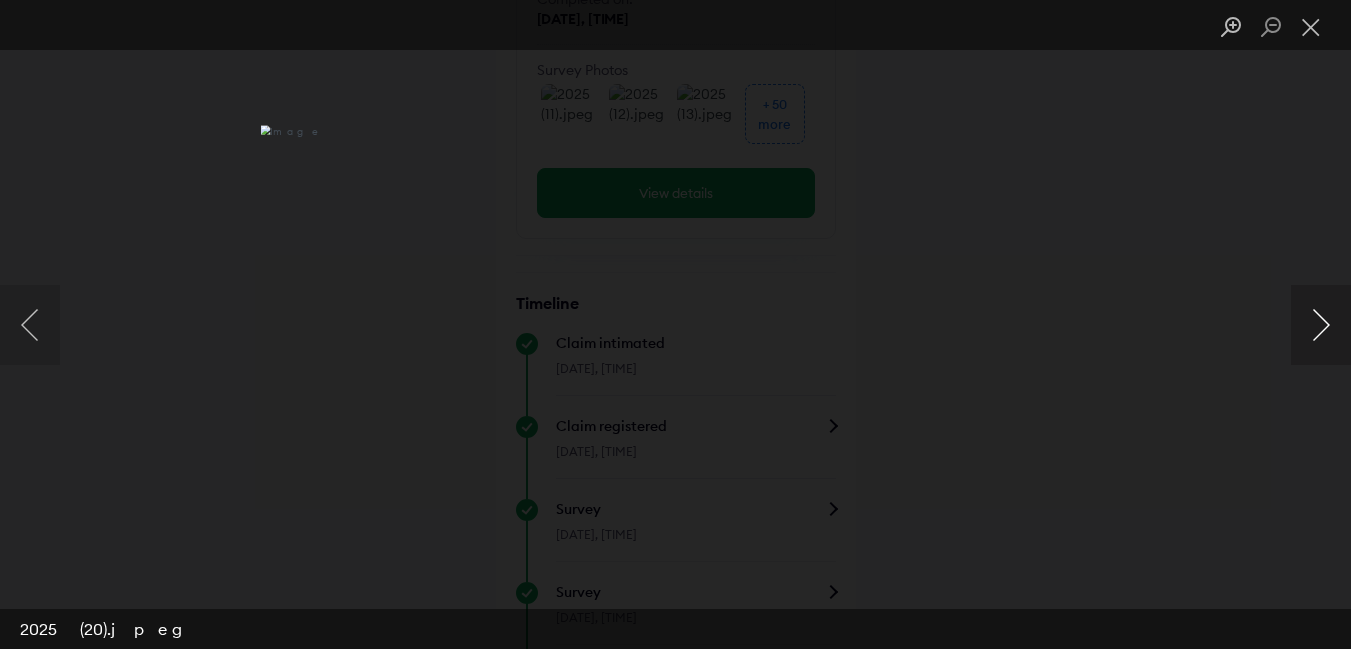 click at bounding box center [1321, 325] 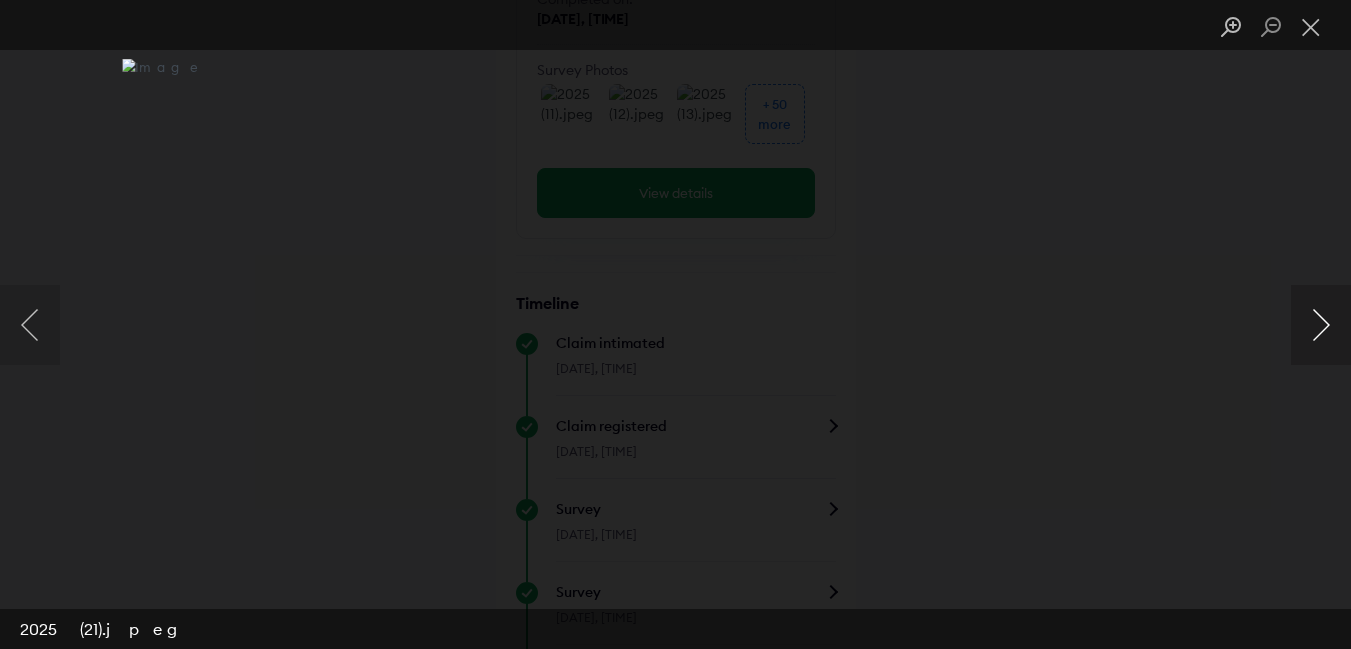 click at bounding box center (1321, 325) 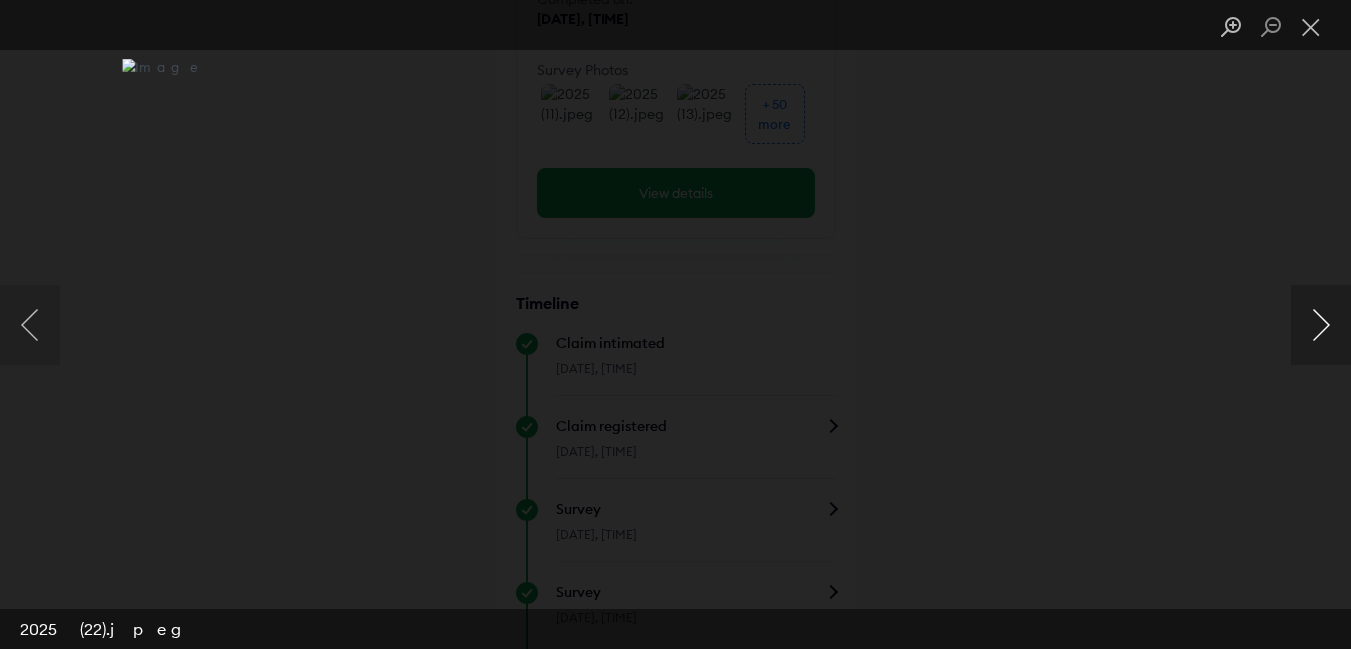 click at bounding box center (1321, 325) 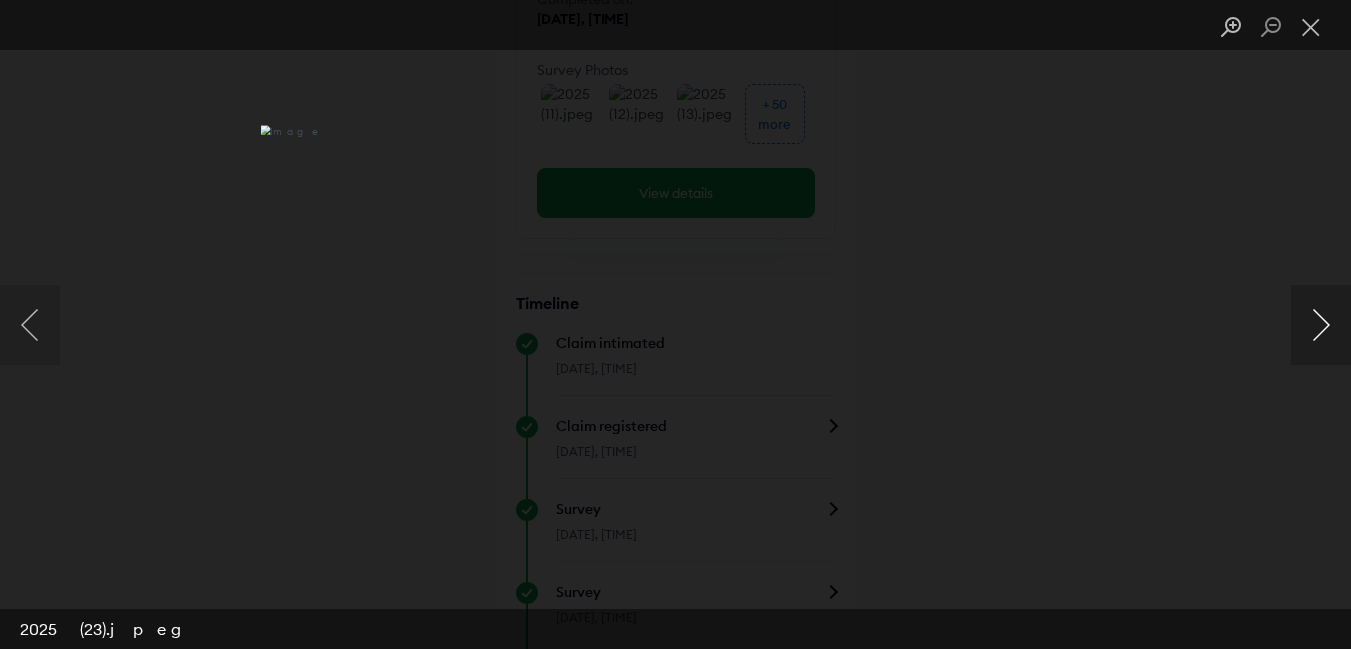 click at bounding box center (1321, 325) 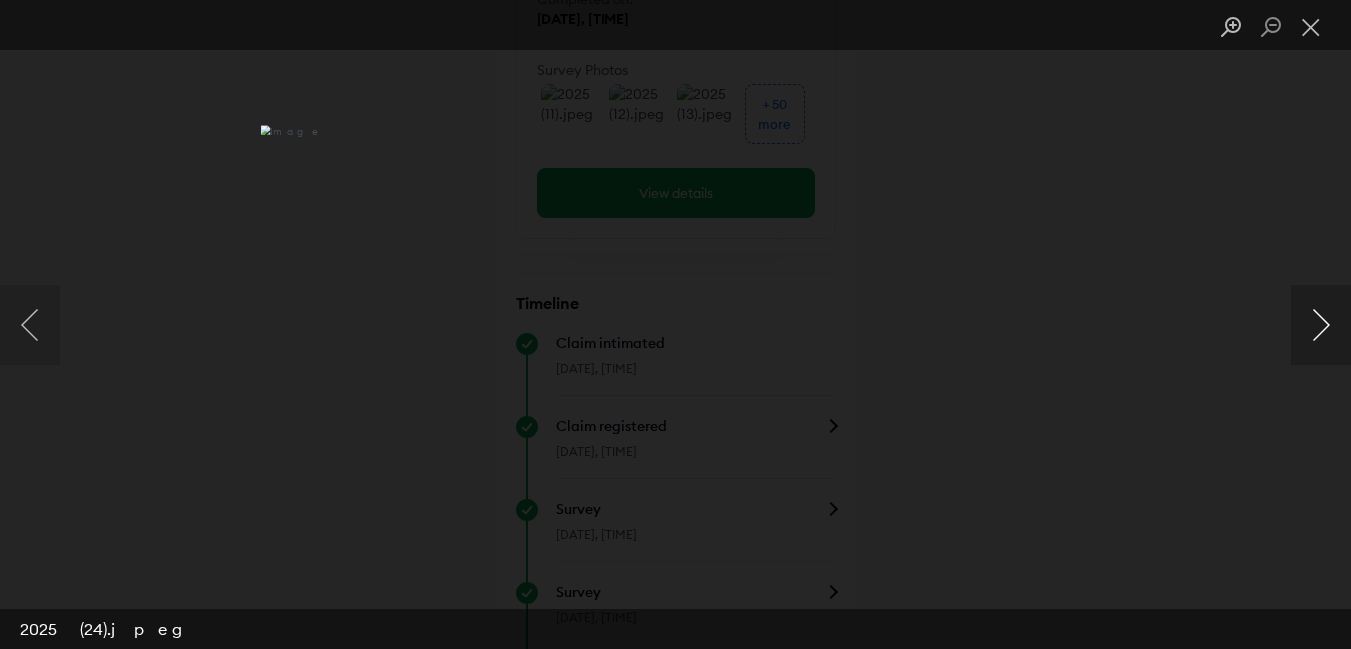 click at bounding box center (1321, 325) 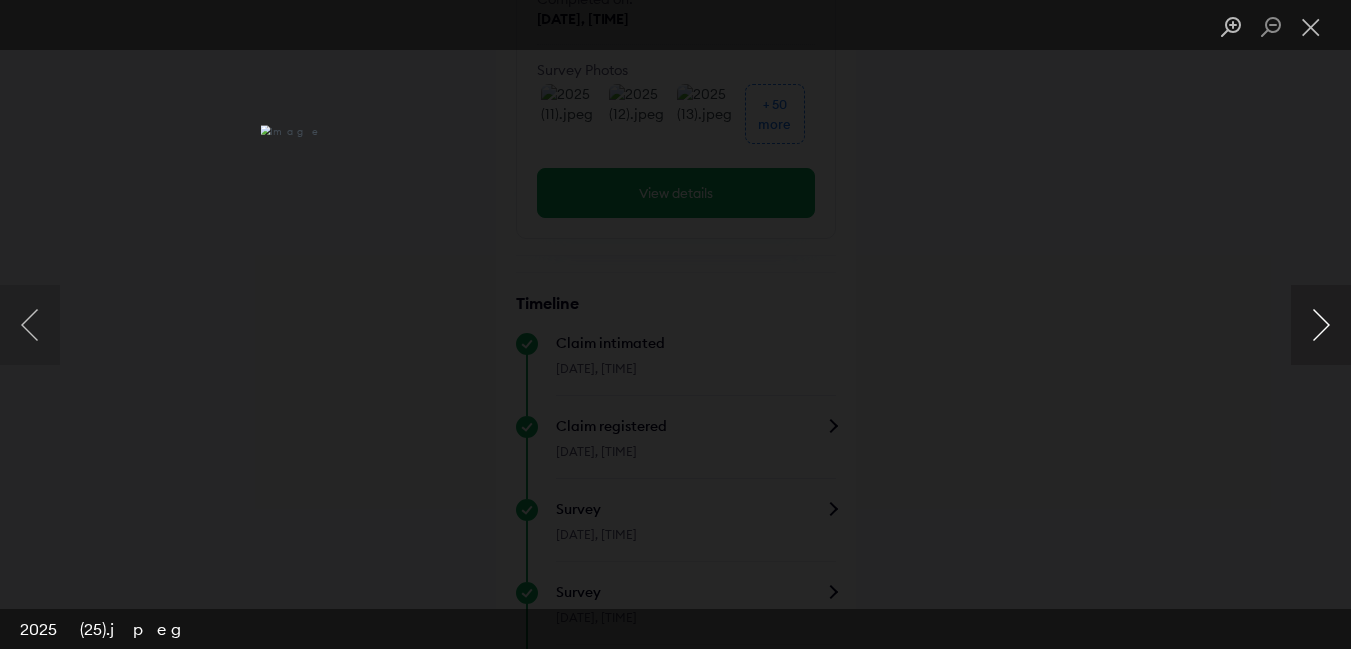 click at bounding box center [1321, 325] 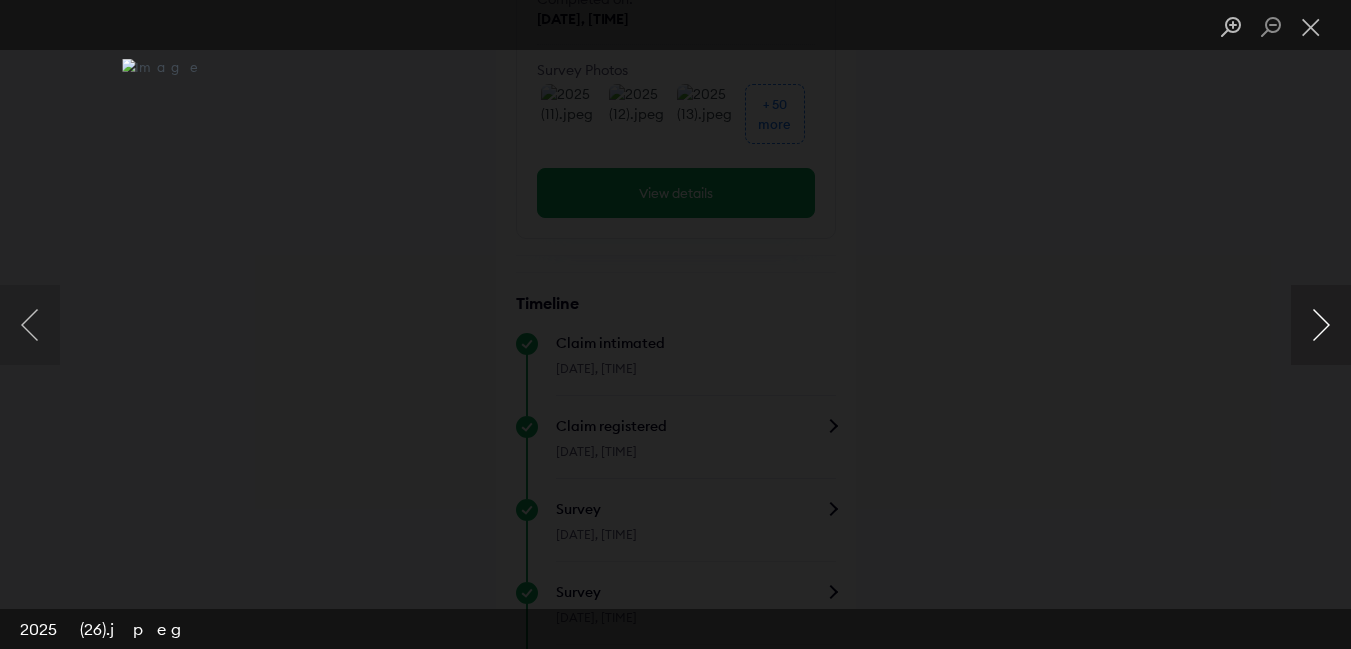 click at bounding box center (1321, 325) 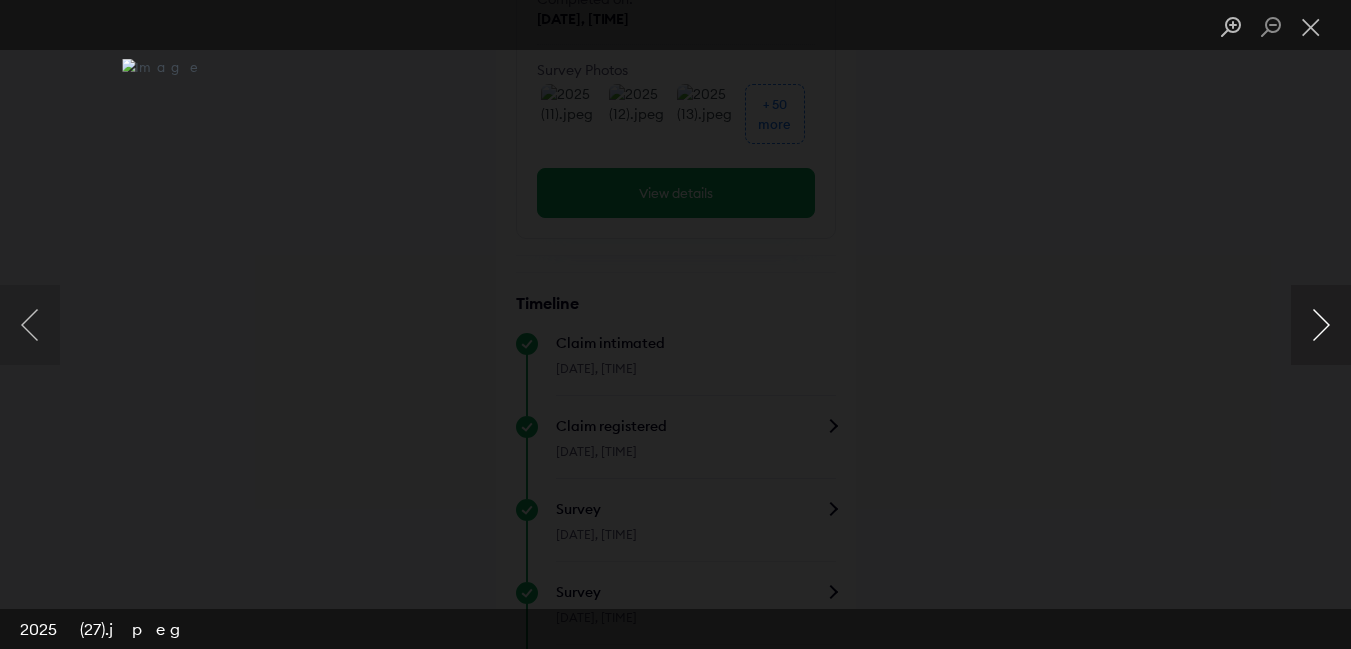 click at bounding box center [1321, 325] 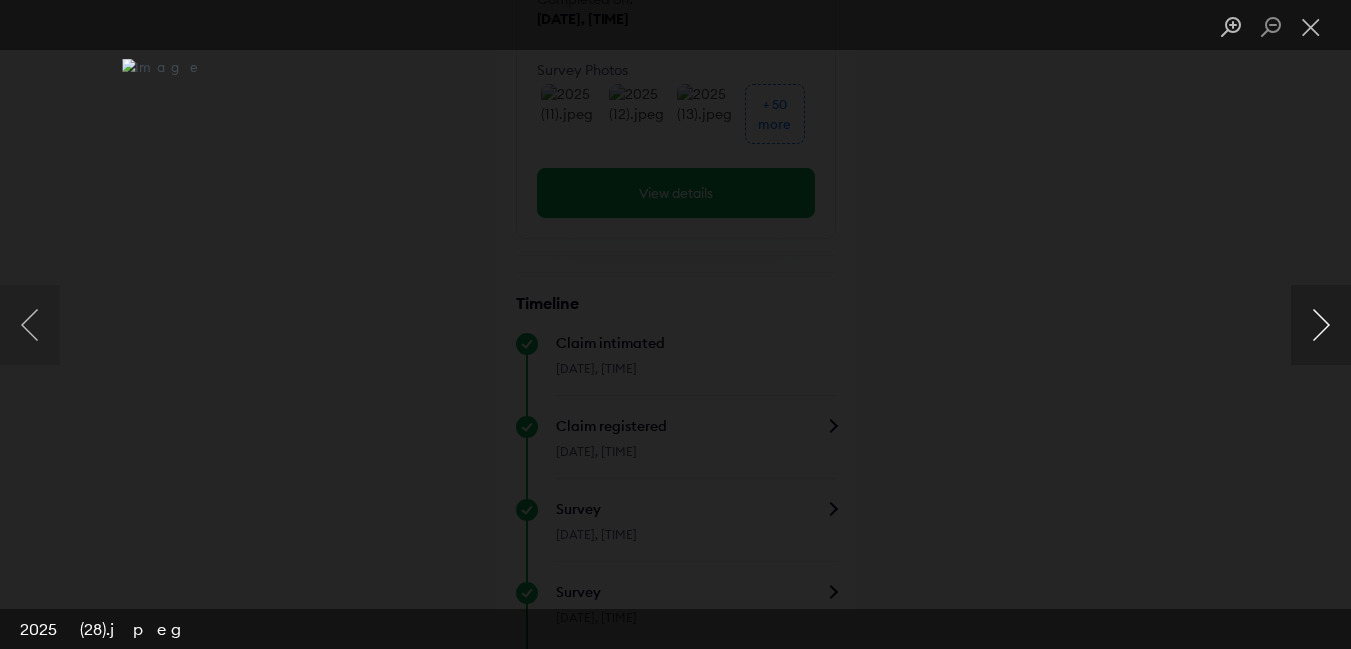 click at bounding box center [1321, 325] 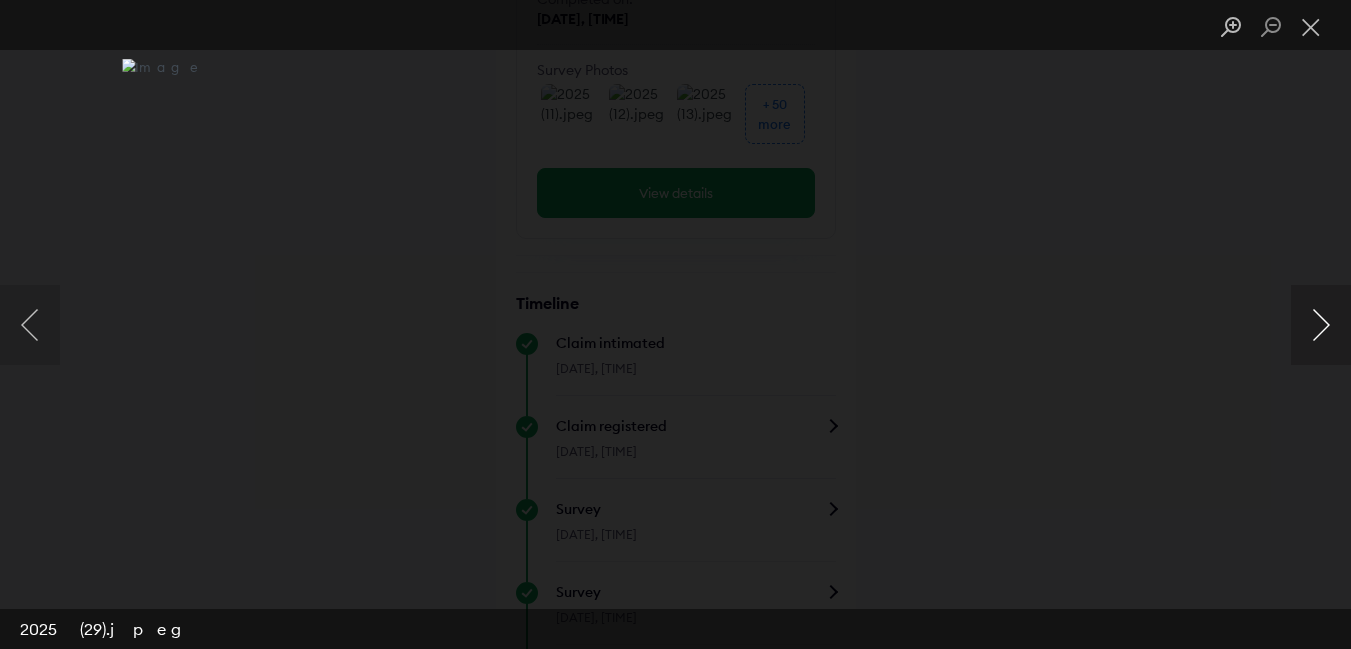 click at bounding box center (1321, 325) 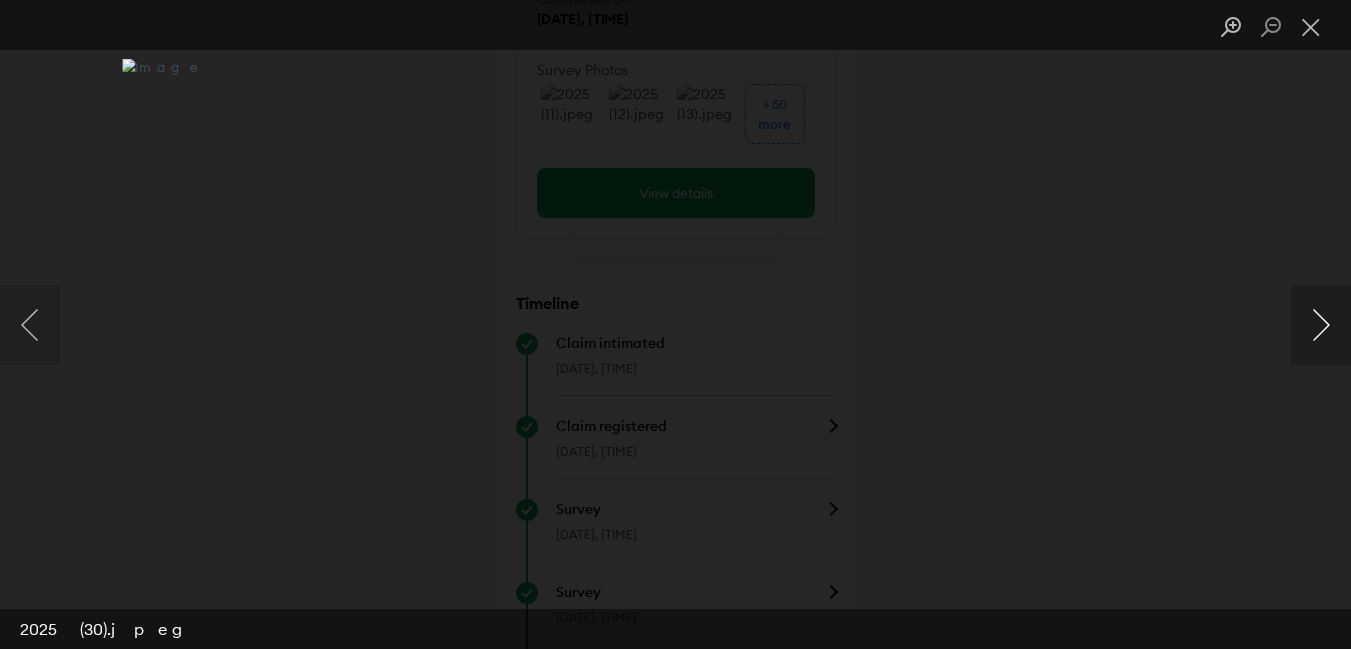 click at bounding box center (1321, 325) 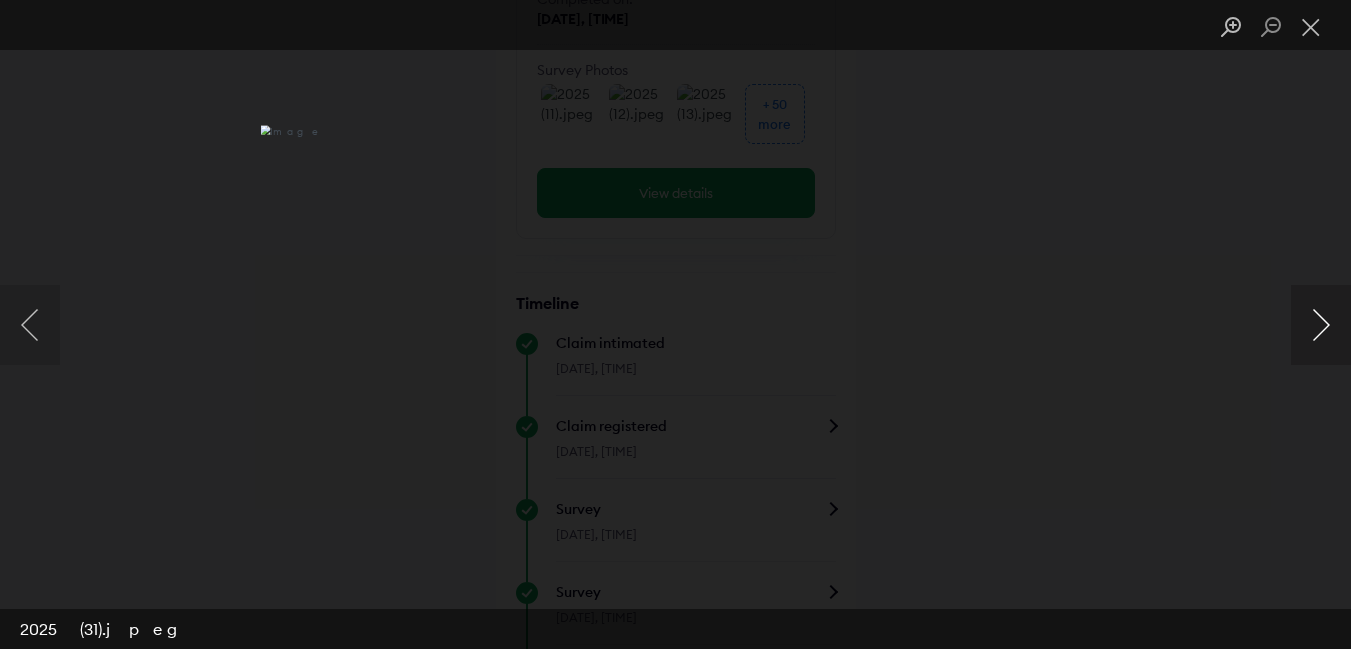 click at bounding box center (1321, 325) 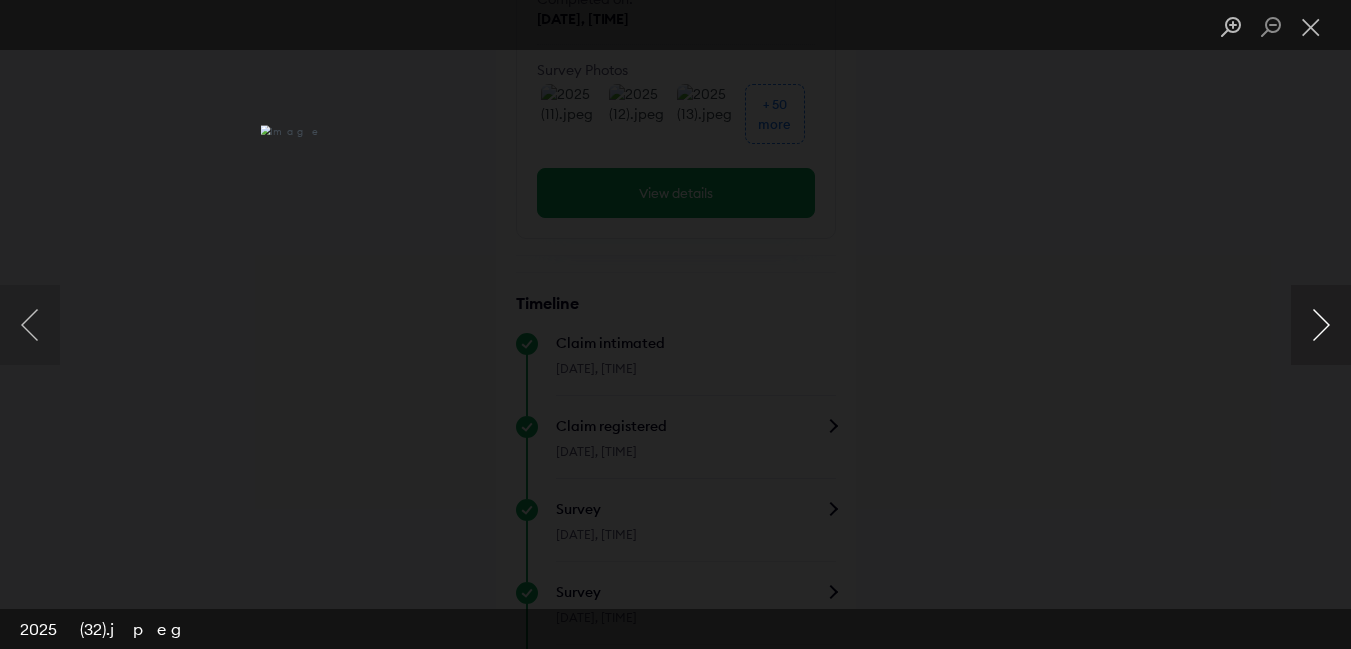 click at bounding box center [1321, 325] 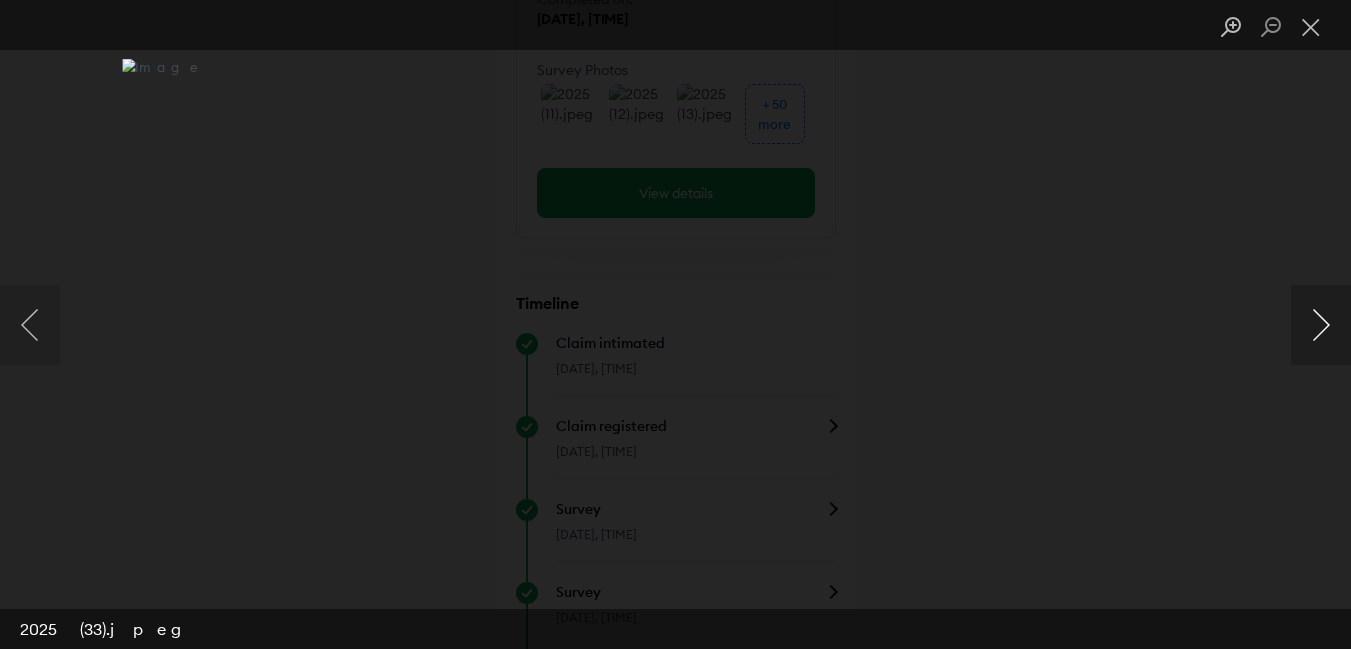 click at bounding box center (1321, 325) 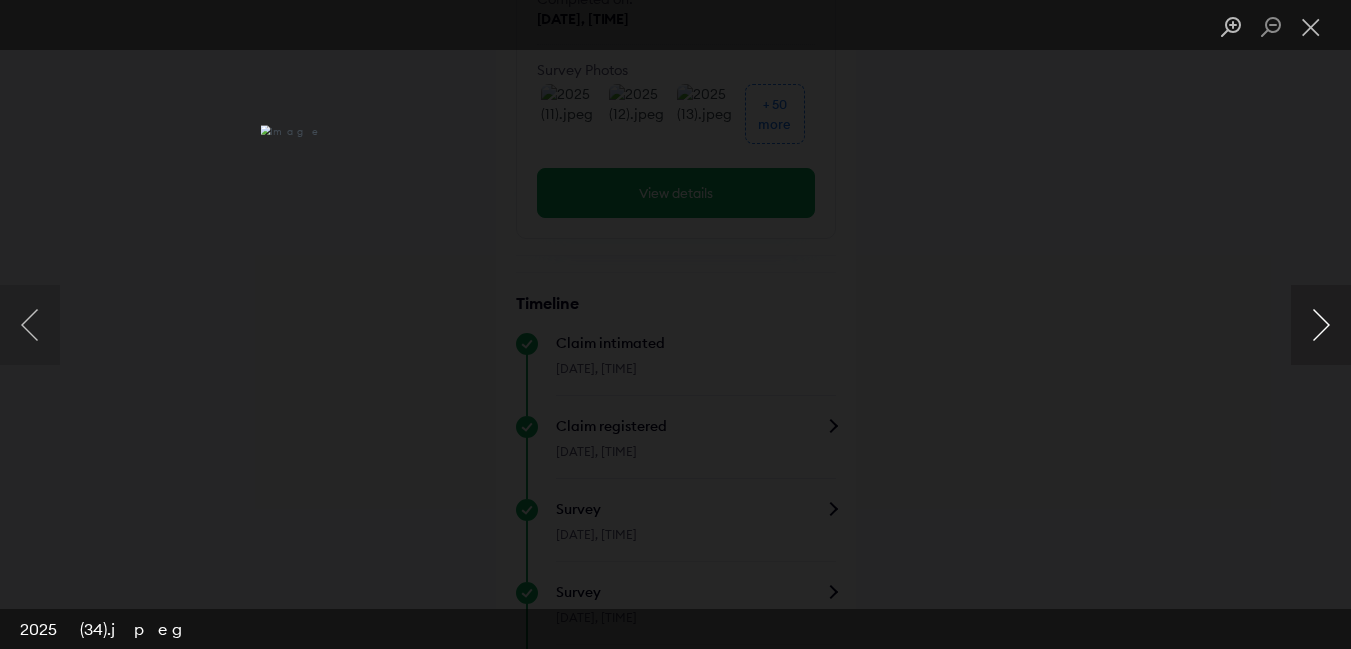 click at bounding box center (1321, 325) 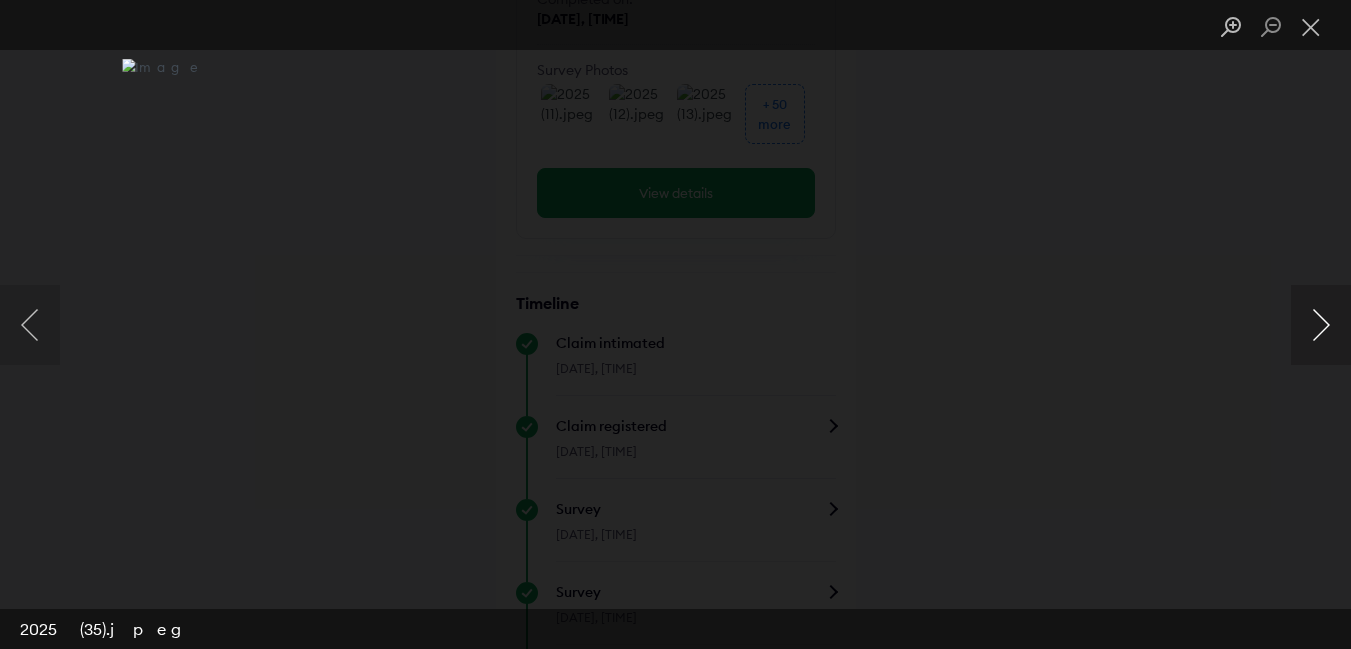 click at bounding box center (1321, 325) 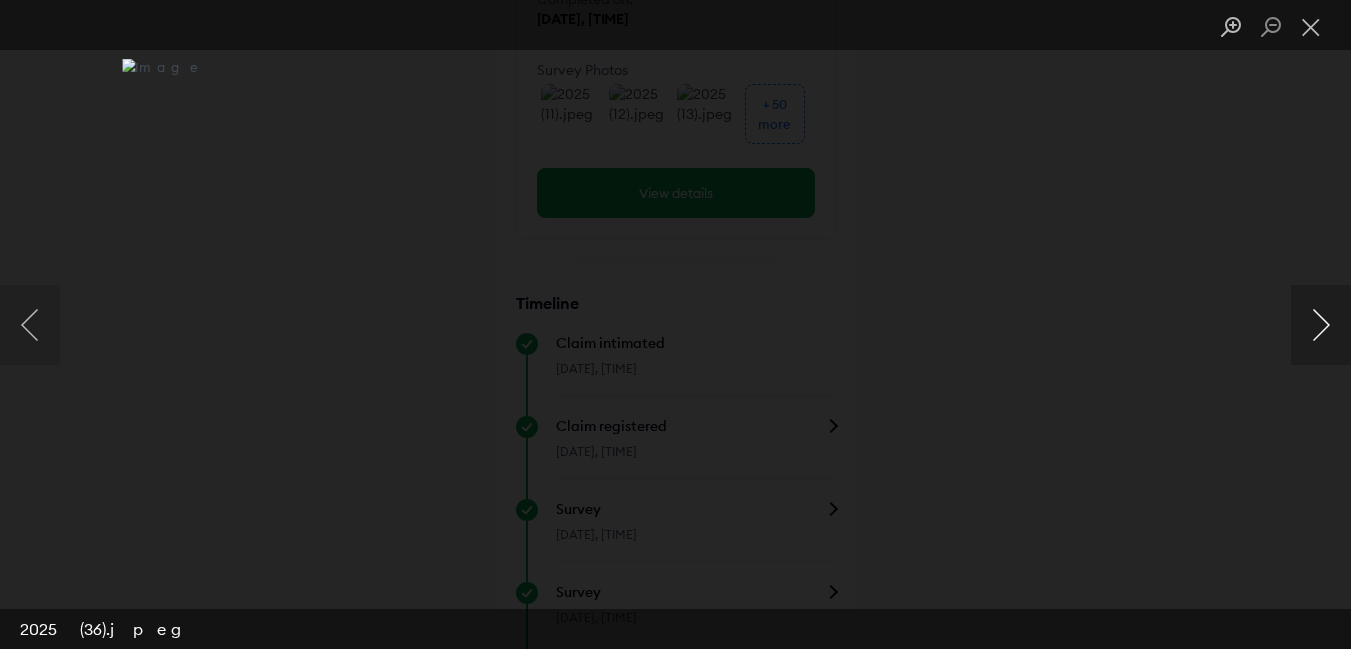 click at bounding box center (1321, 325) 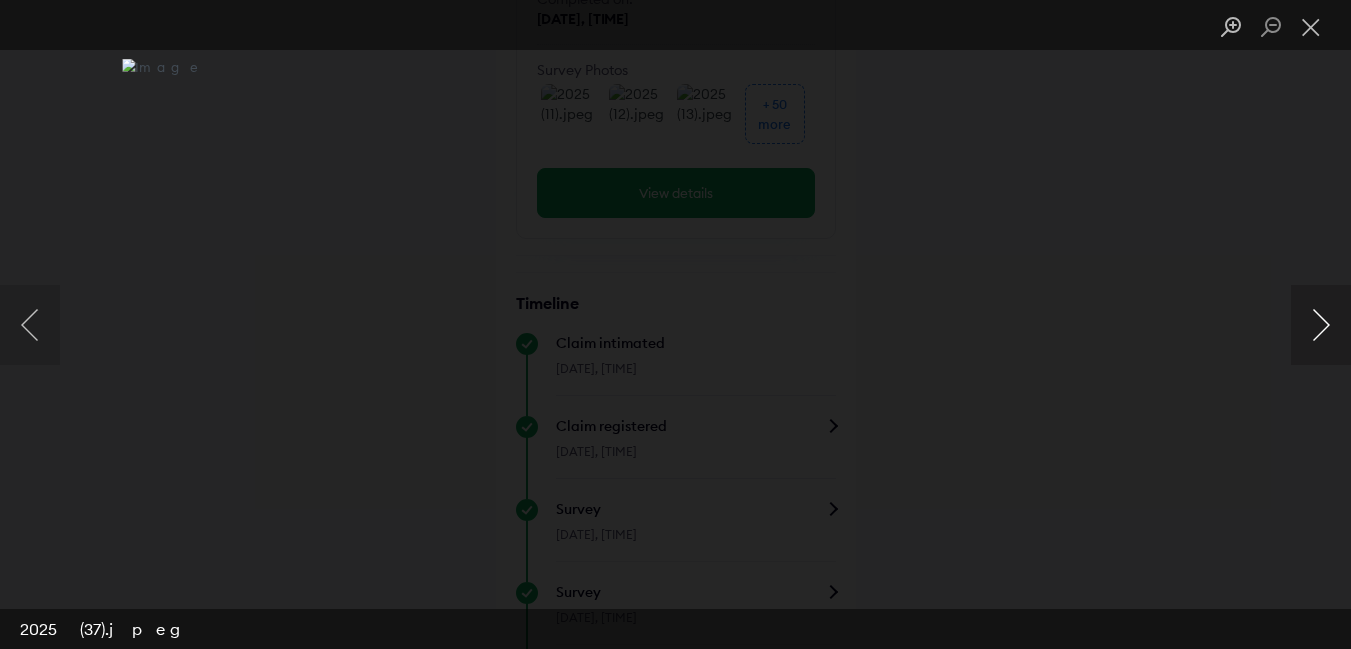 click at bounding box center (1321, 325) 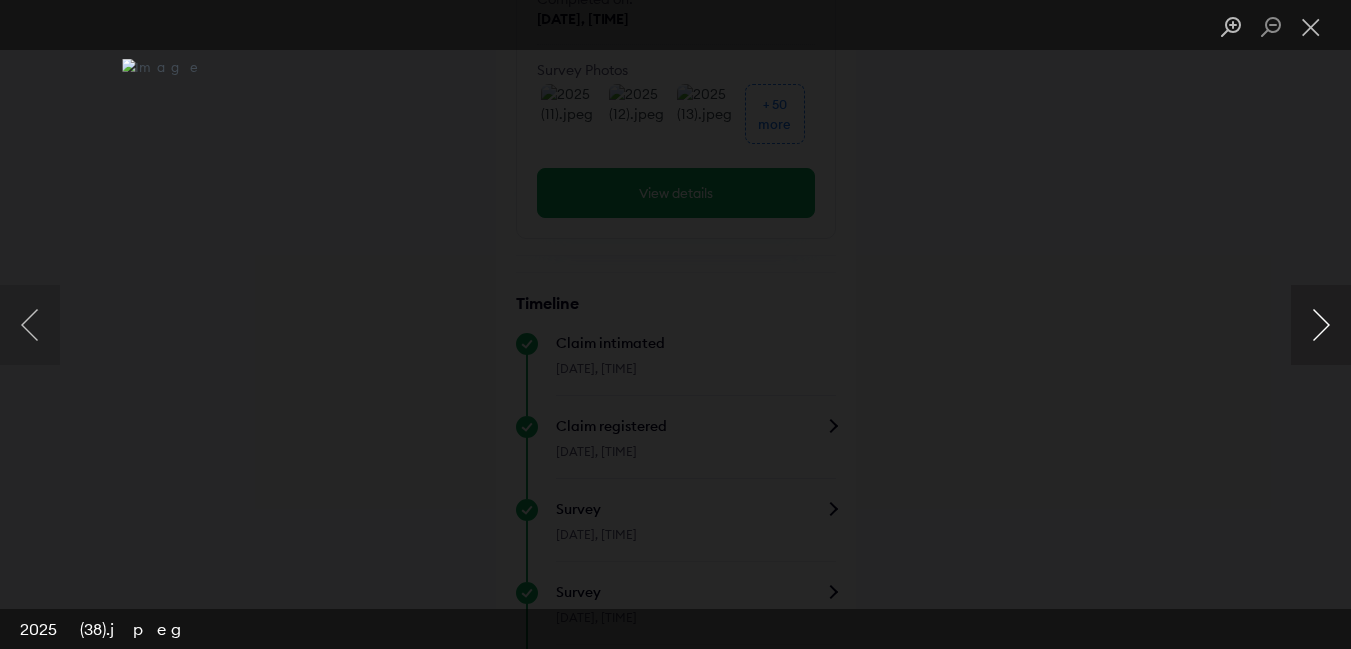 click at bounding box center (1321, 325) 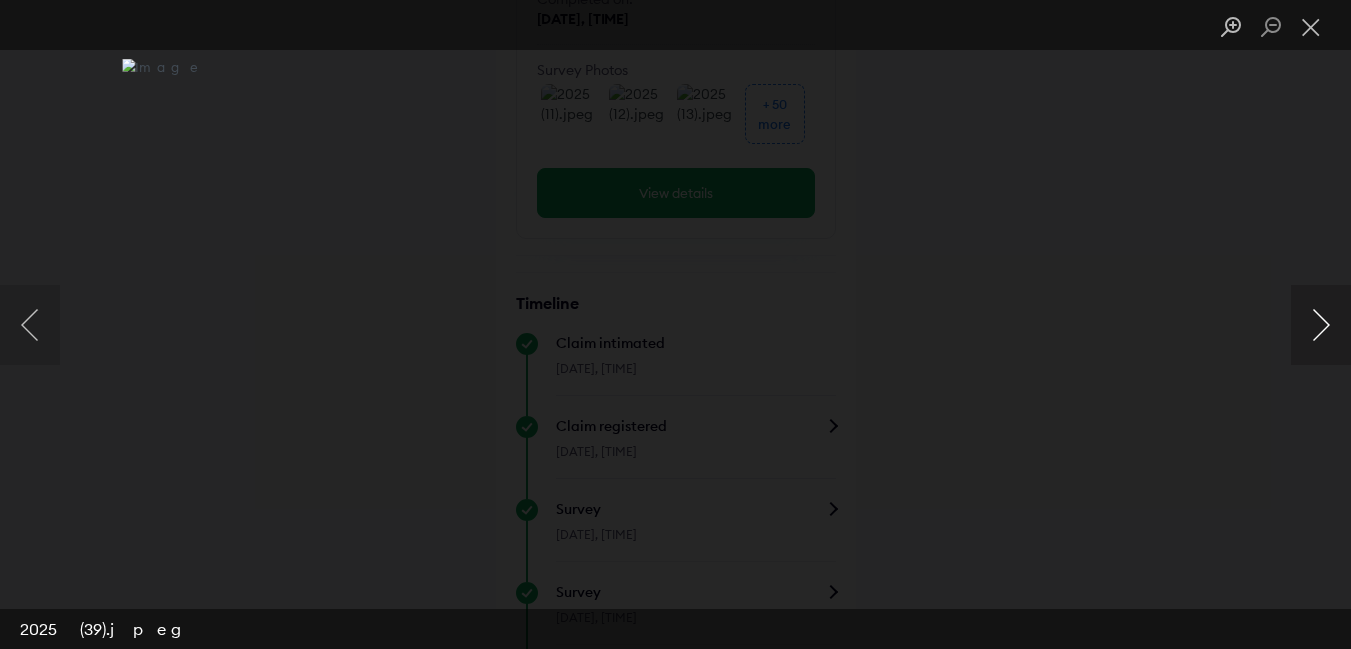 click at bounding box center (1321, 325) 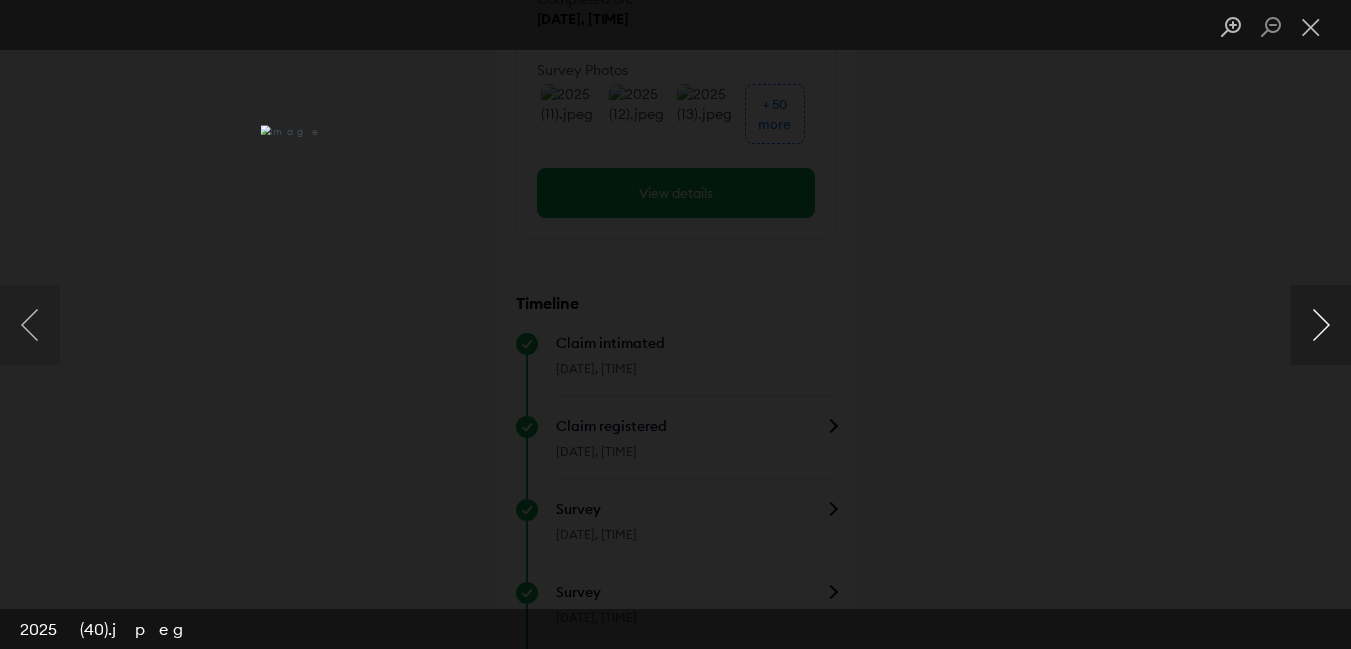 click at bounding box center [1321, 325] 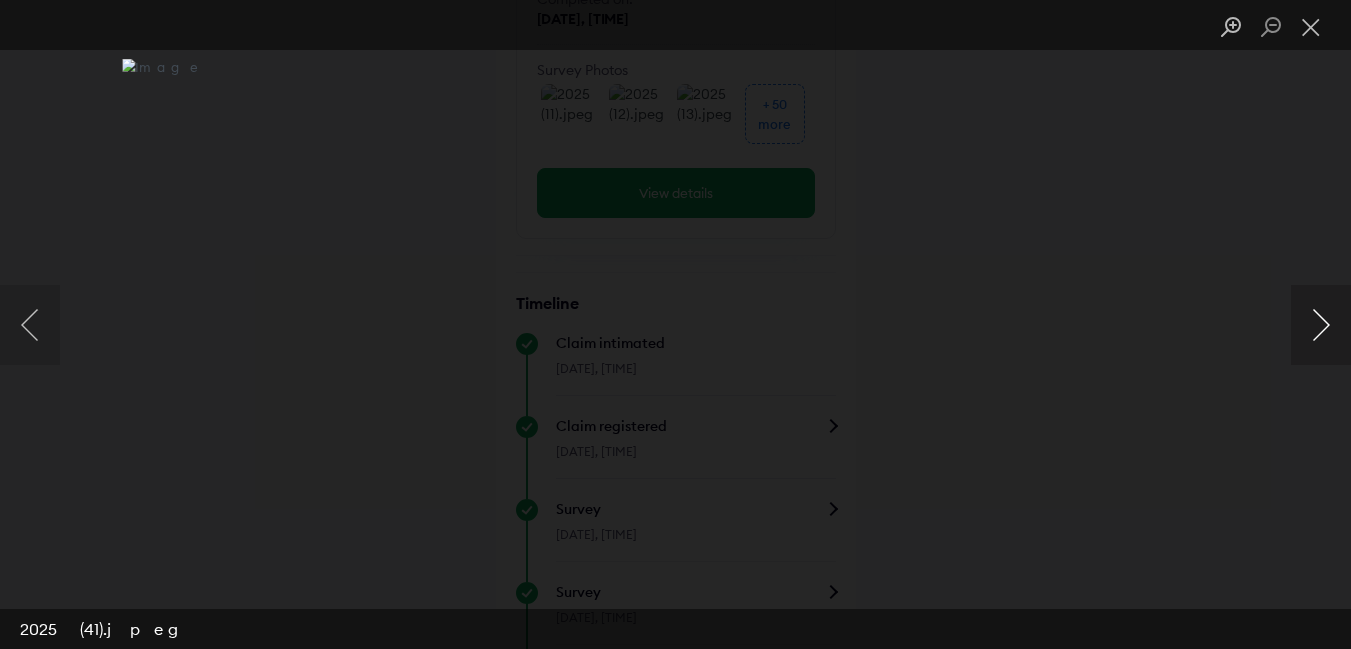 click at bounding box center (1321, 325) 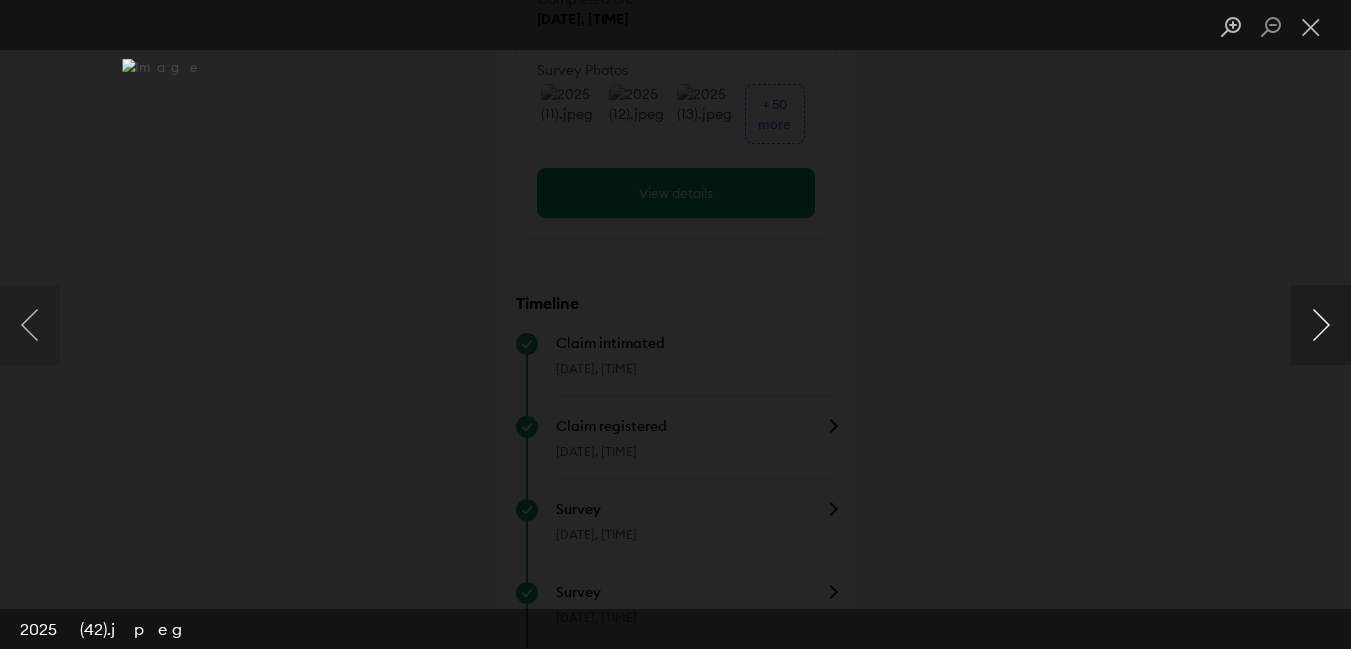 click at bounding box center [1321, 325] 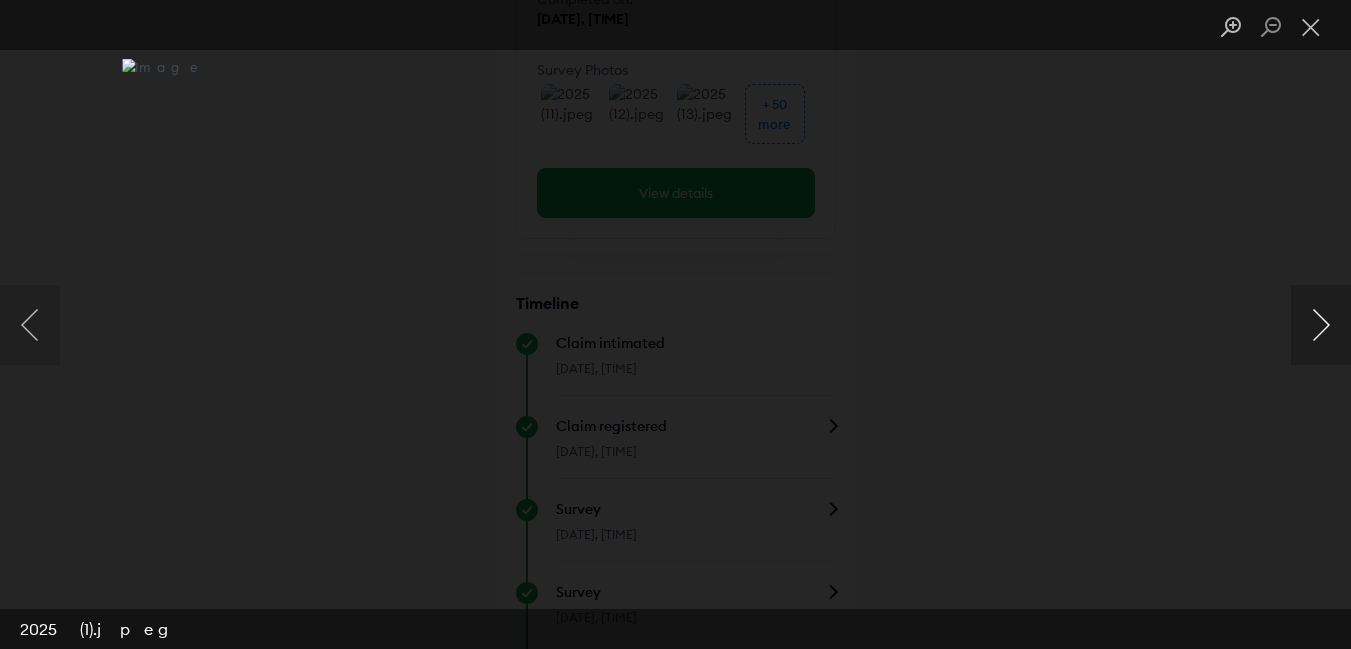 click at bounding box center (1321, 325) 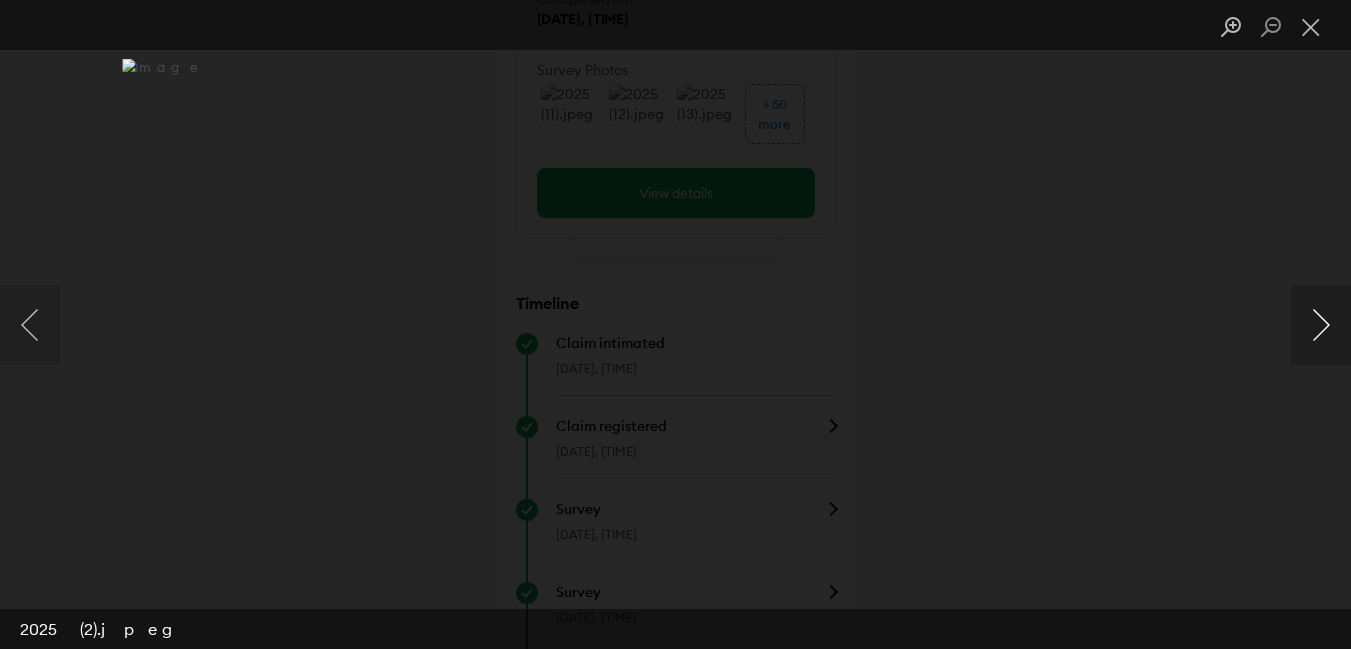 click at bounding box center (1321, 325) 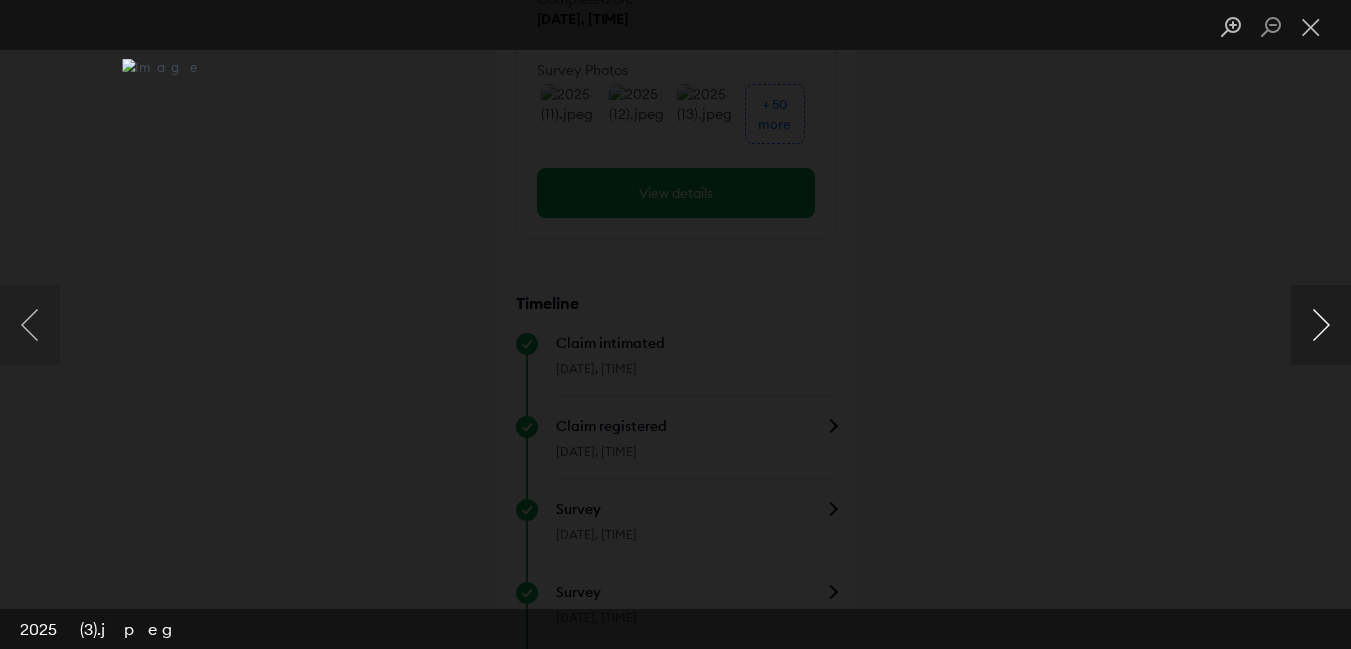 click at bounding box center [1321, 325] 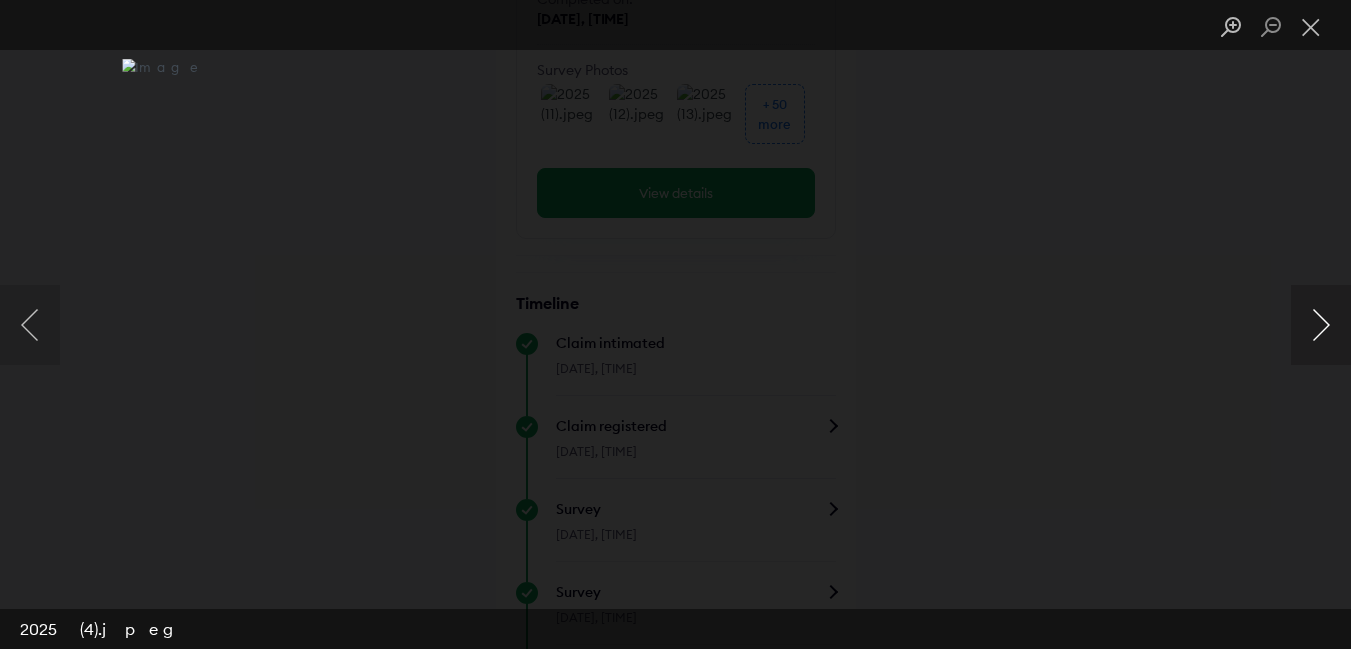 click at bounding box center [1321, 325] 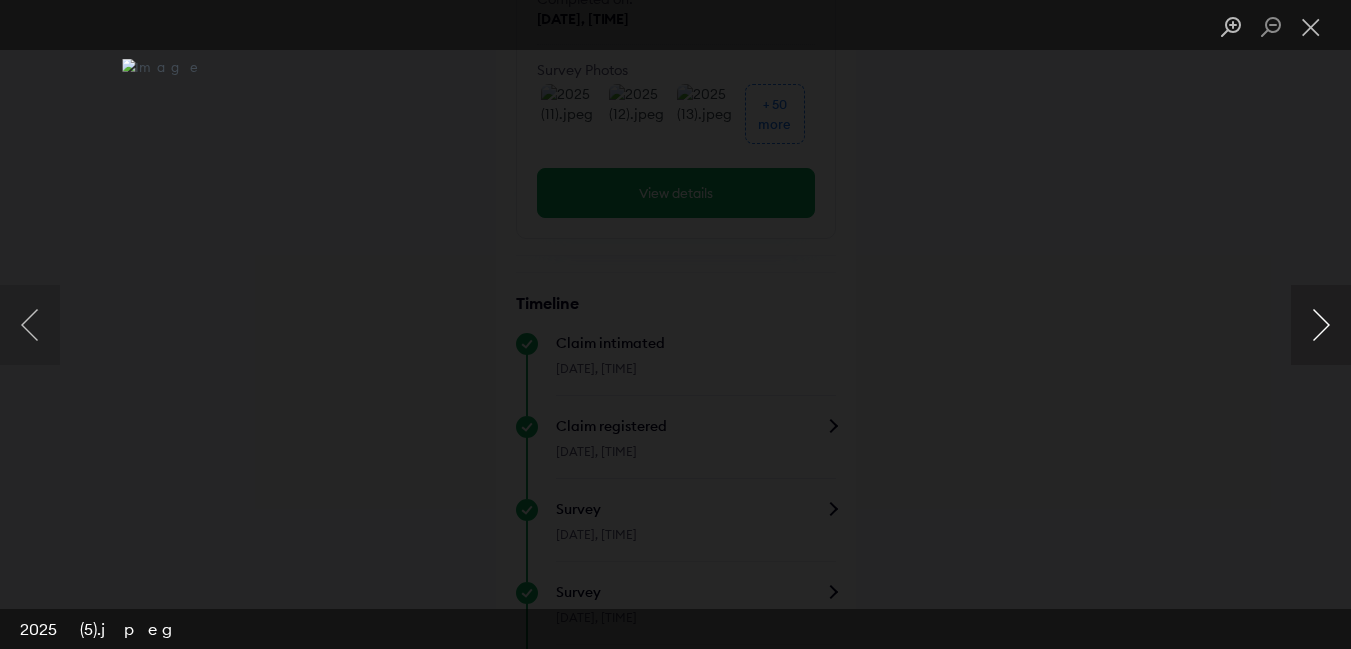 click at bounding box center (1321, 325) 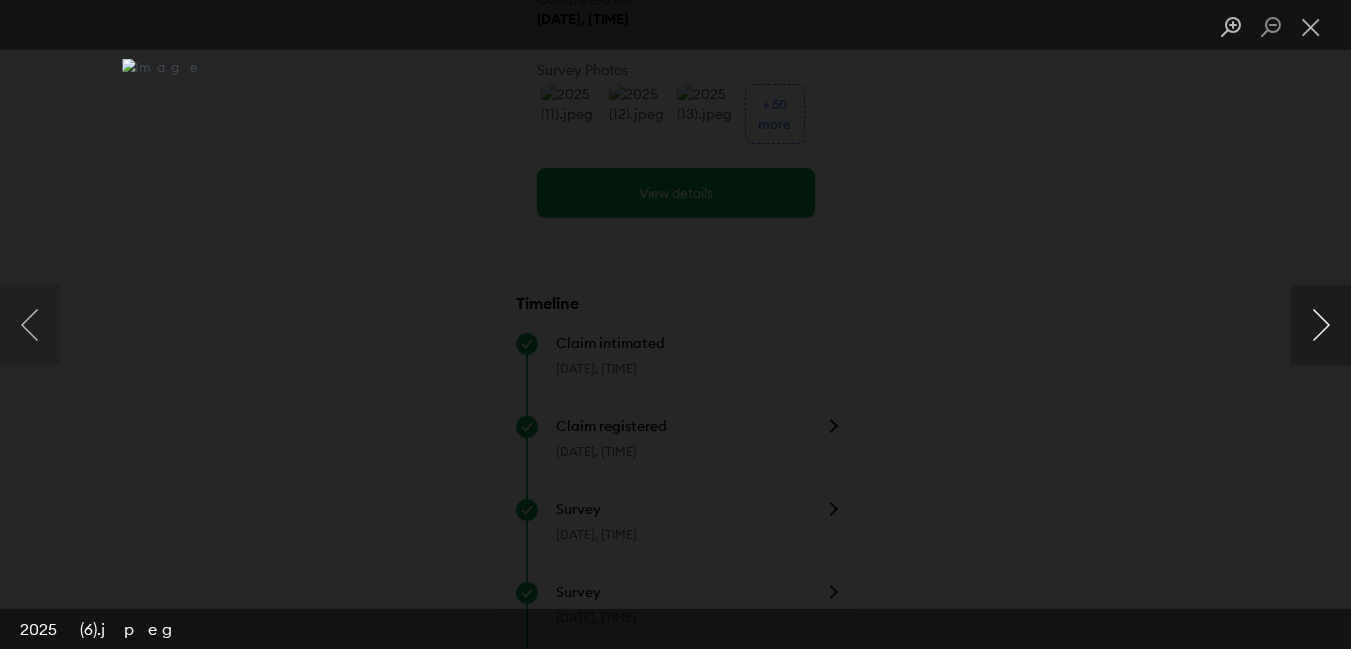 click at bounding box center [1321, 325] 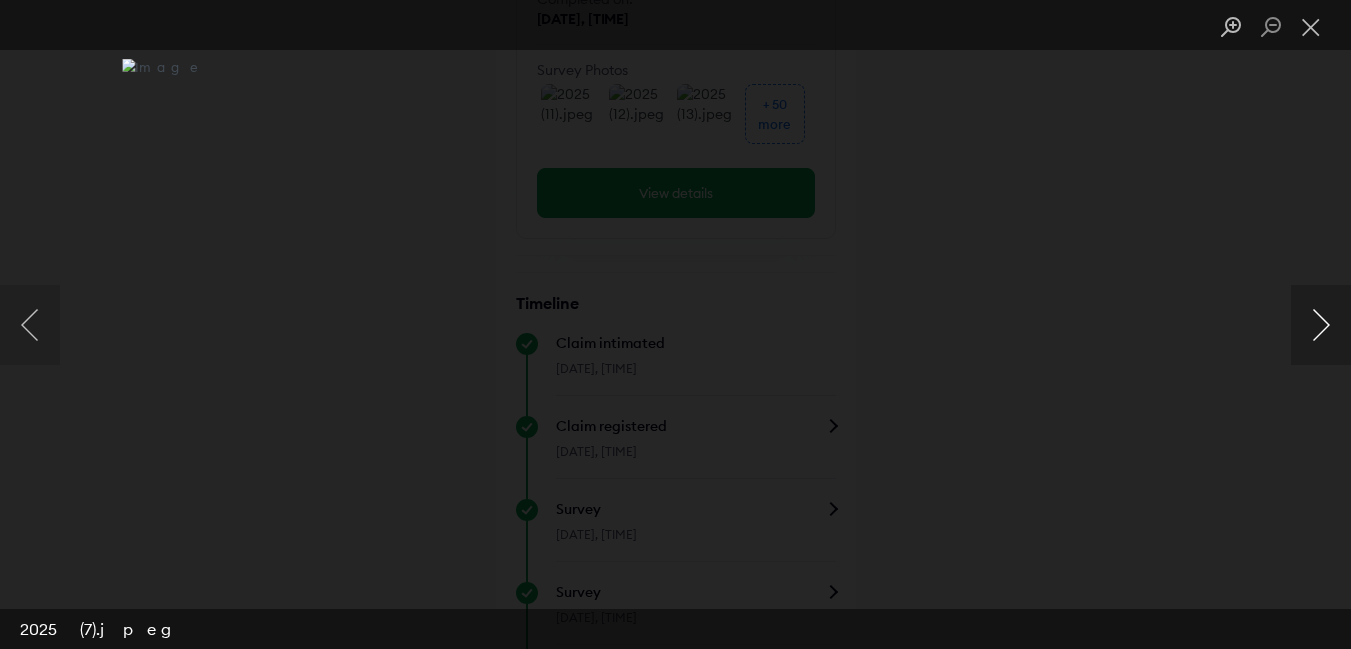 click at bounding box center [1321, 325] 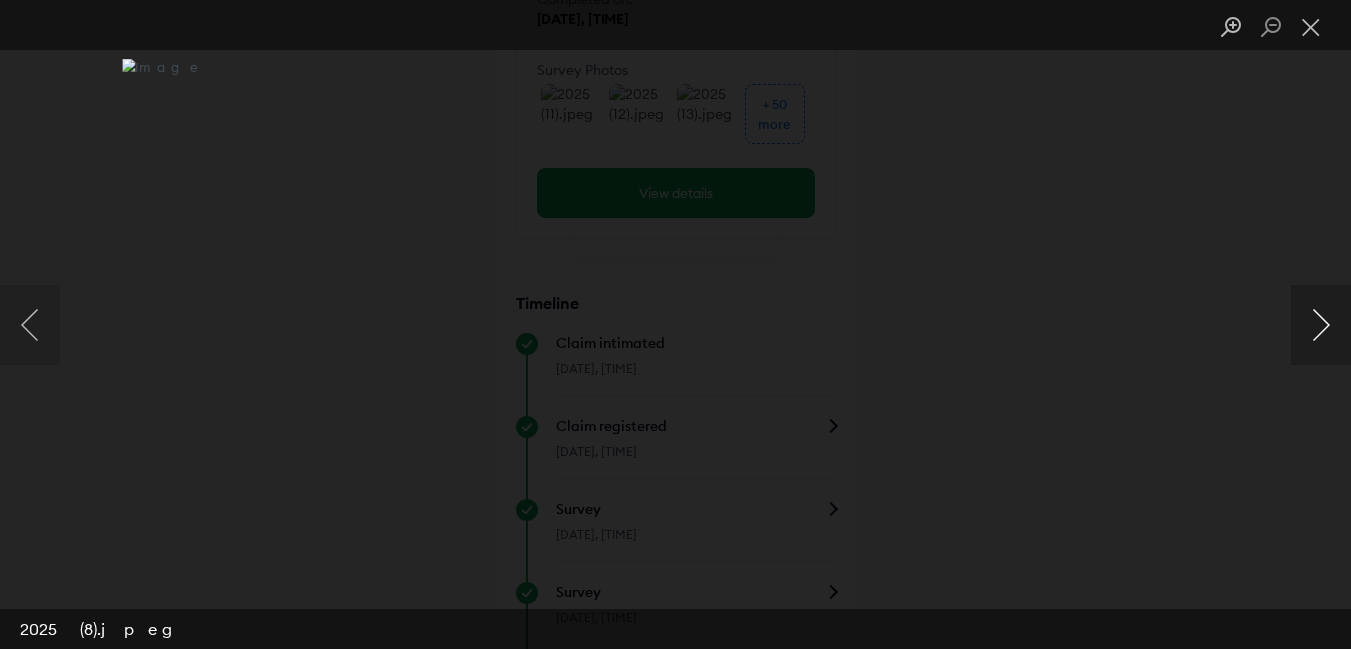 click at bounding box center [1321, 325] 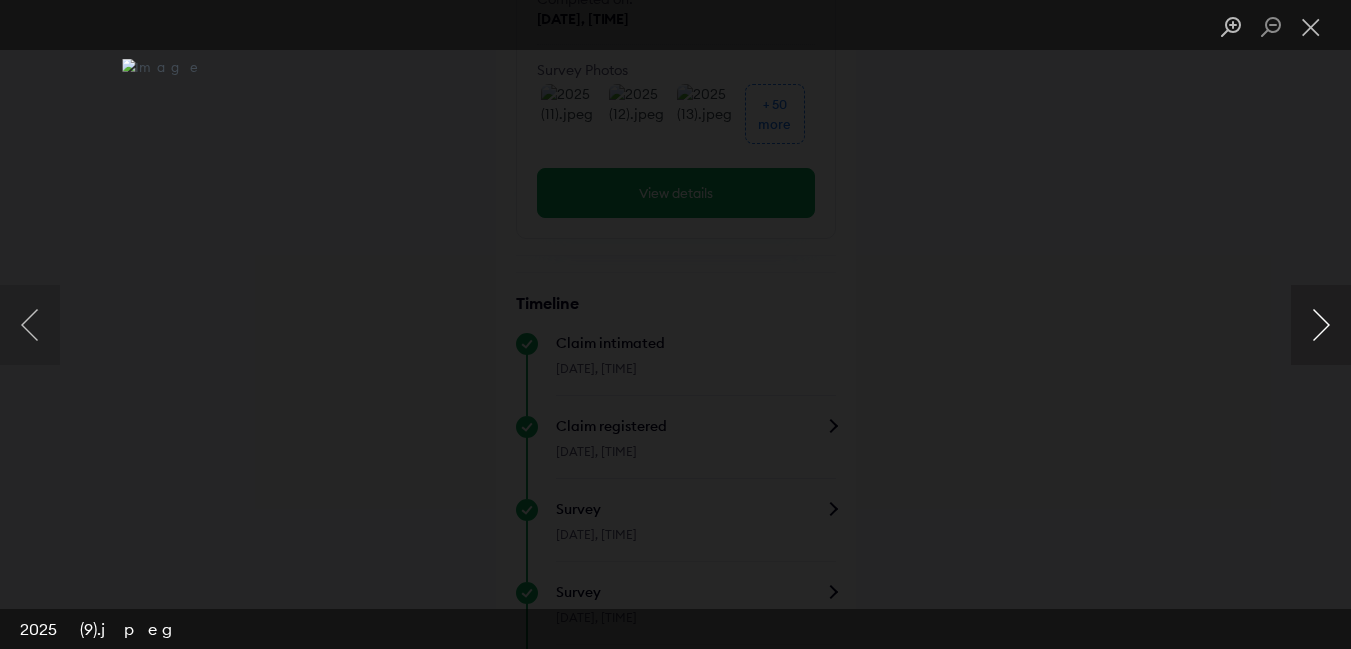 click at bounding box center (1321, 325) 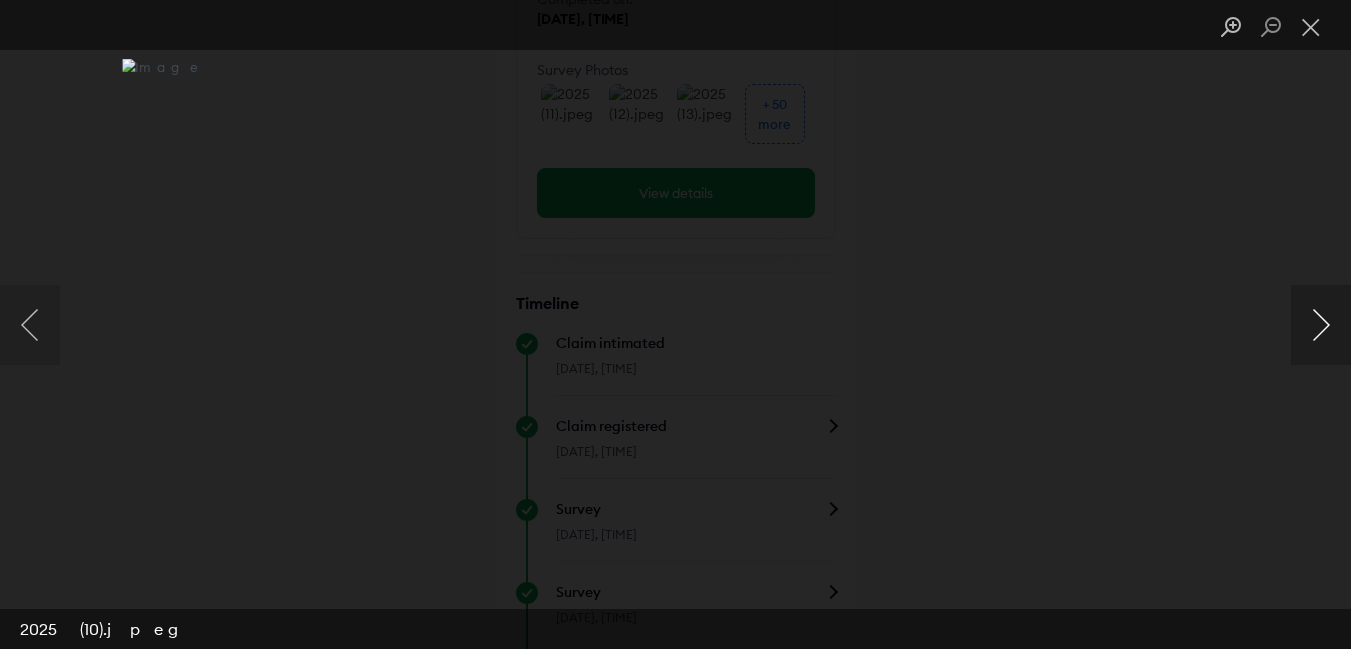 click at bounding box center [1321, 325] 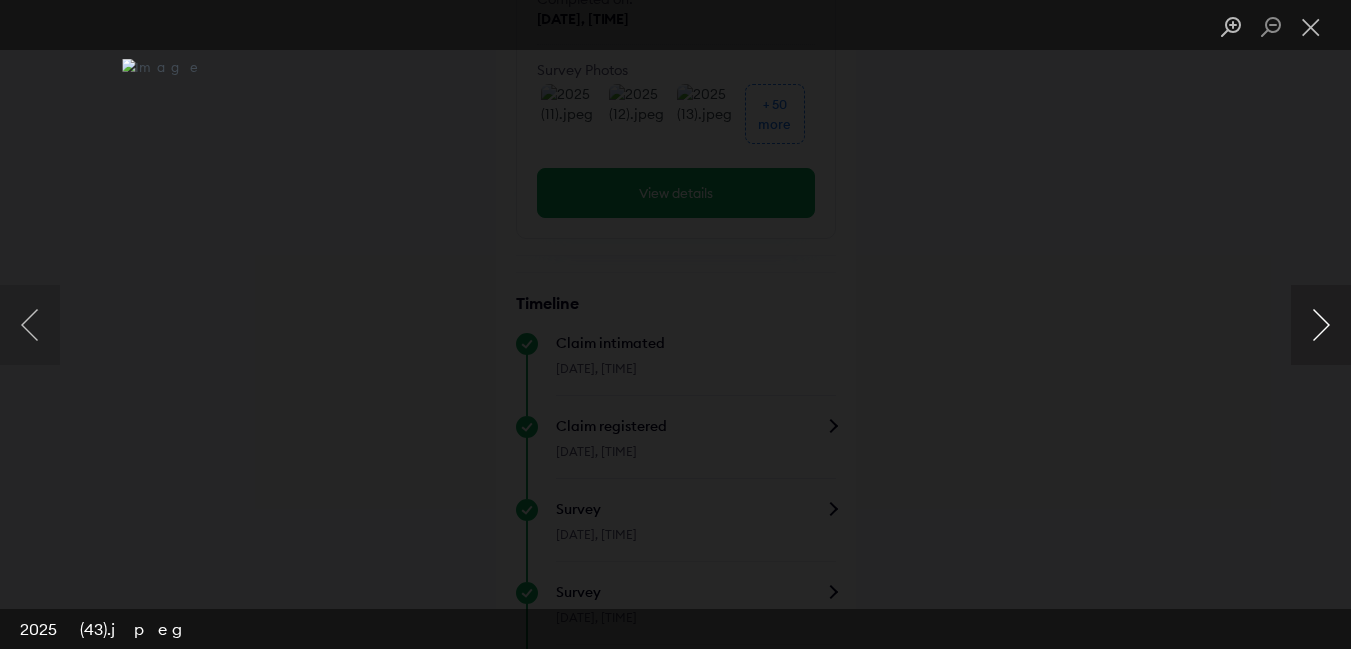 click at bounding box center [1321, 325] 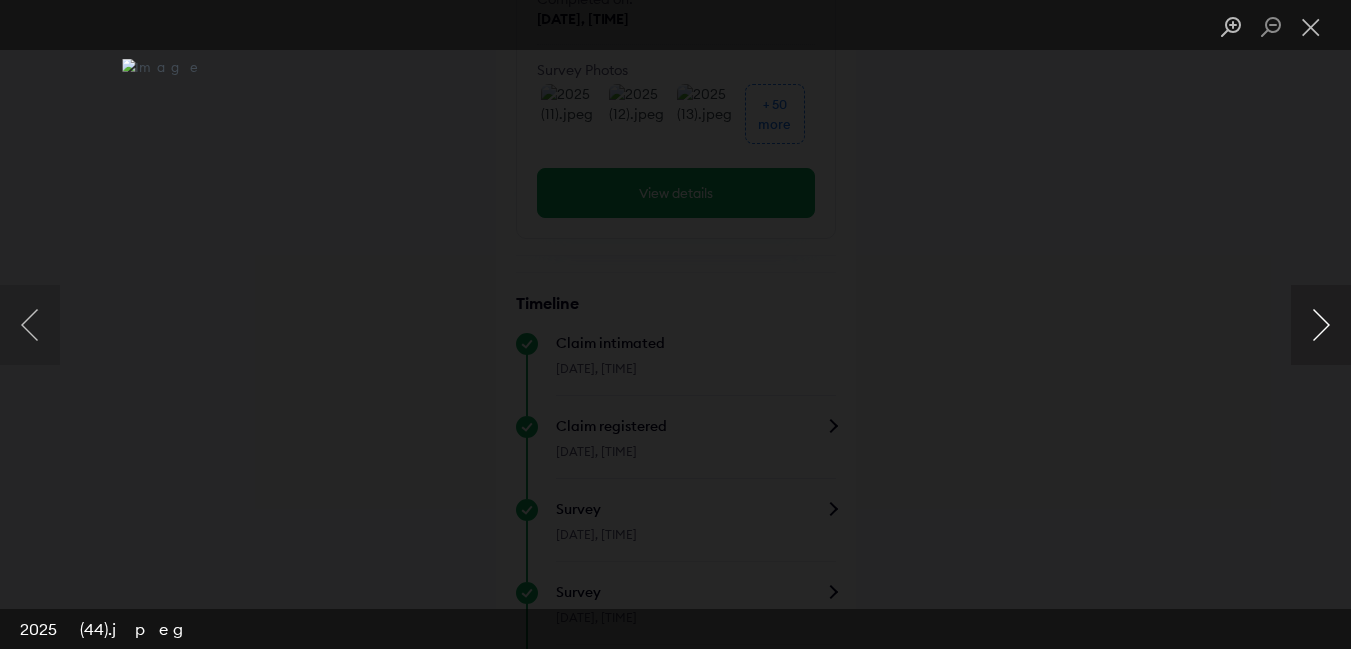 click at bounding box center (1321, 325) 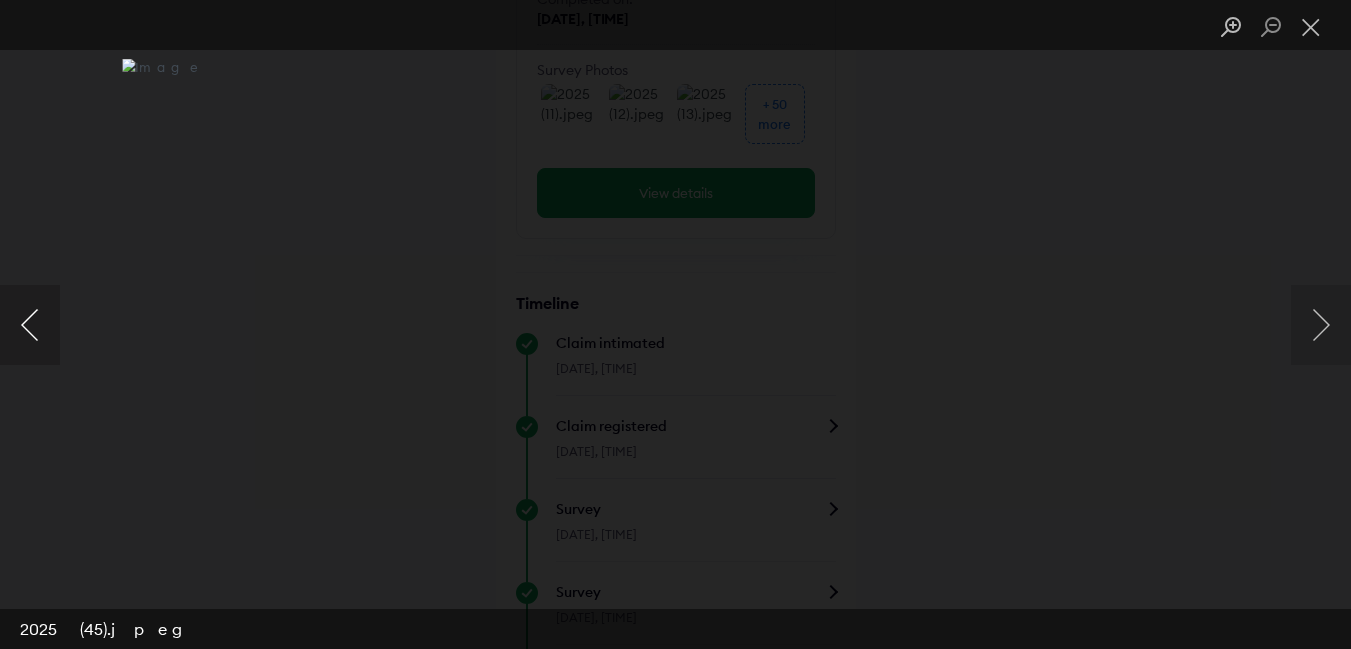 click at bounding box center (30, 325) 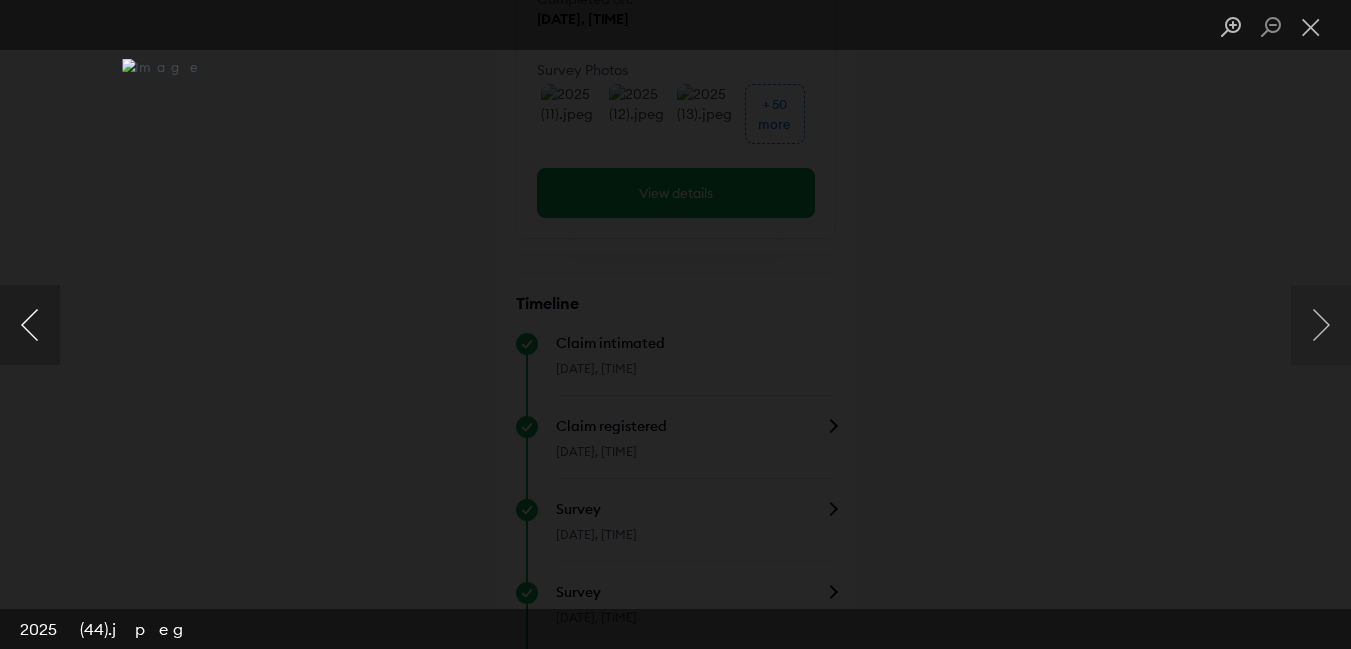 click at bounding box center [30, 325] 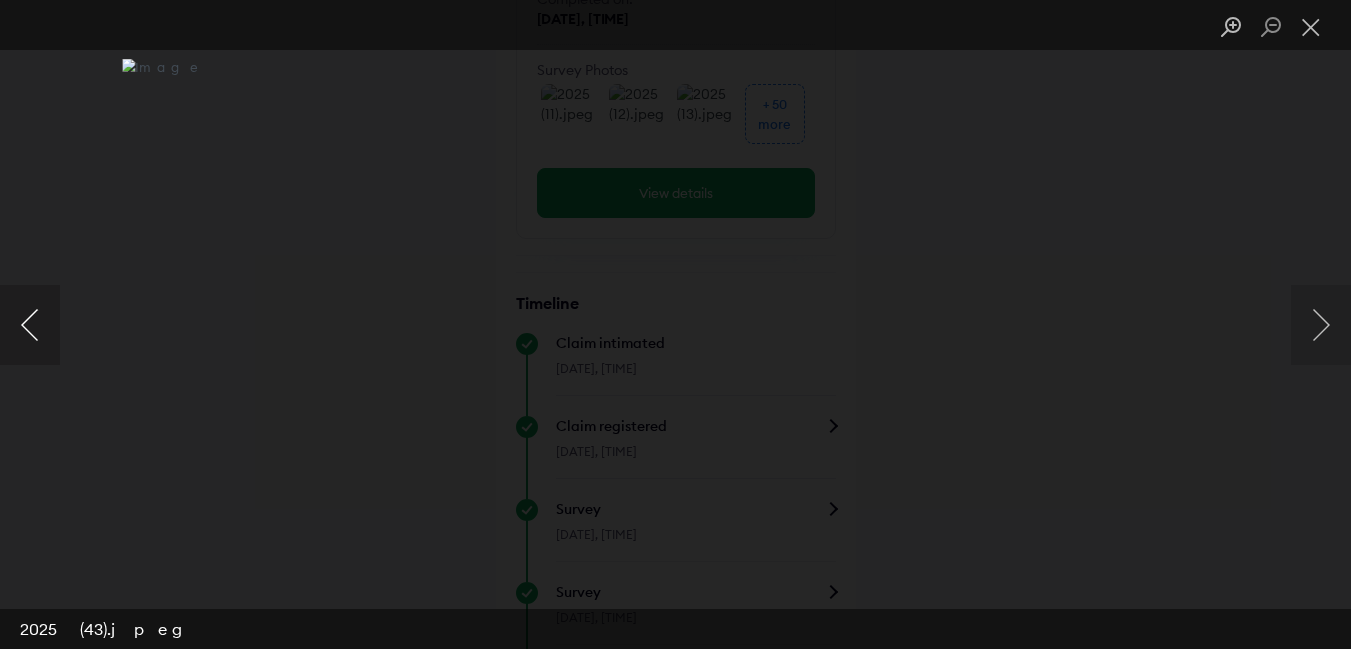 click at bounding box center [30, 325] 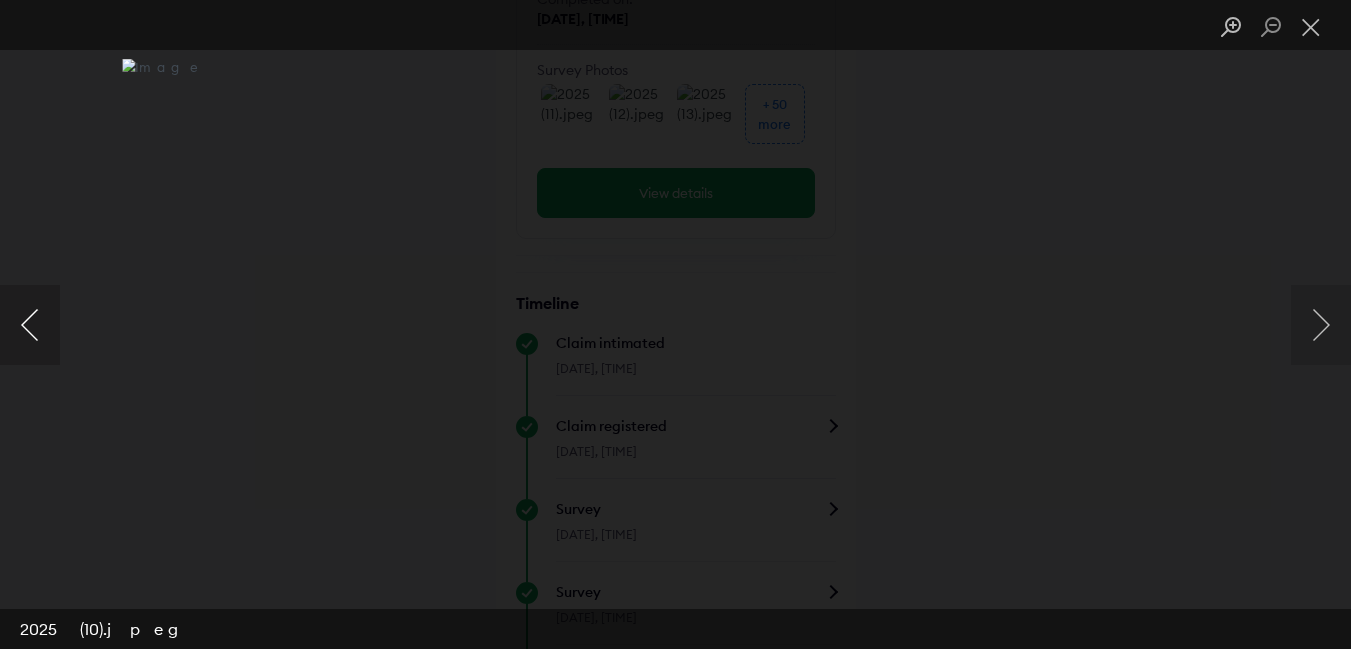 click at bounding box center (30, 325) 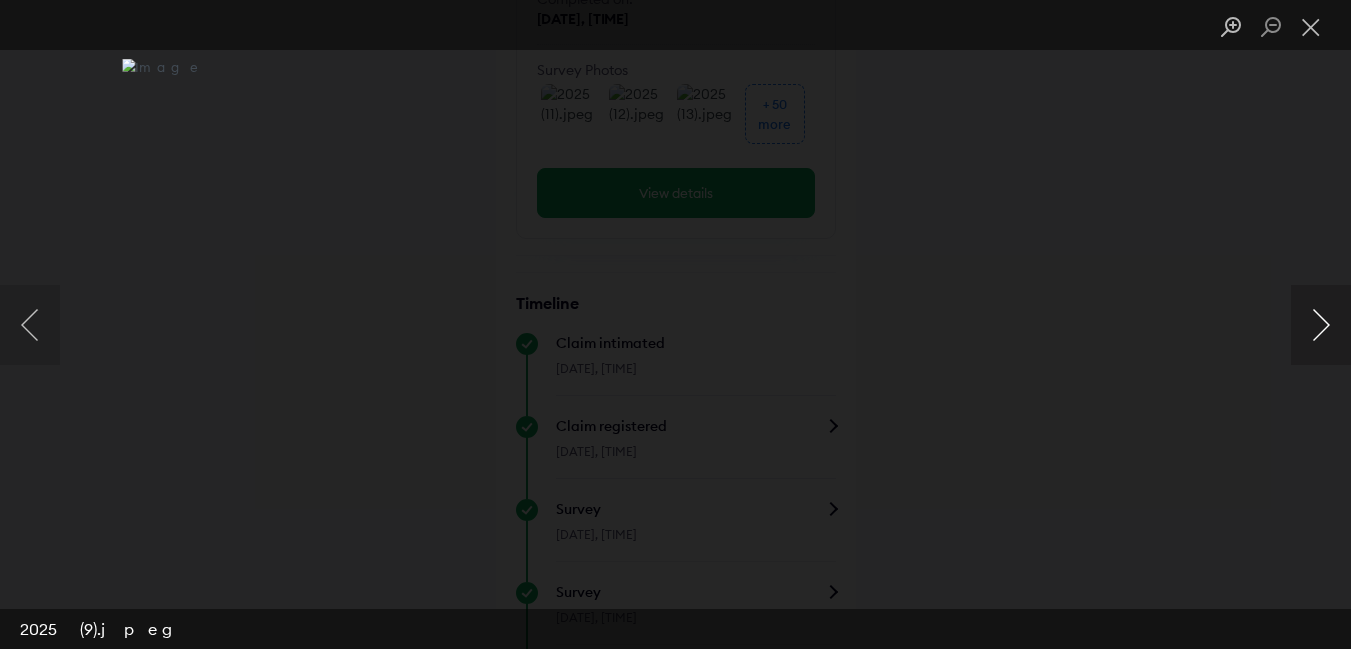 click at bounding box center [1321, 325] 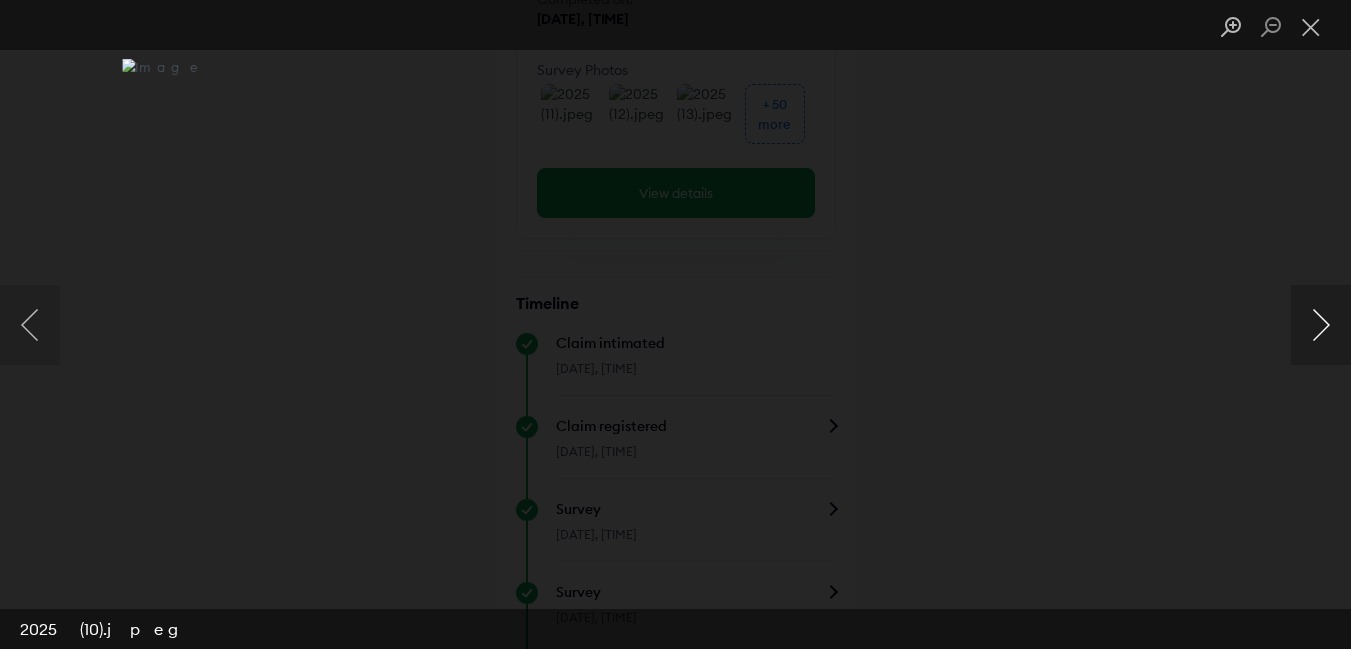 click at bounding box center (1321, 325) 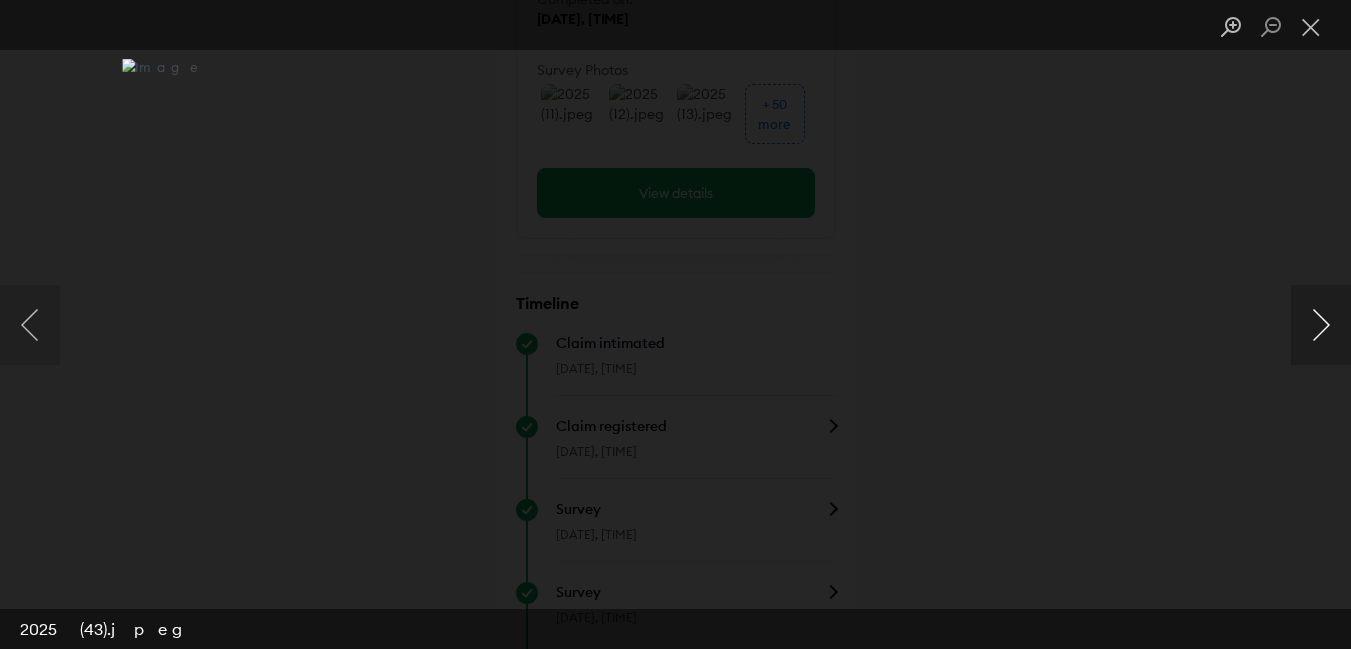 click at bounding box center [1321, 325] 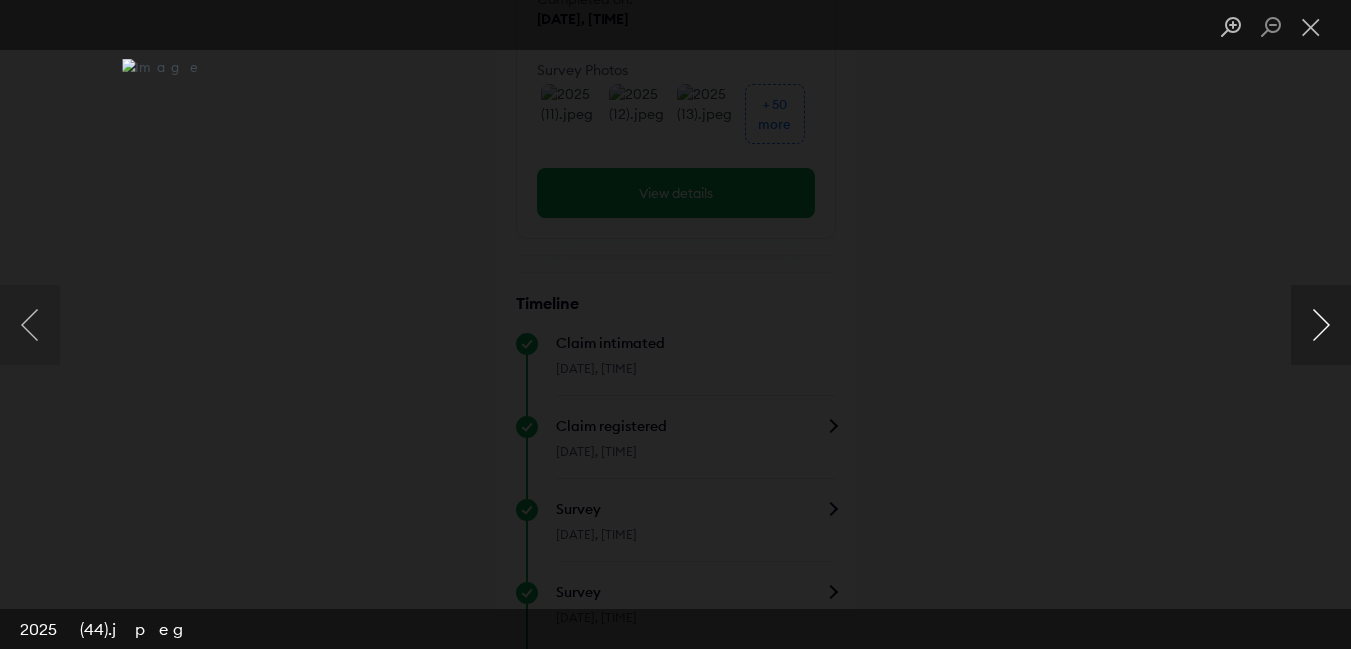 click at bounding box center (1321, 325) 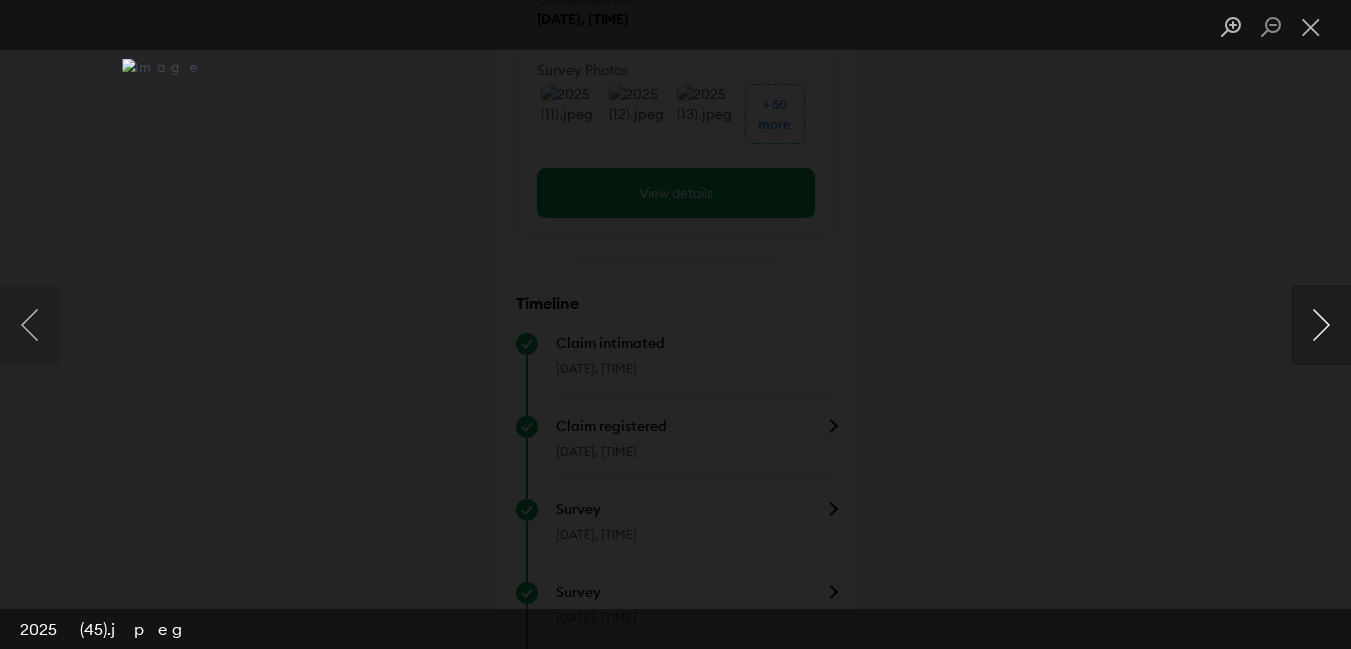 click at bounding box center [1321, 325] 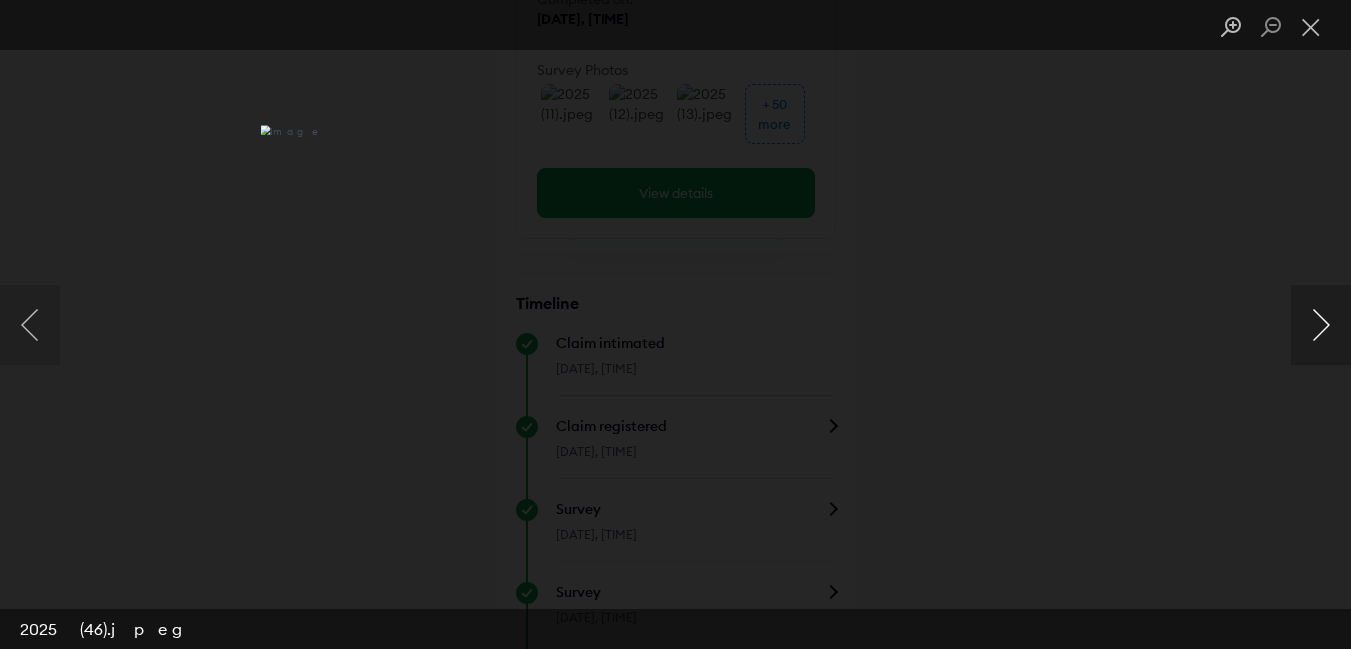 click at bounding box center [1321, 325] 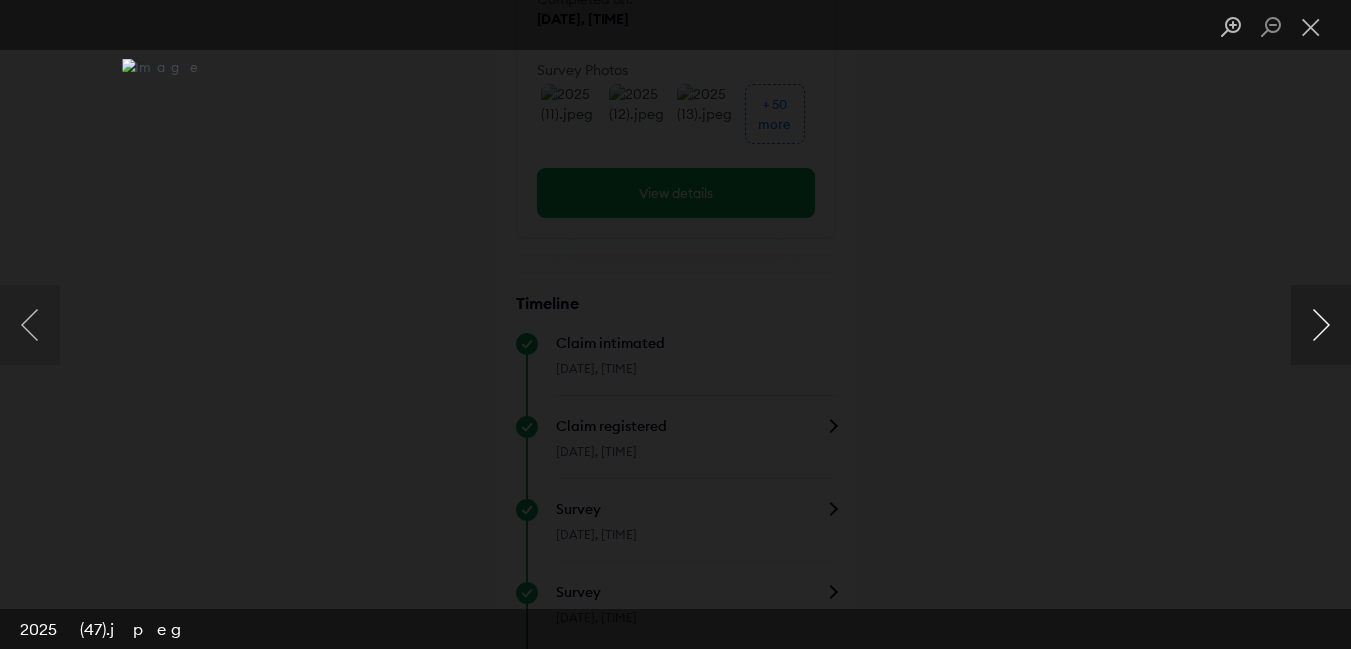 click at bounding box center [1321, 325] 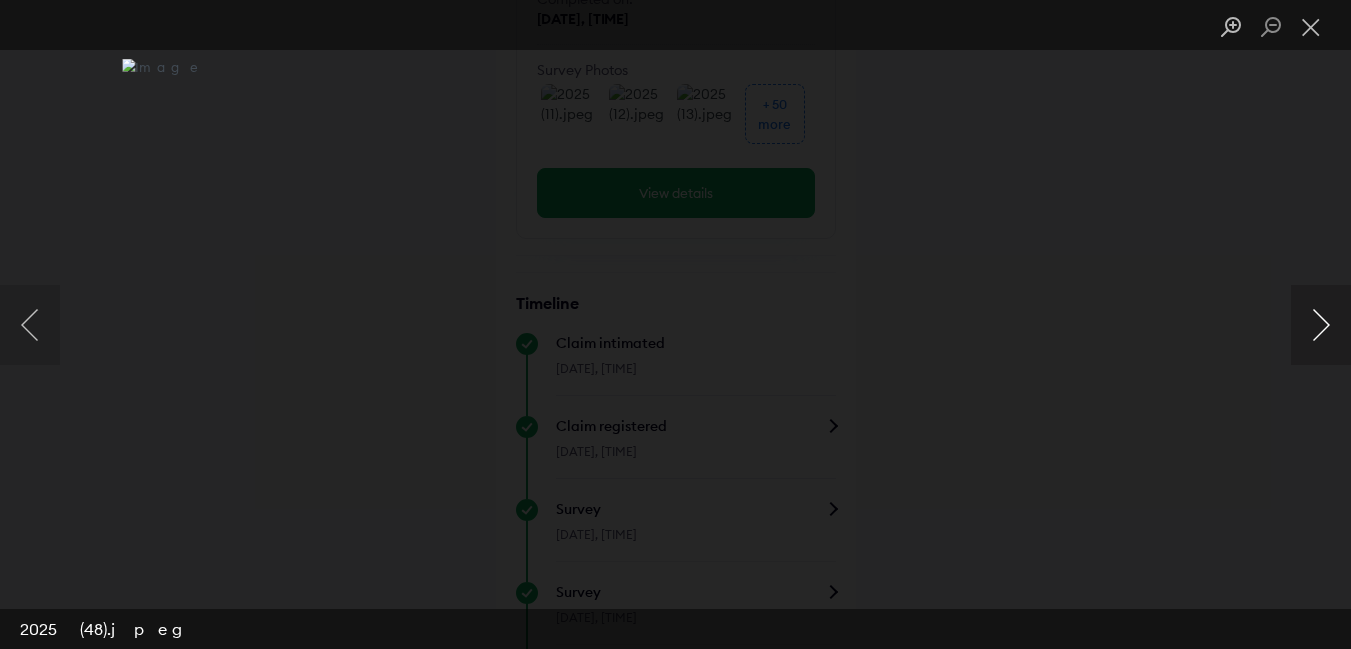 click at bounding box center [1321, 325] 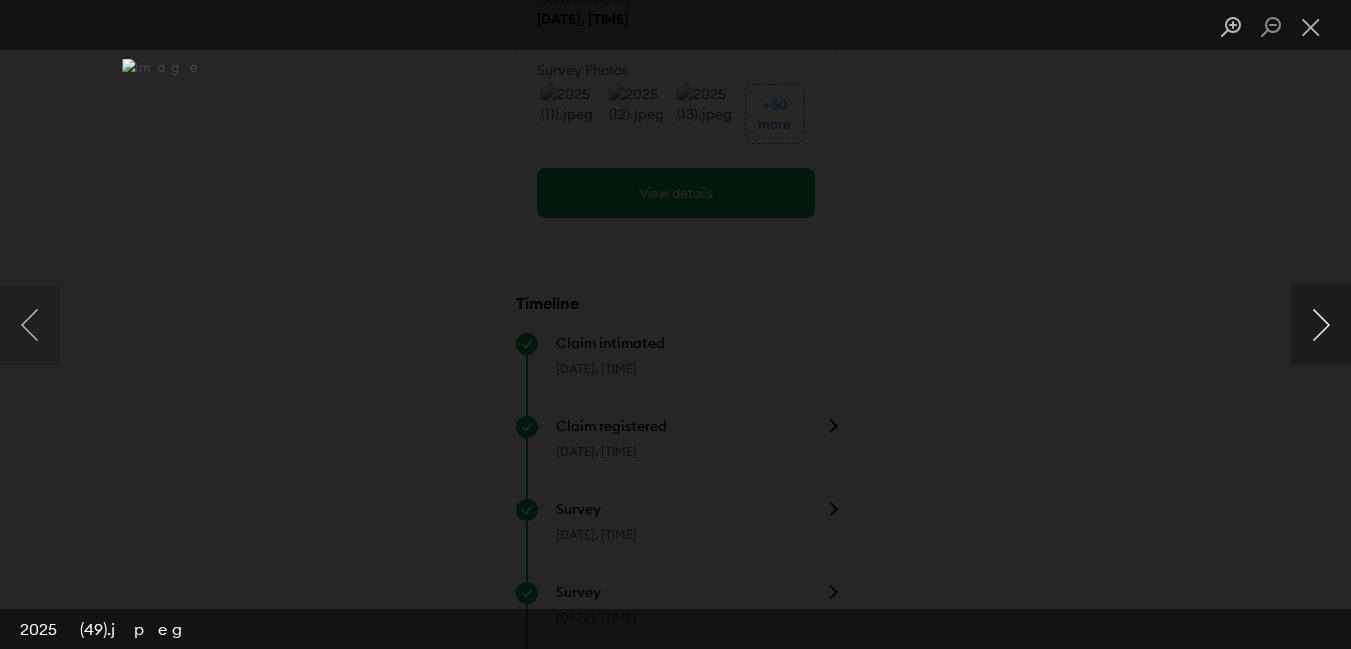 click at bounding box center (1321, 325) 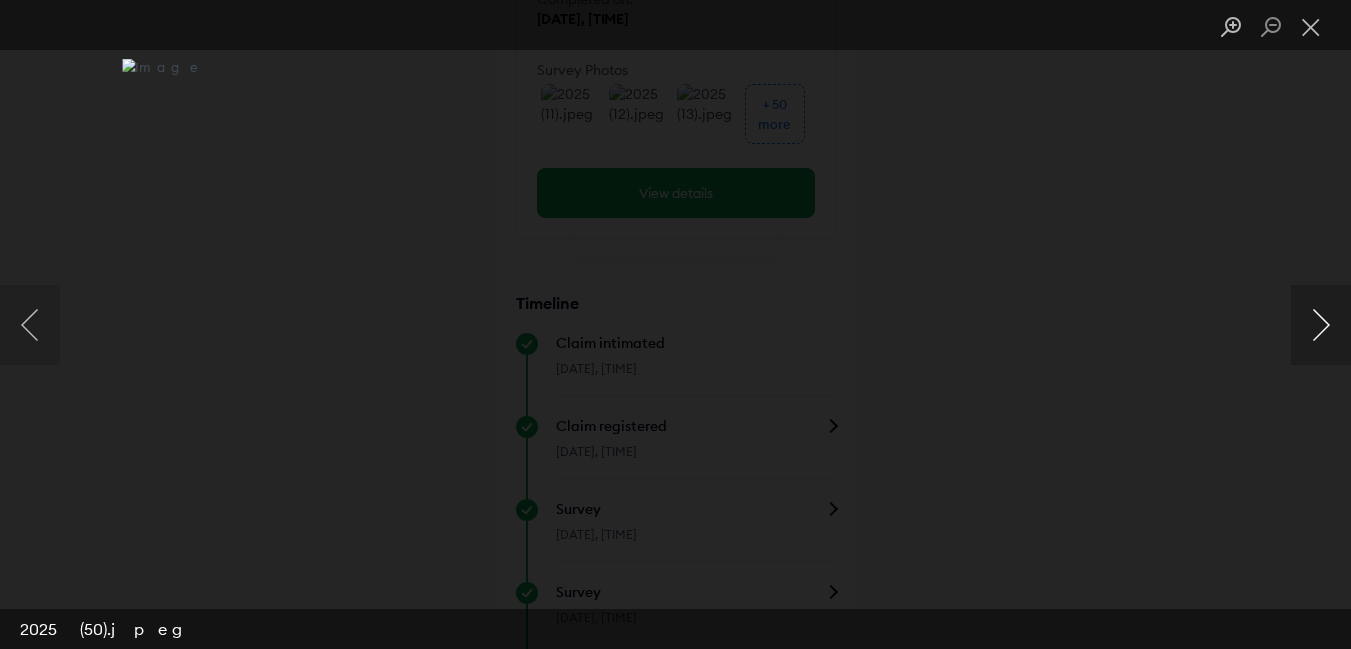 click at bounding box center (1321, 325) 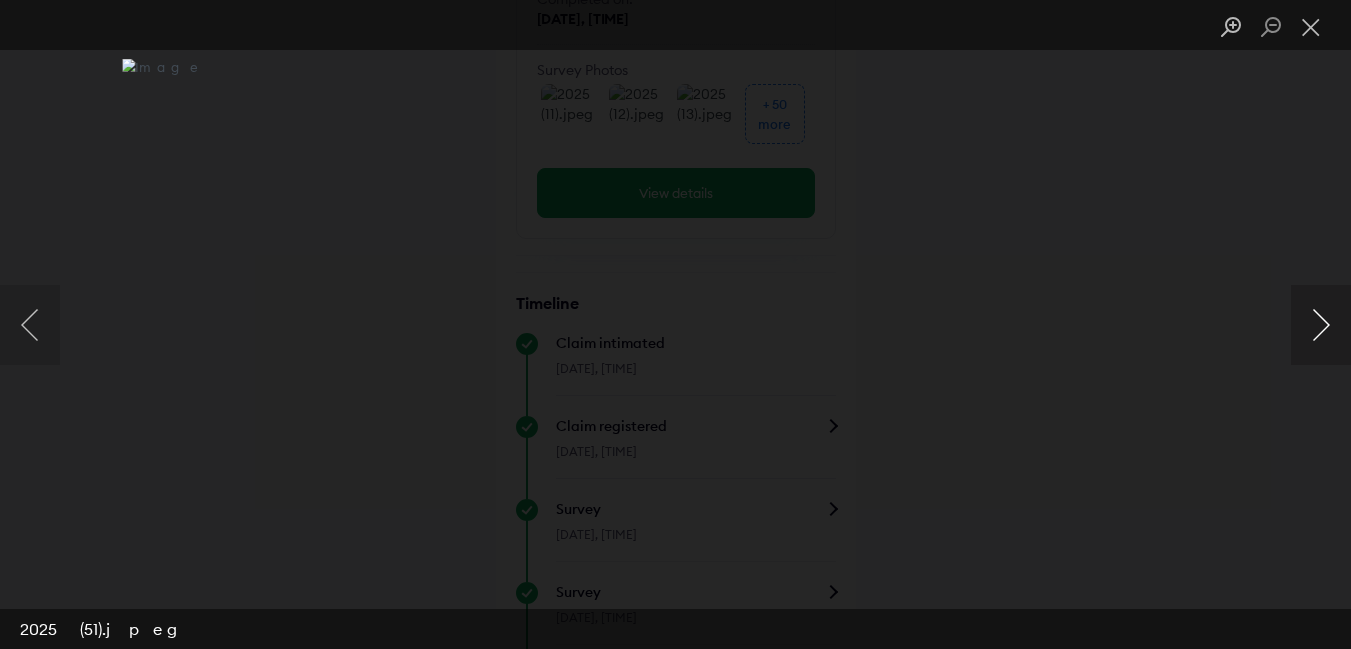 click at bounding box center [1321, 325] 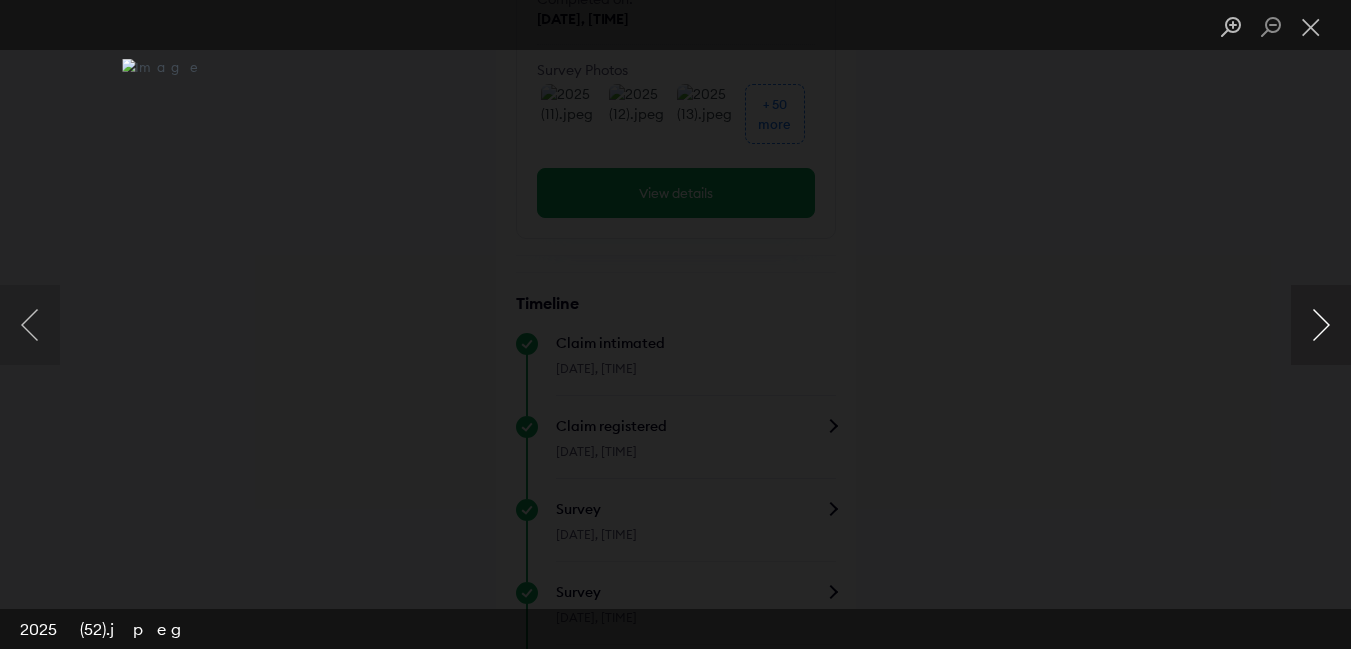 click at bounding box center [1321, 325] 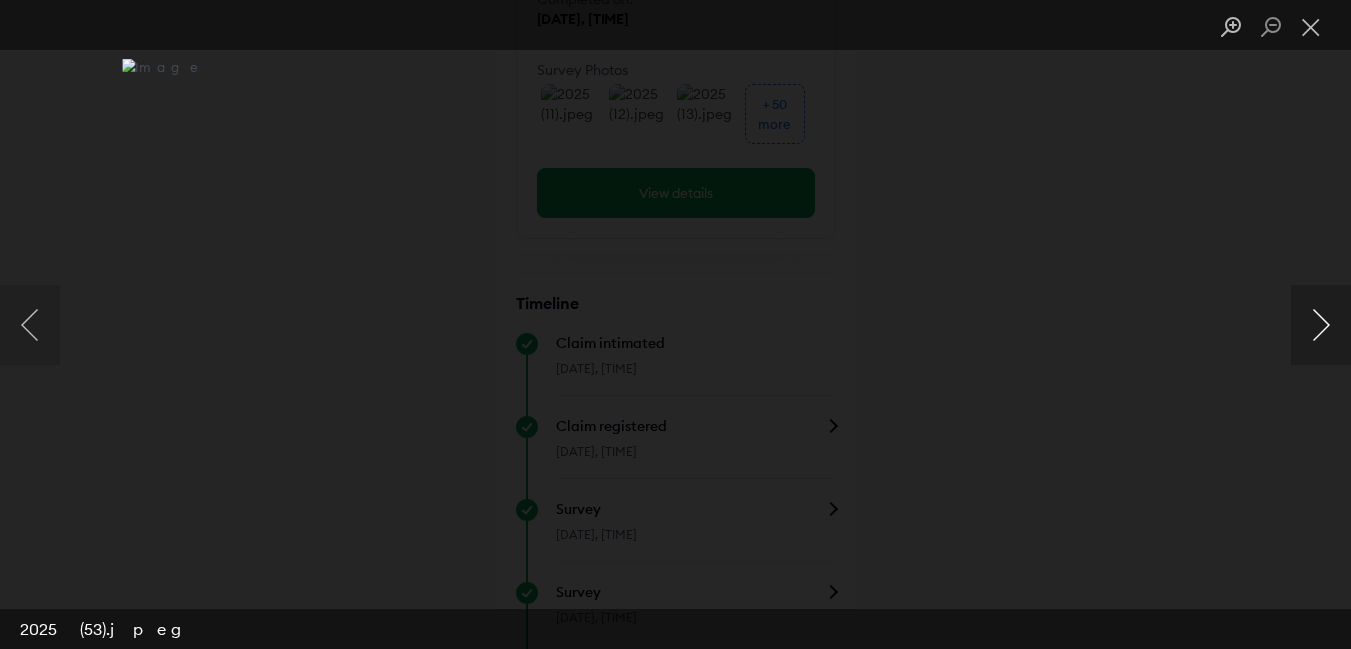 click at bounding box center (1321, 325) 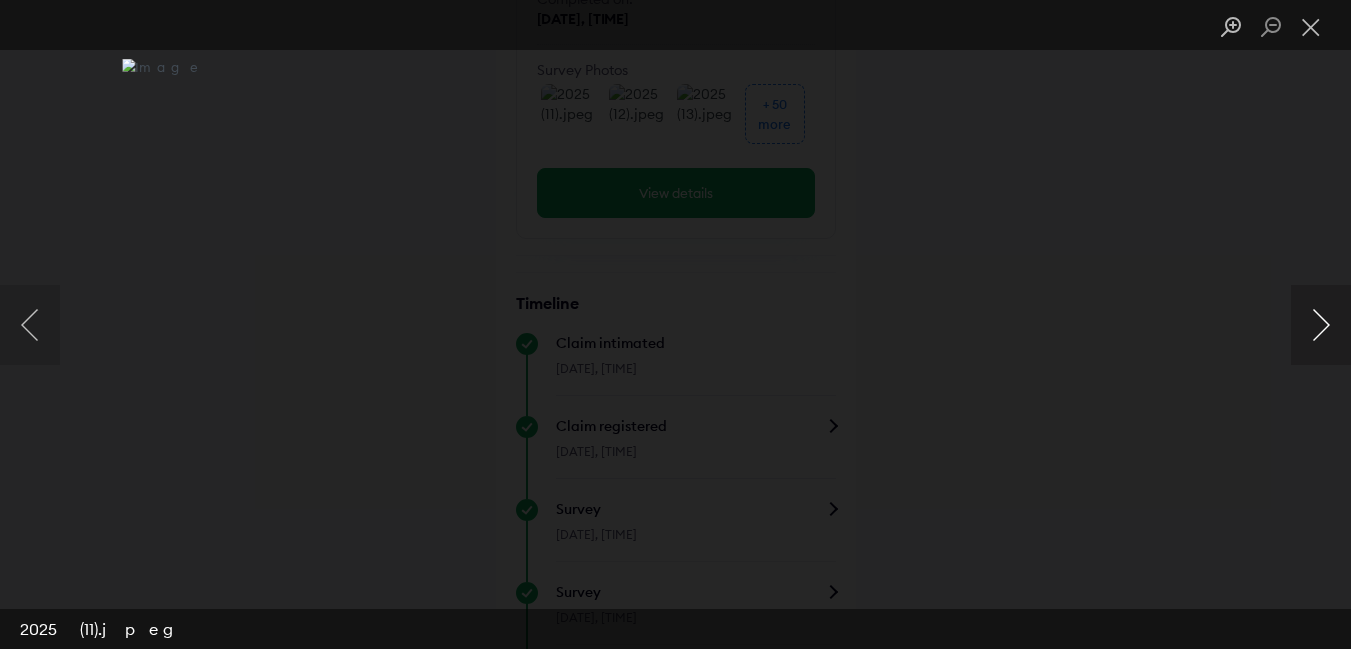 click at bounding box center (1321, 325) 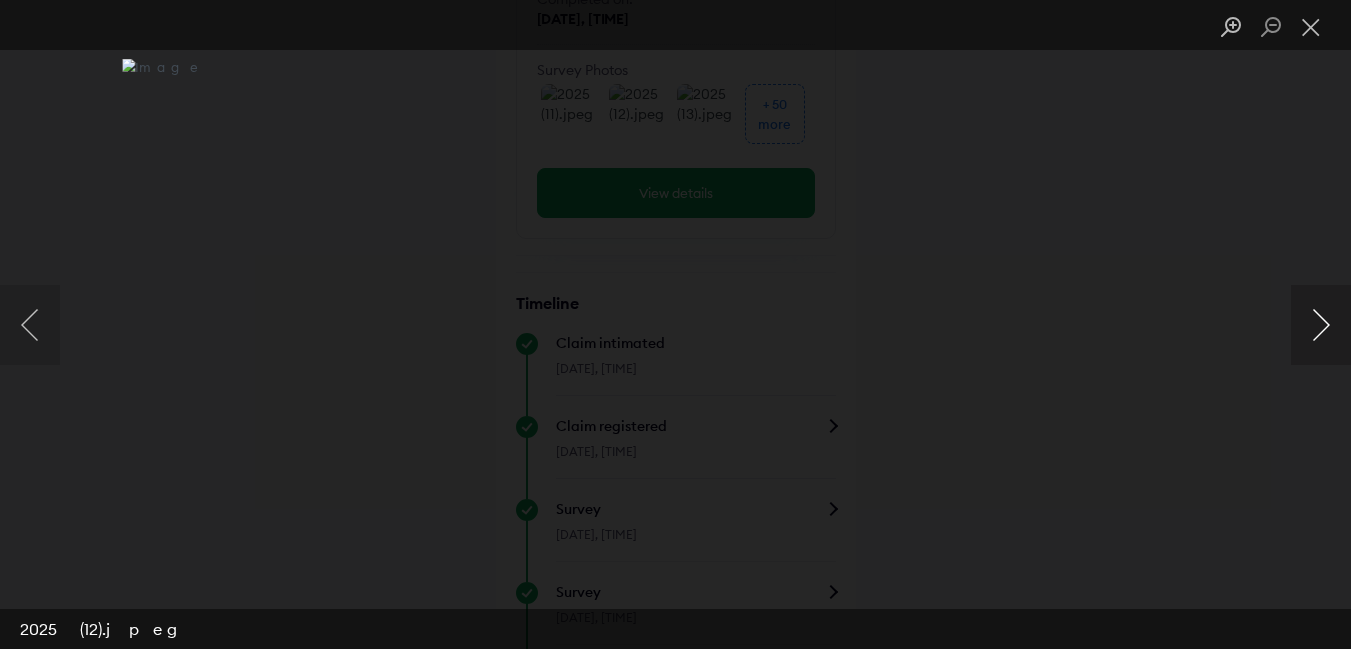 click at bounding box center (1321, 325) 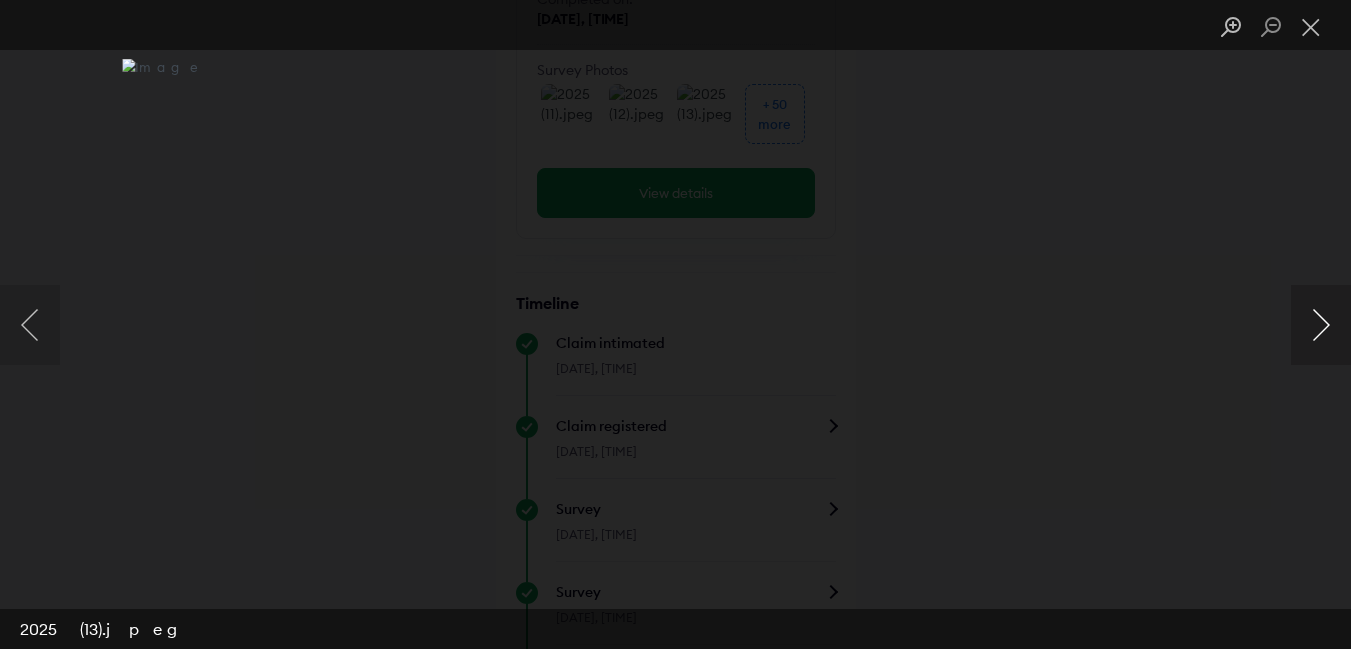 click at bounding box center [1321, 325] 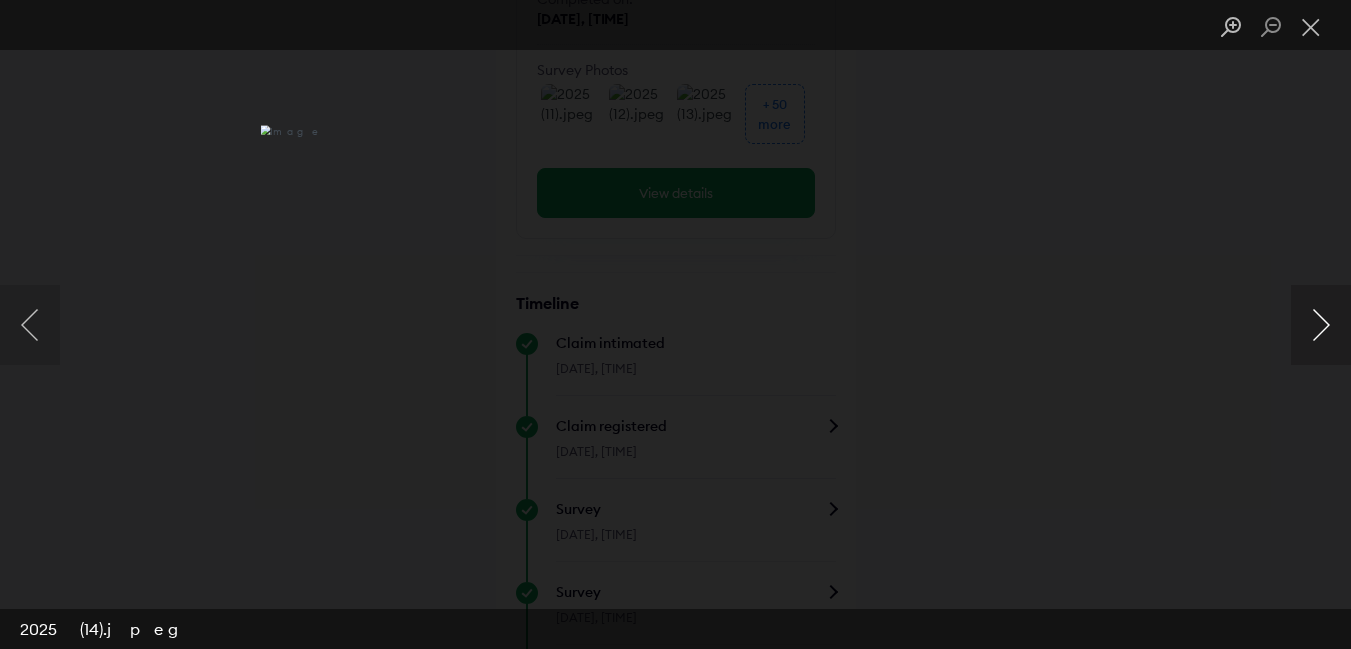 click at bounding box center (1321, 325) 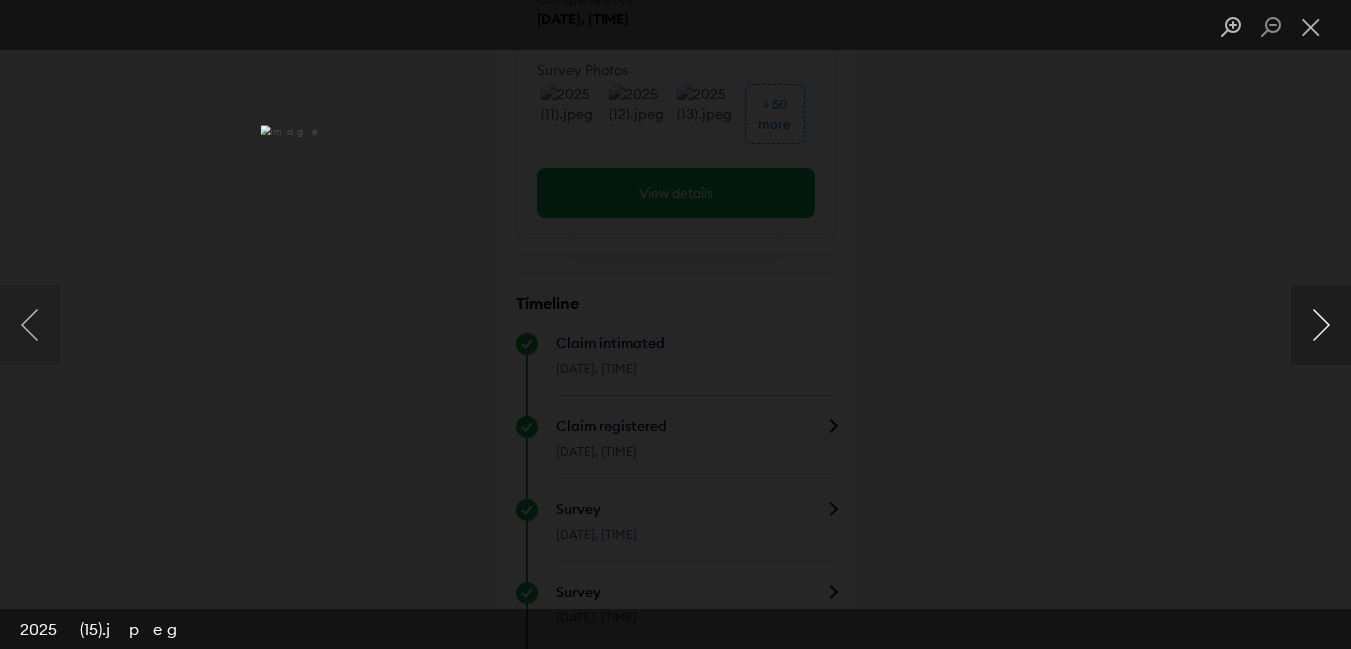 click at bounding box center (1321, 325) 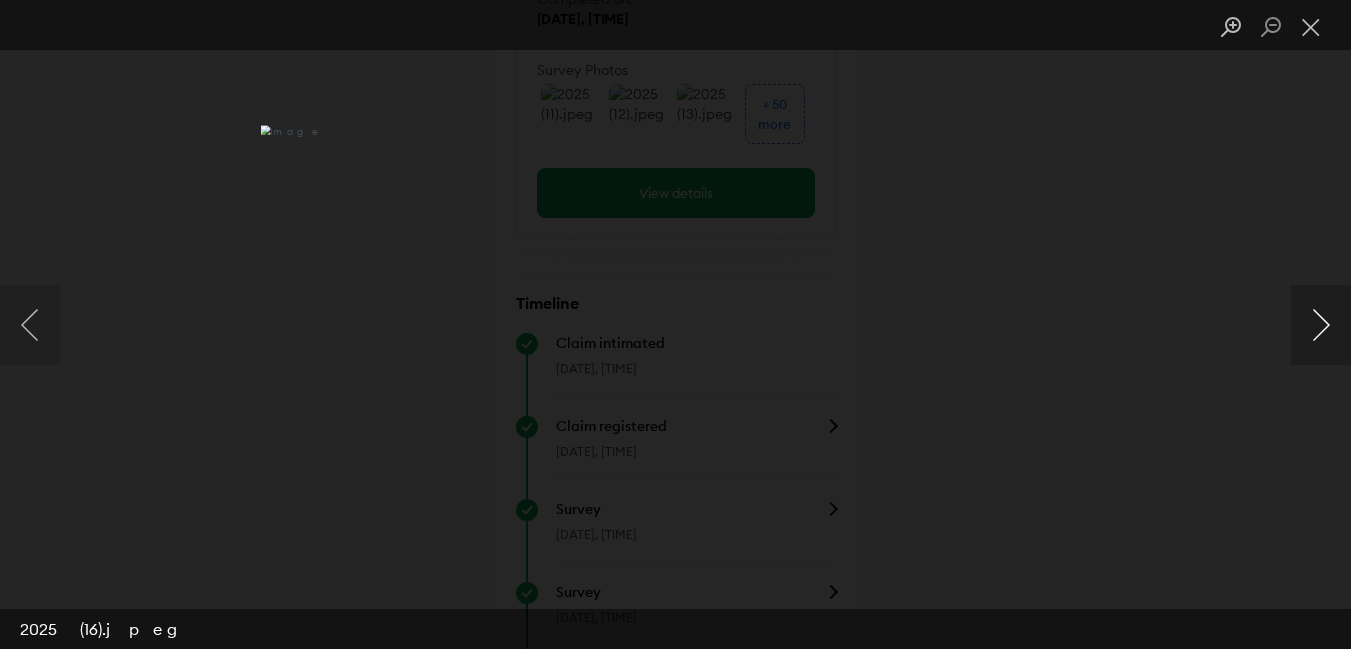 click at bounding box center [1321, 325] 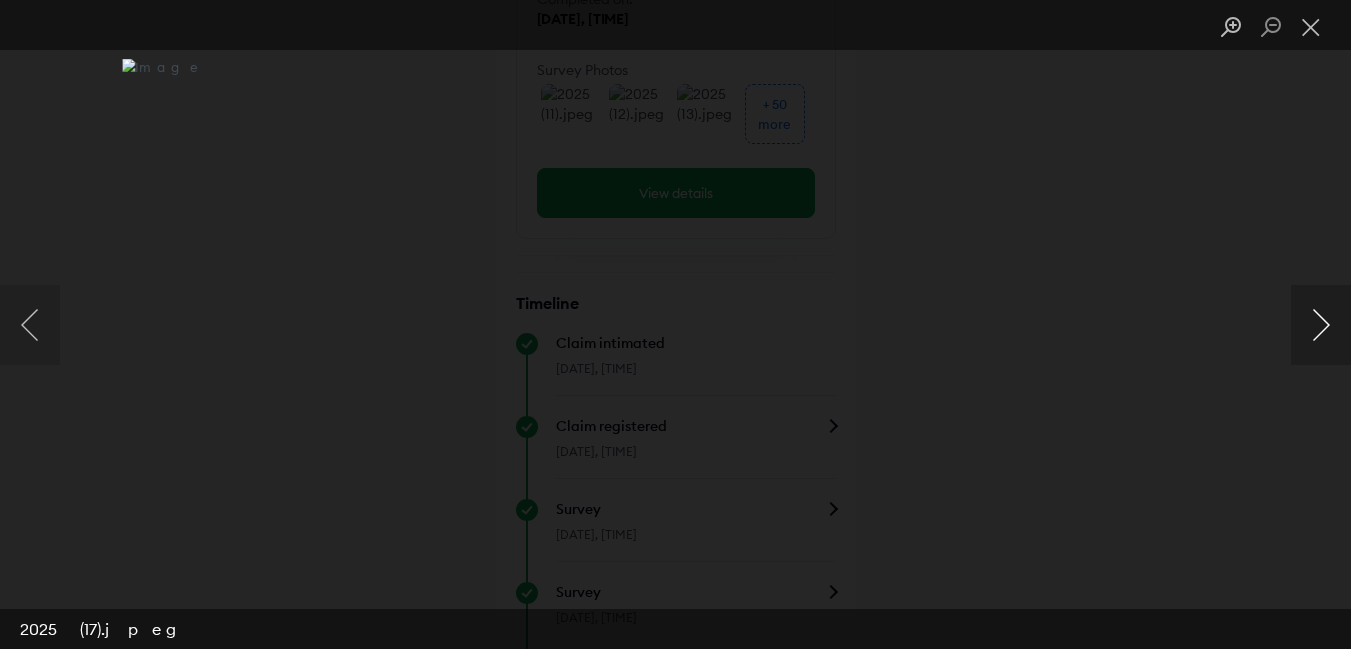 click at bounding box center (1321, 325) 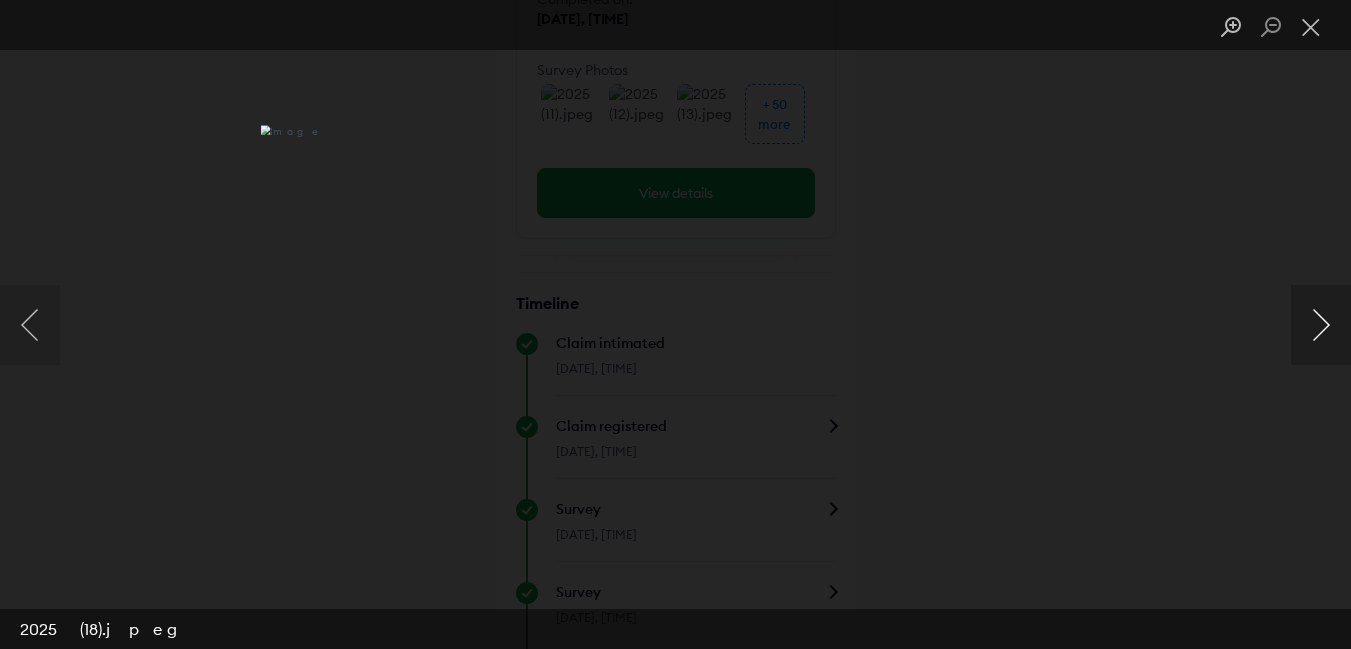 click at bounding box center (1321, 325) 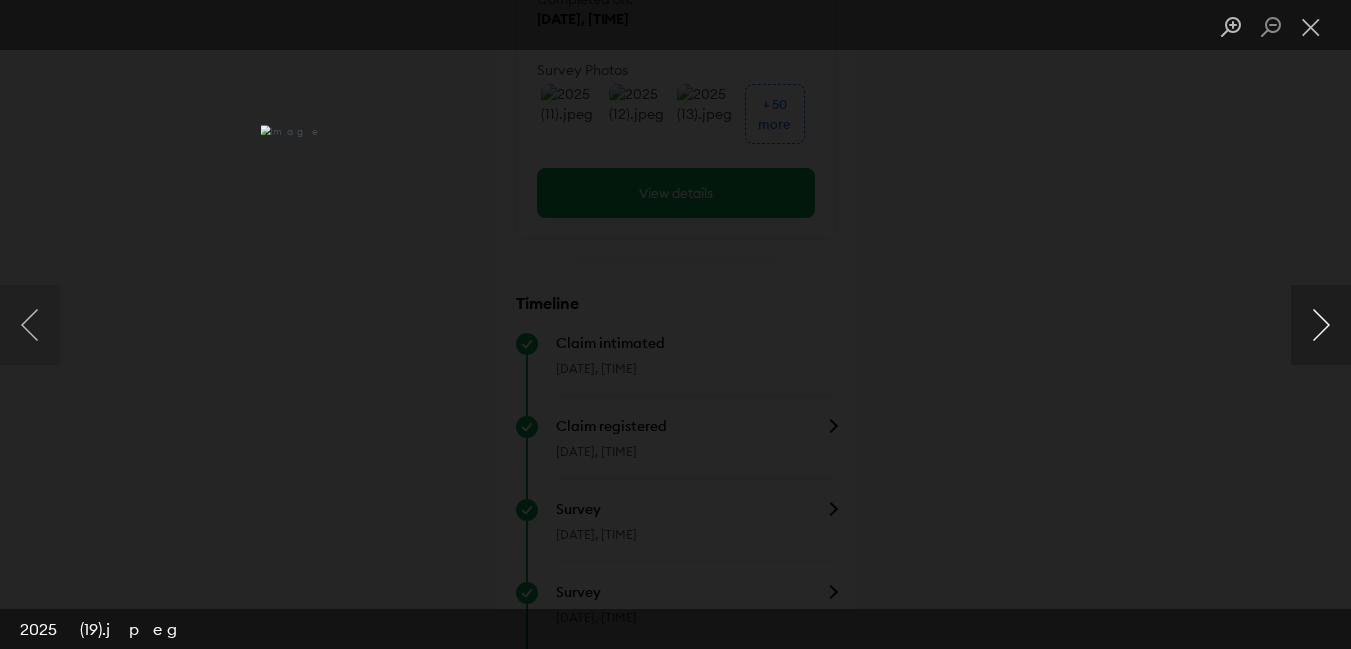 click at bounding box center [1321, 325] 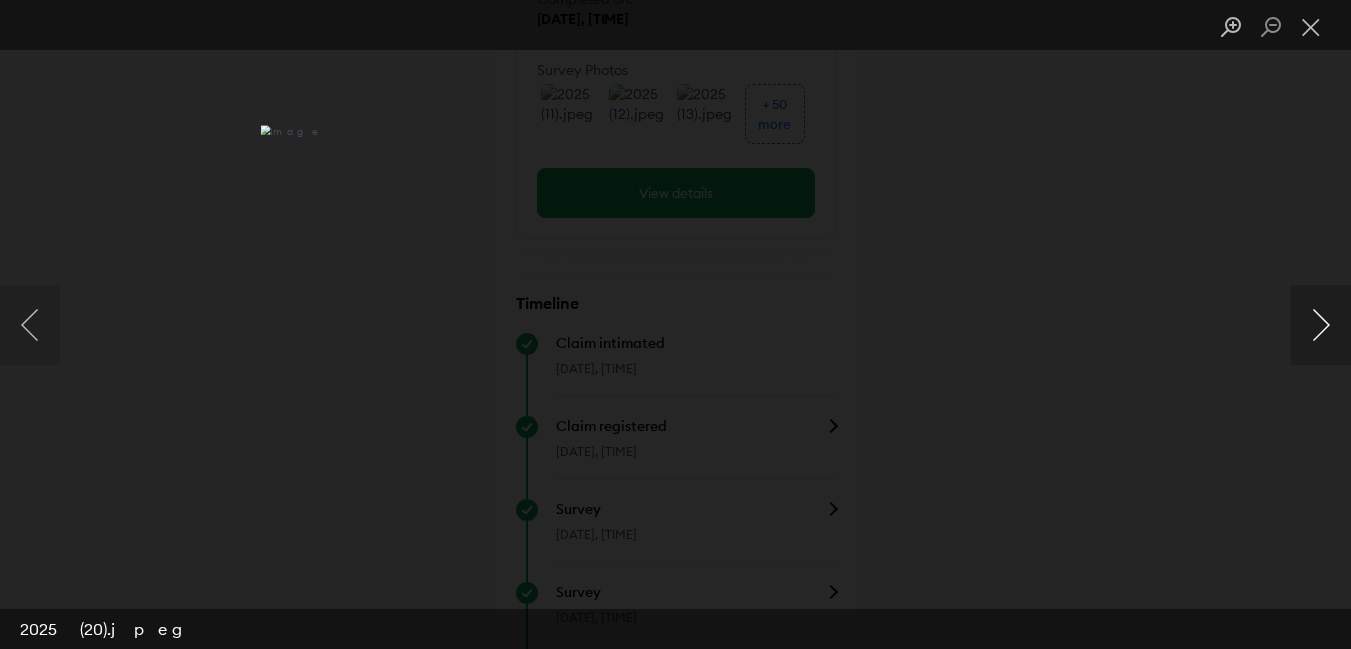 click at bounding box center (1321, 325) 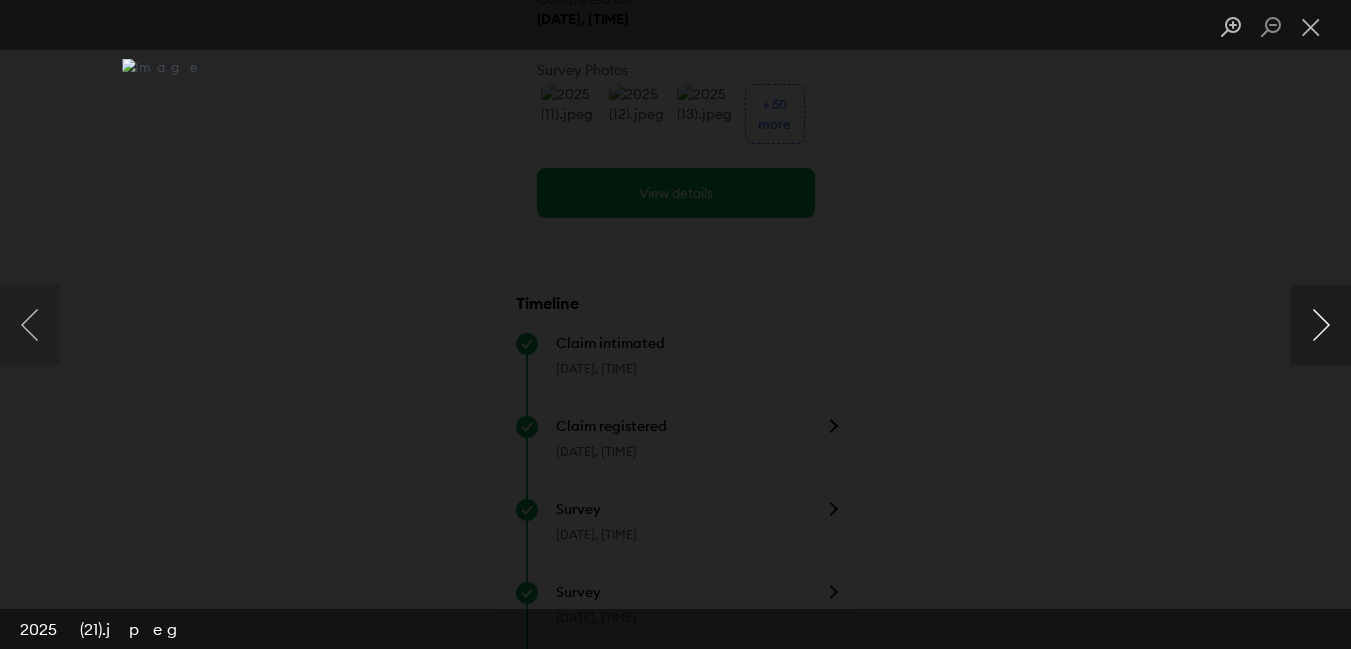 click at bounding box center (1321, 325) 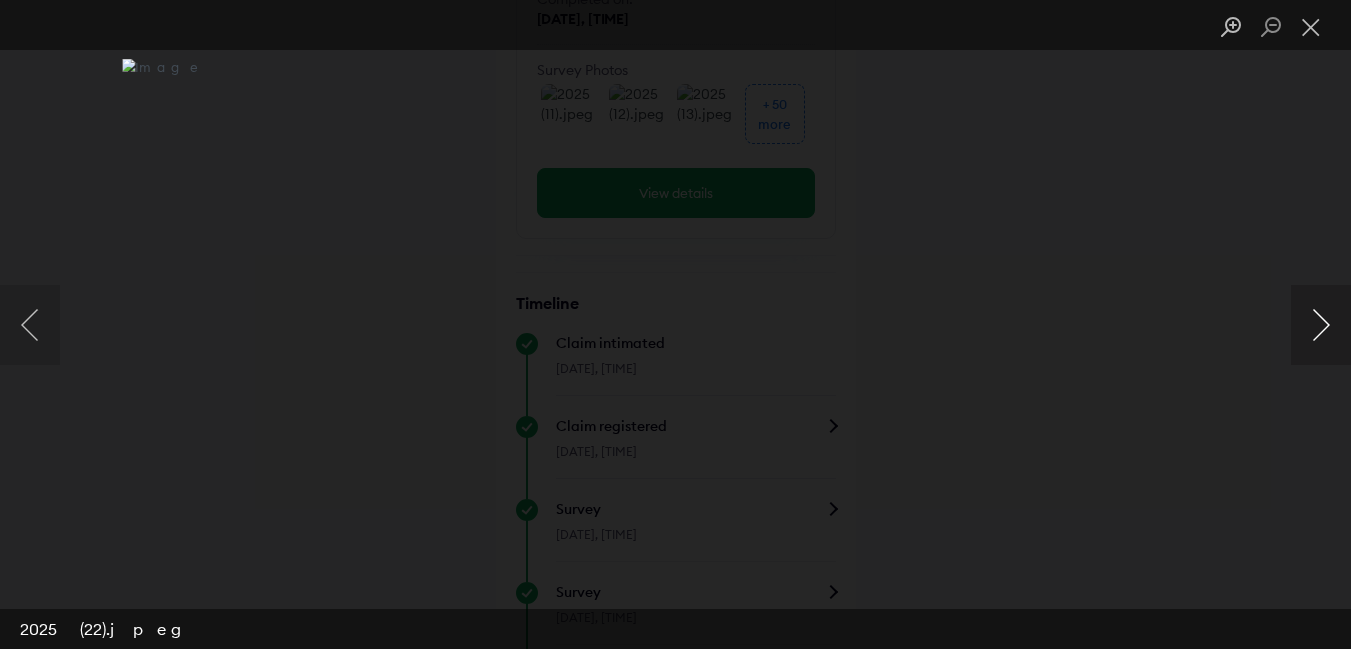 click at bounding box center (1321, 325) 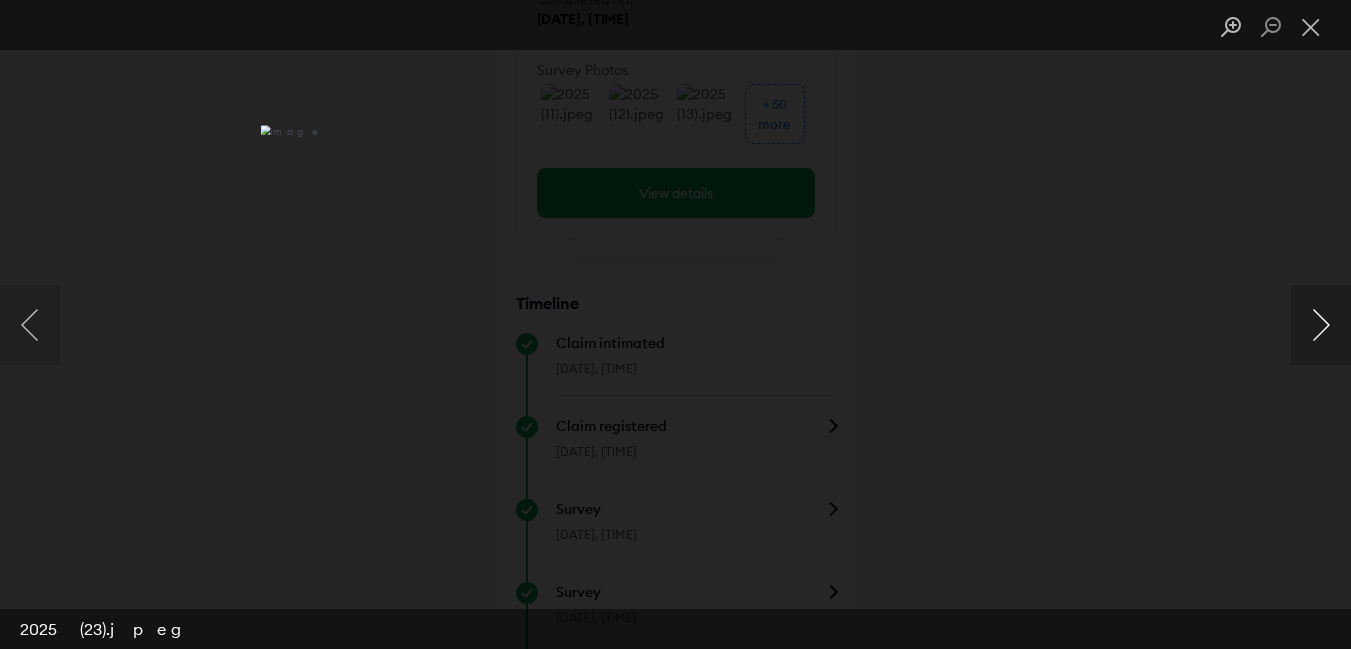 click at bounding box center (1321, 325) 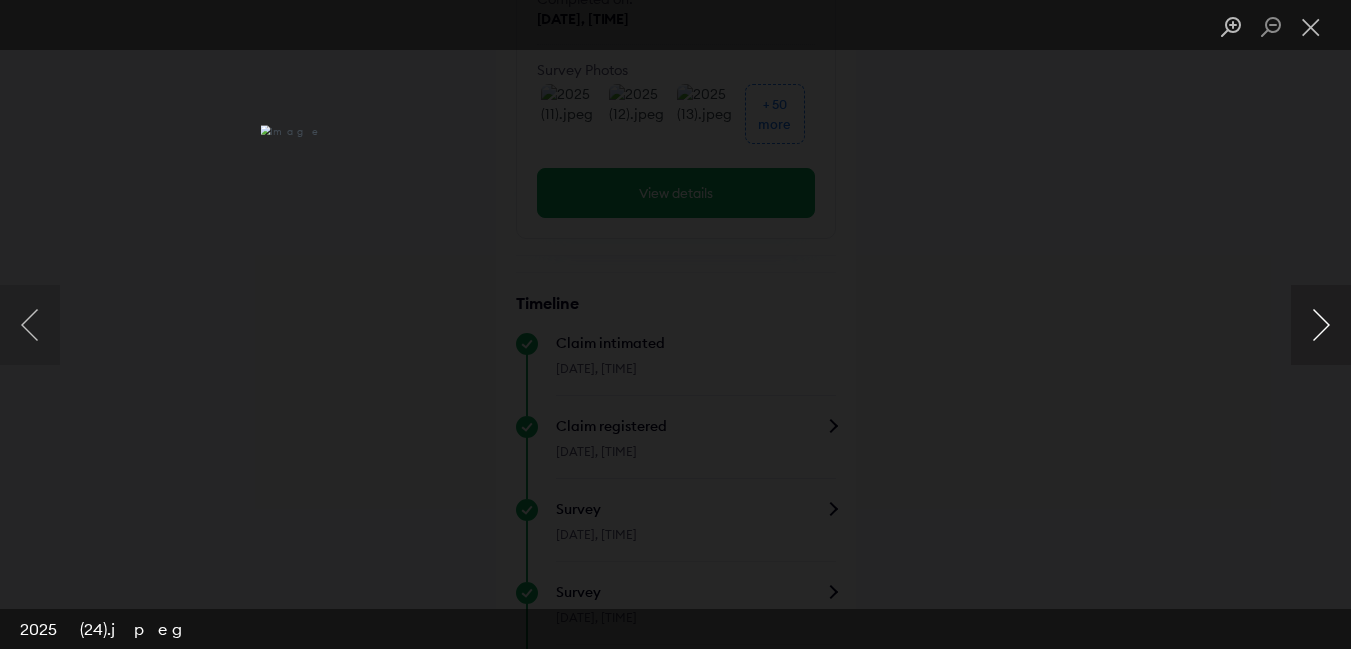 click at bounding box center (1321, 325) 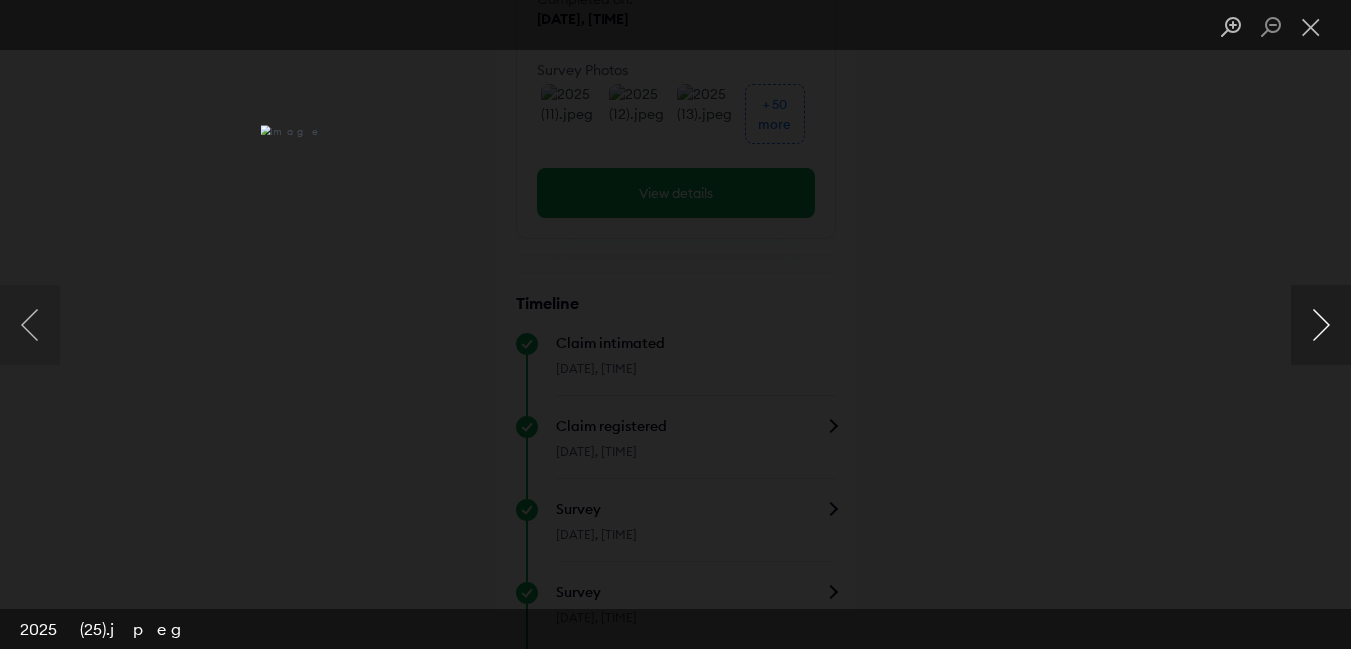 click at bounding box center (1321, 325) 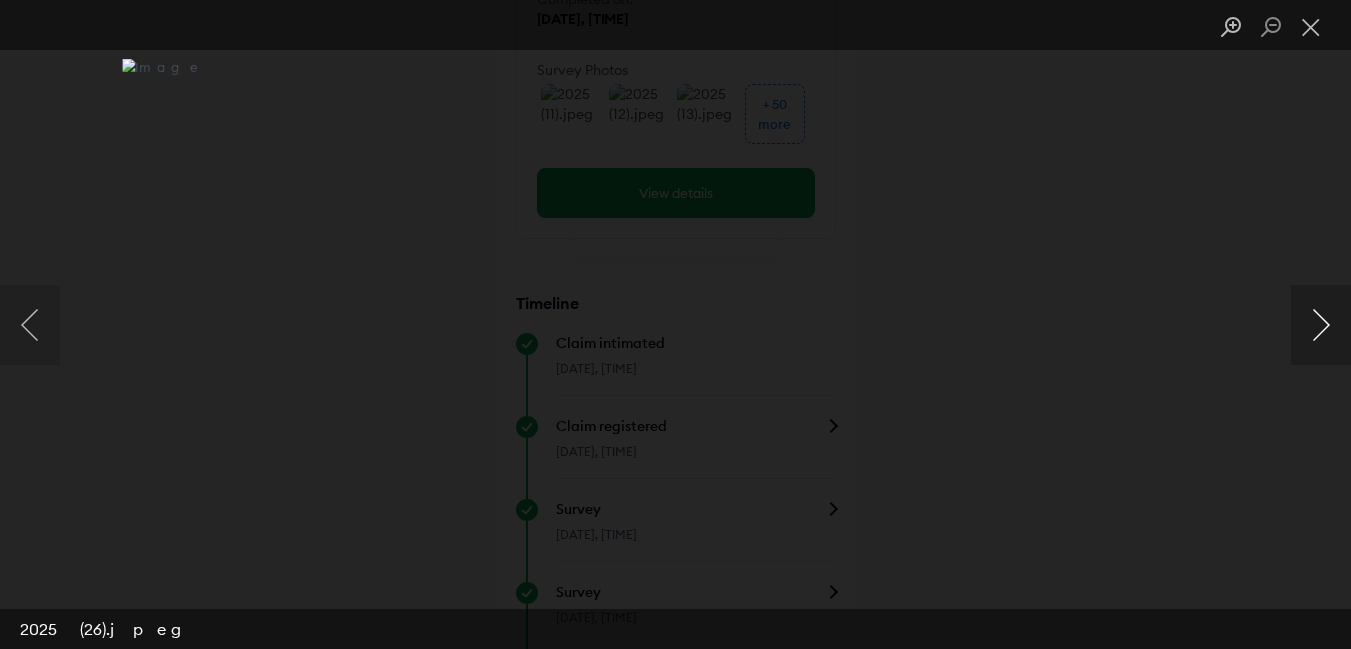 click at bounding box center (1321, 325) 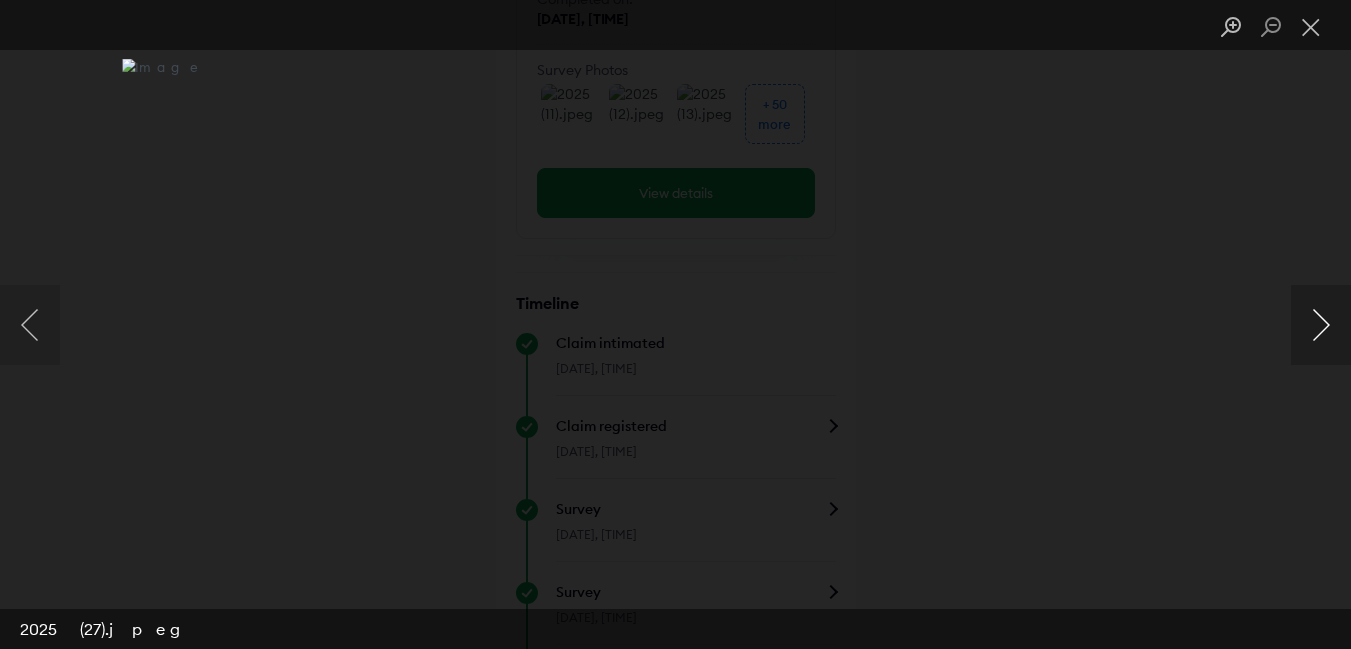 click at bounding box center (1321, 325) 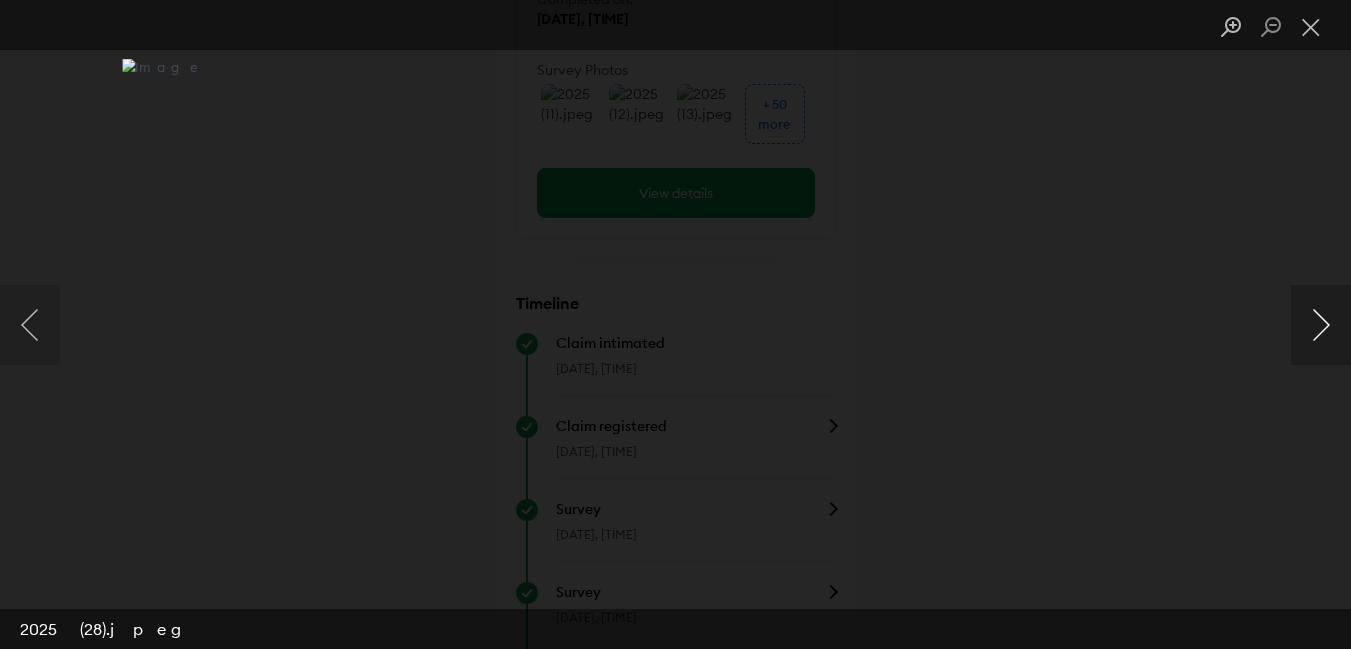 click at bounding box center [1321, 325] 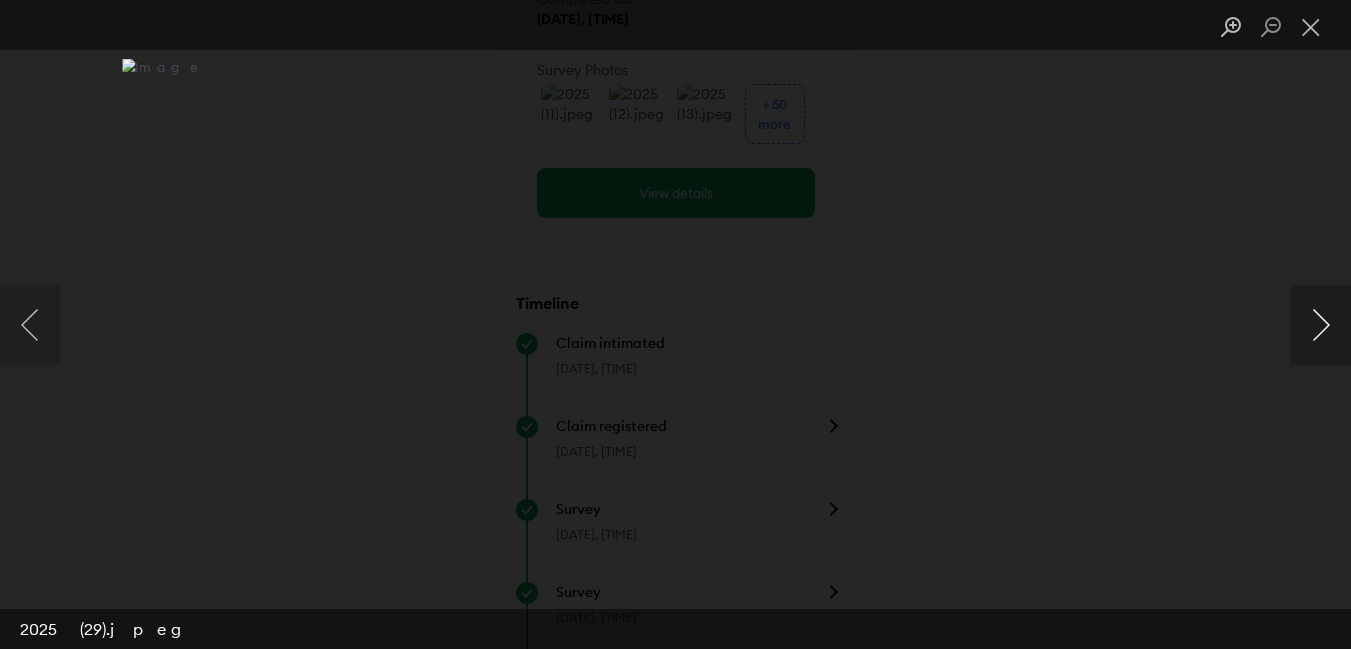 click at bounding box center [1321, 325] 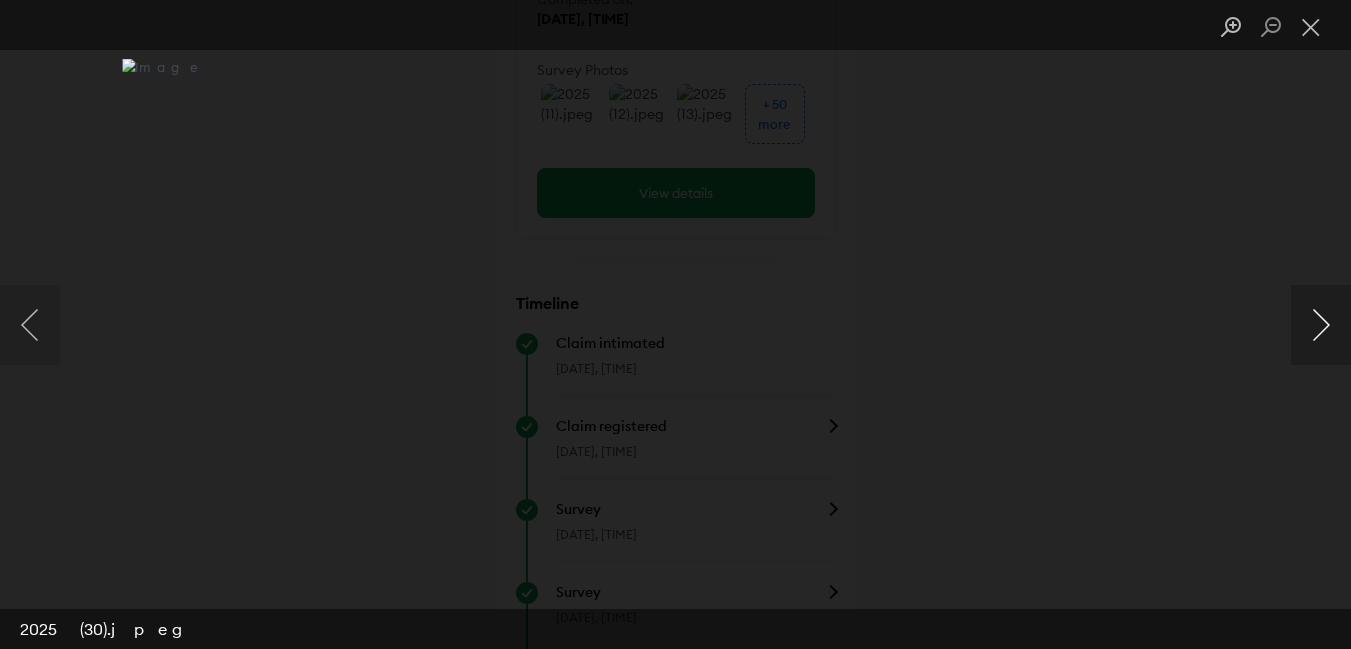 click at bounding box center [1321, 325] 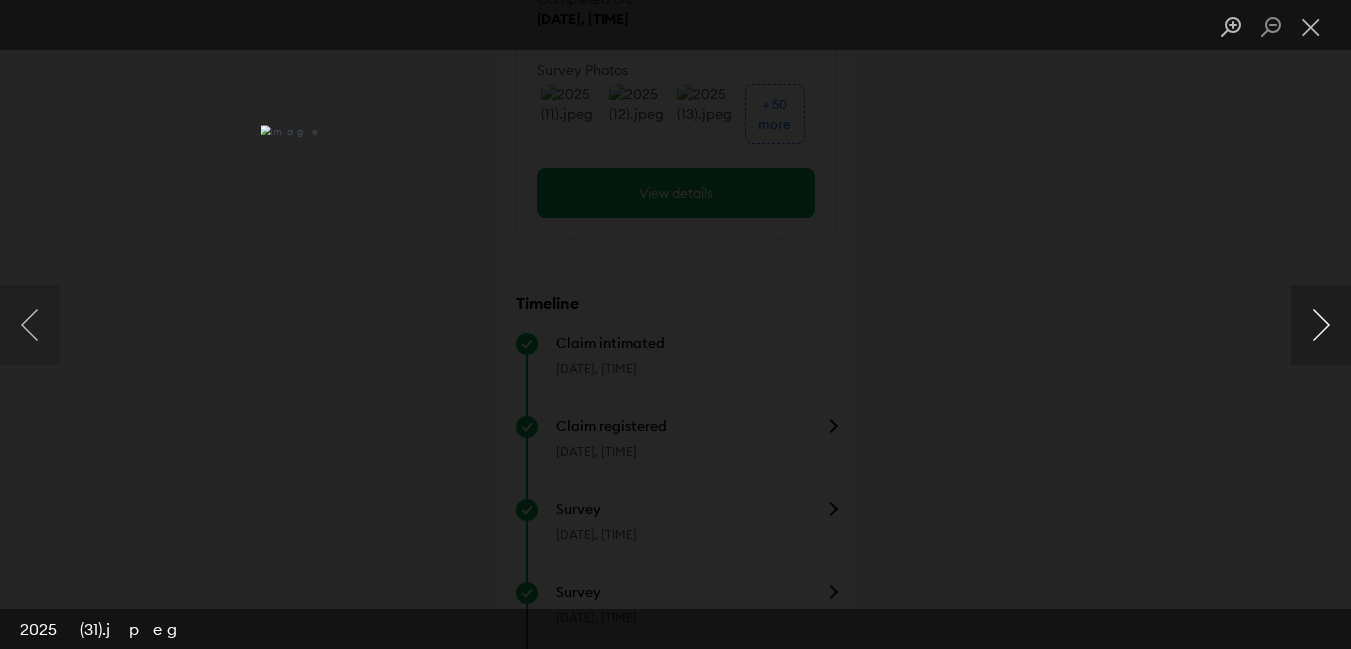 click at bounding box center (1321, 325) 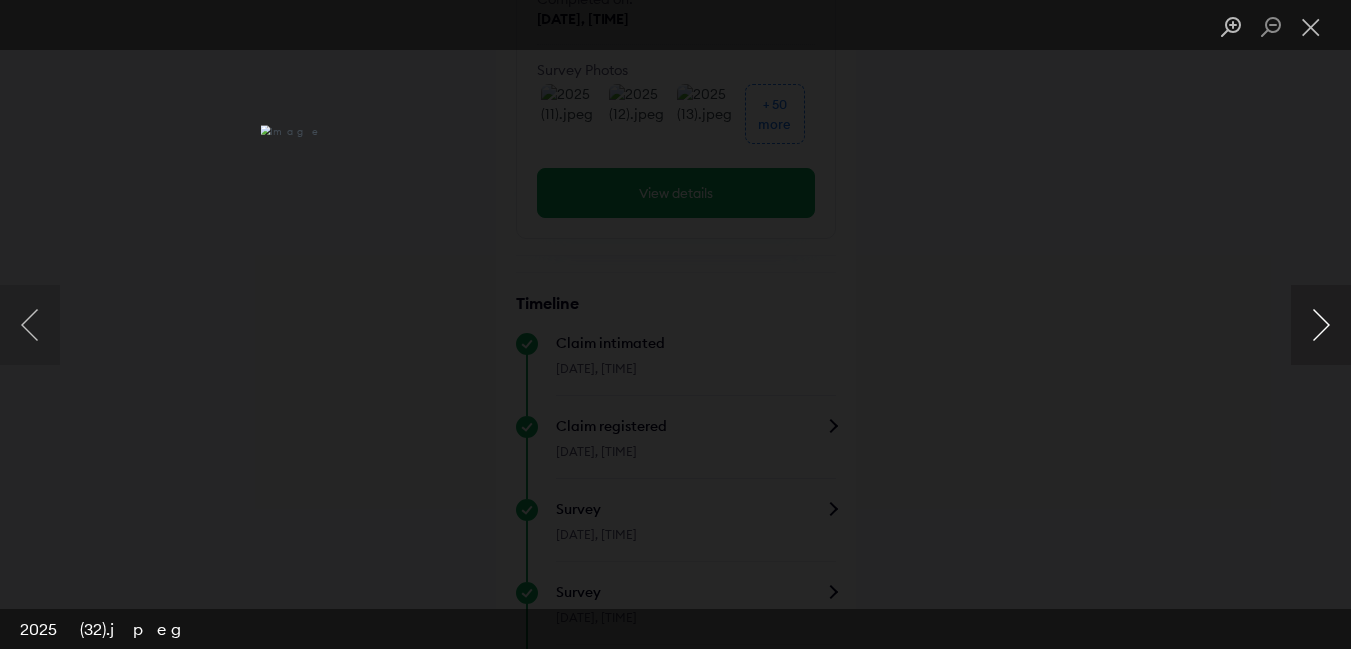 click at bounding box center (1321, 325) 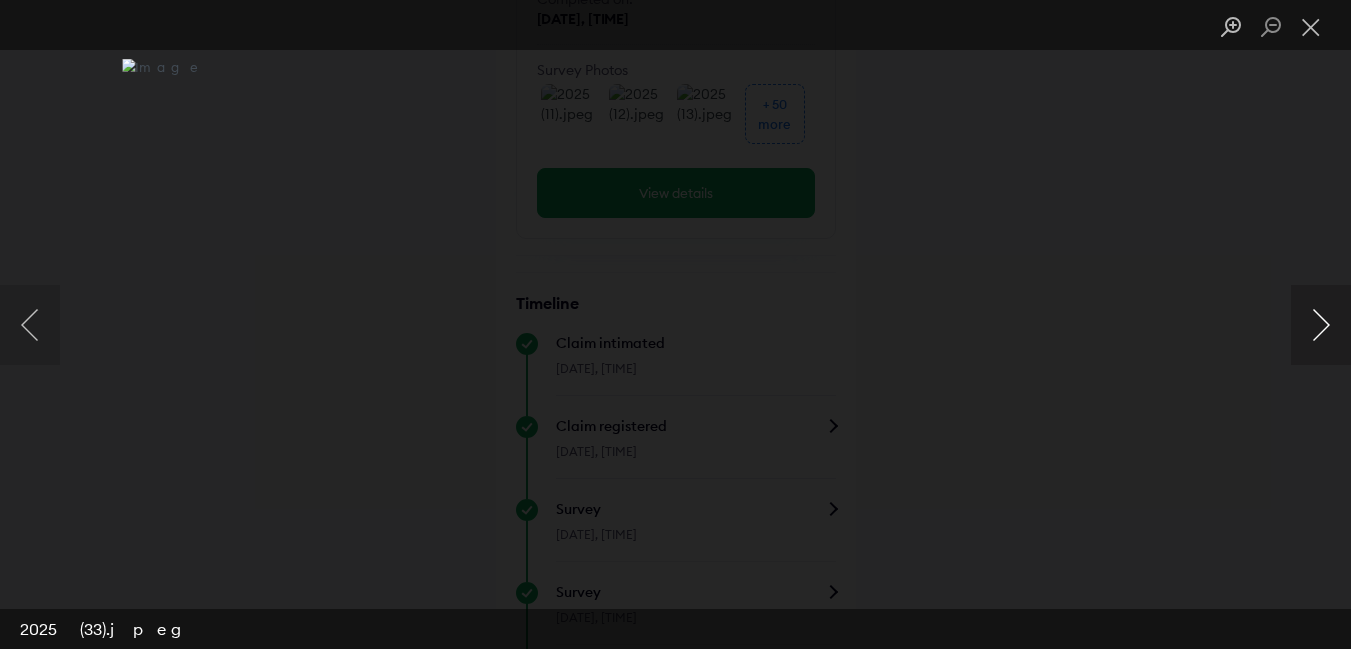click at bounding box center (1321, 325) 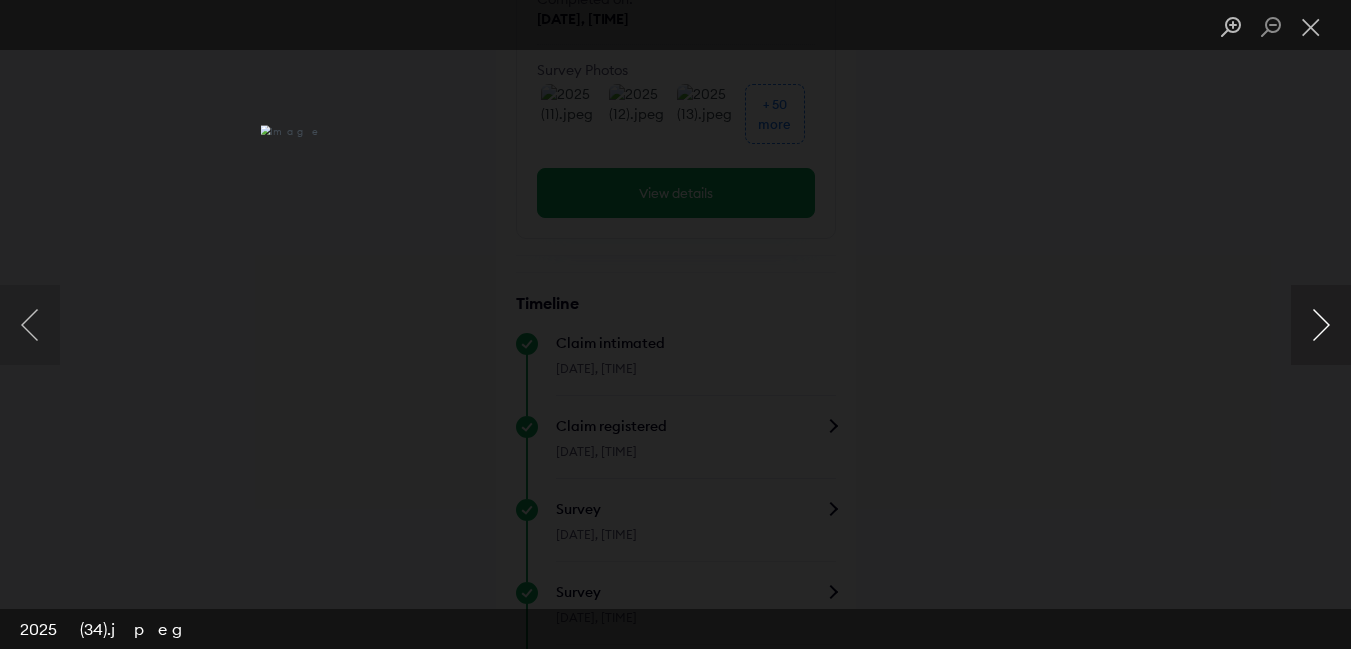 click at bounding box center (1321, 325) 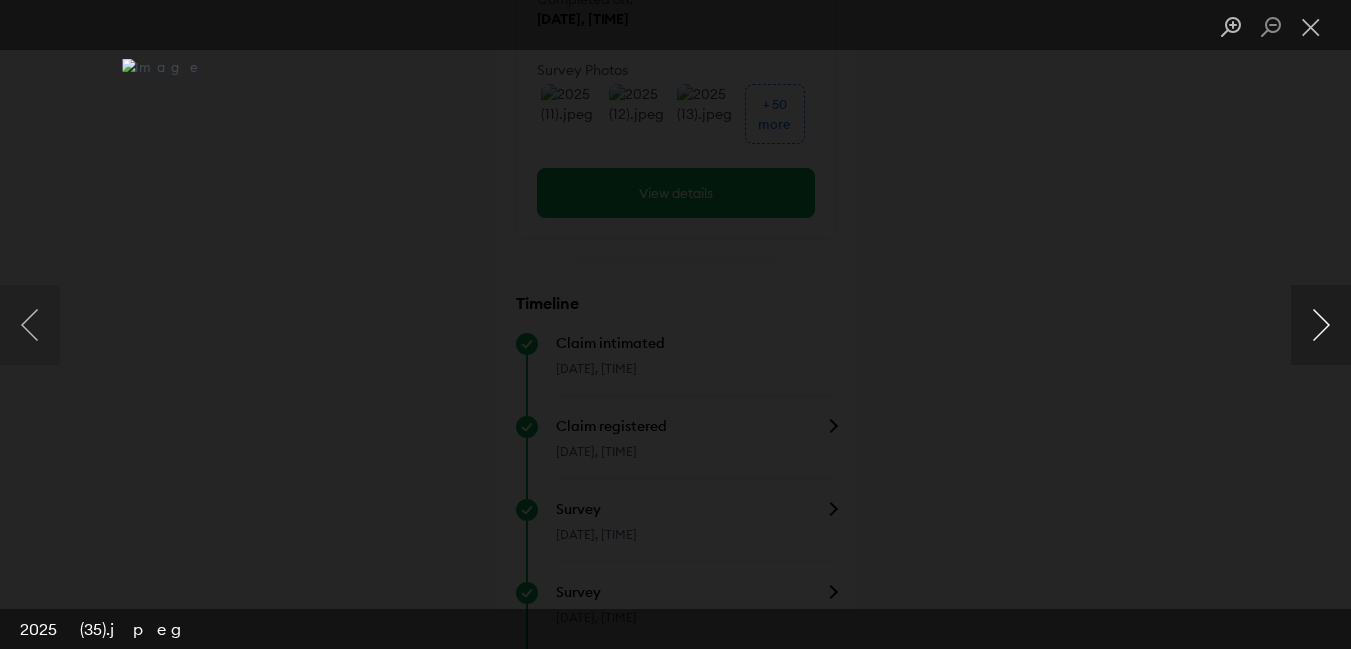 click at bounding box center [1321, 325] 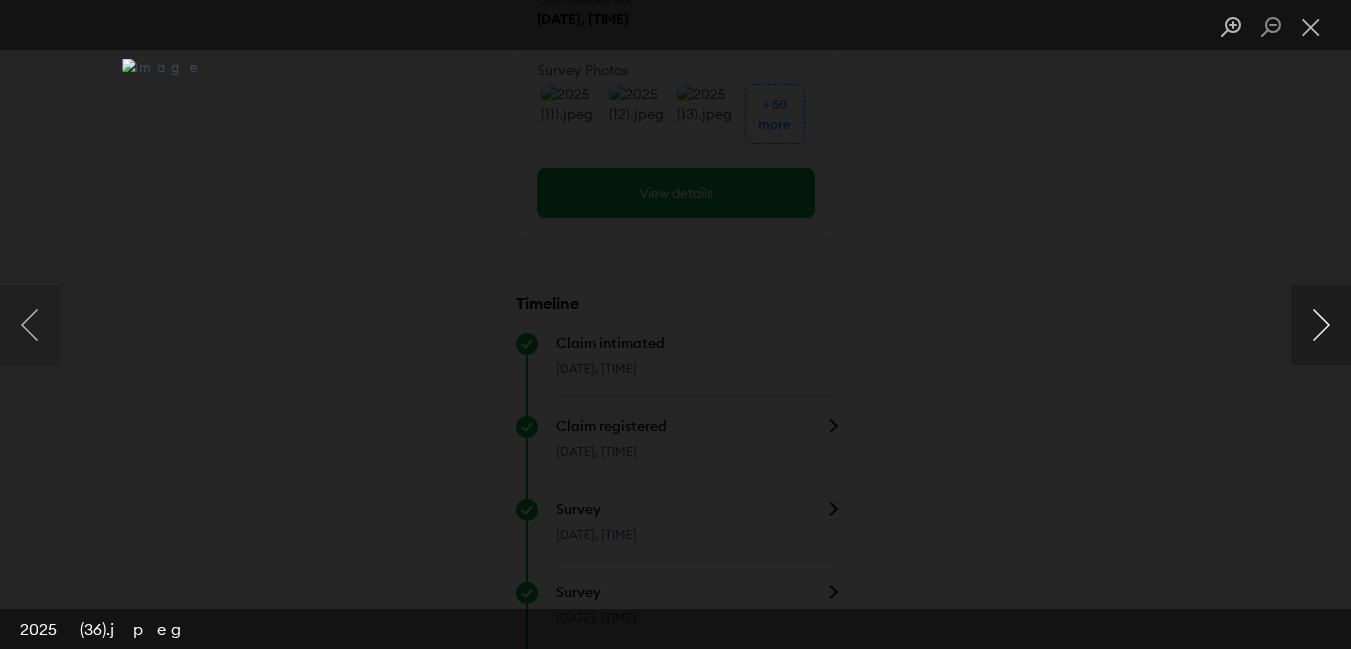 click at bounding box center (1321, 325) 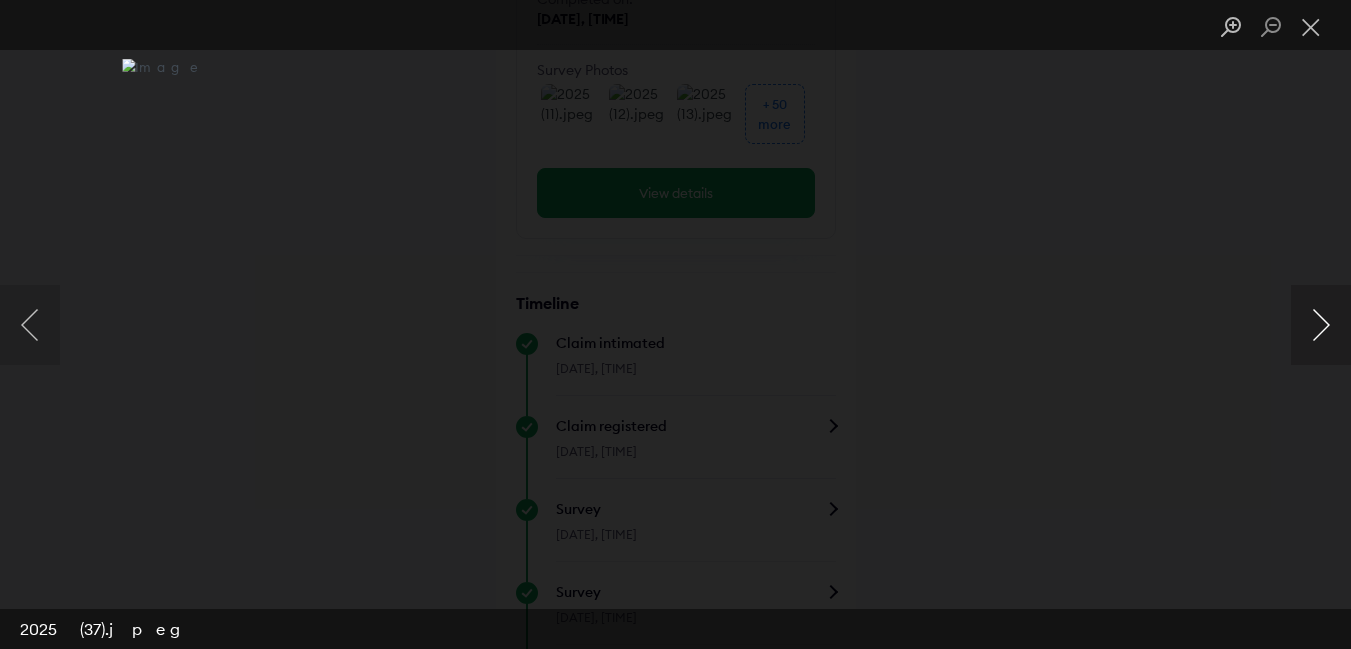 click at bounding box center (1321, 325) 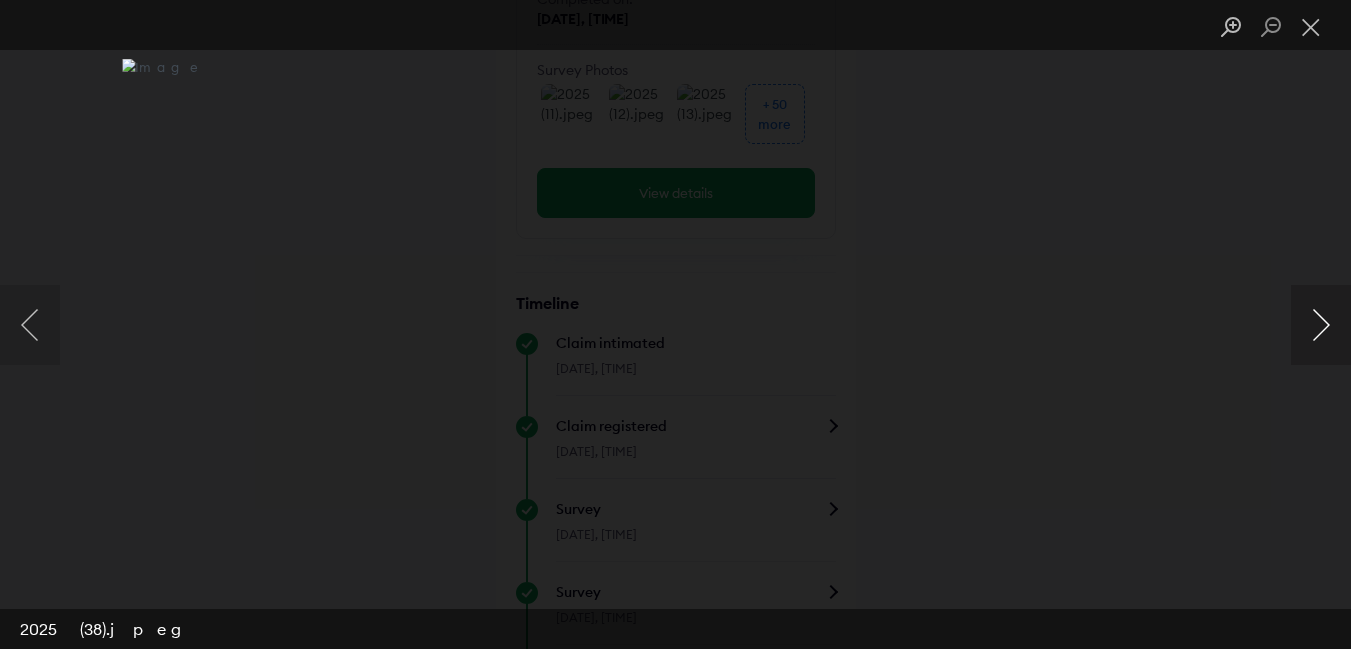 click at bounding box center [1321, 325] 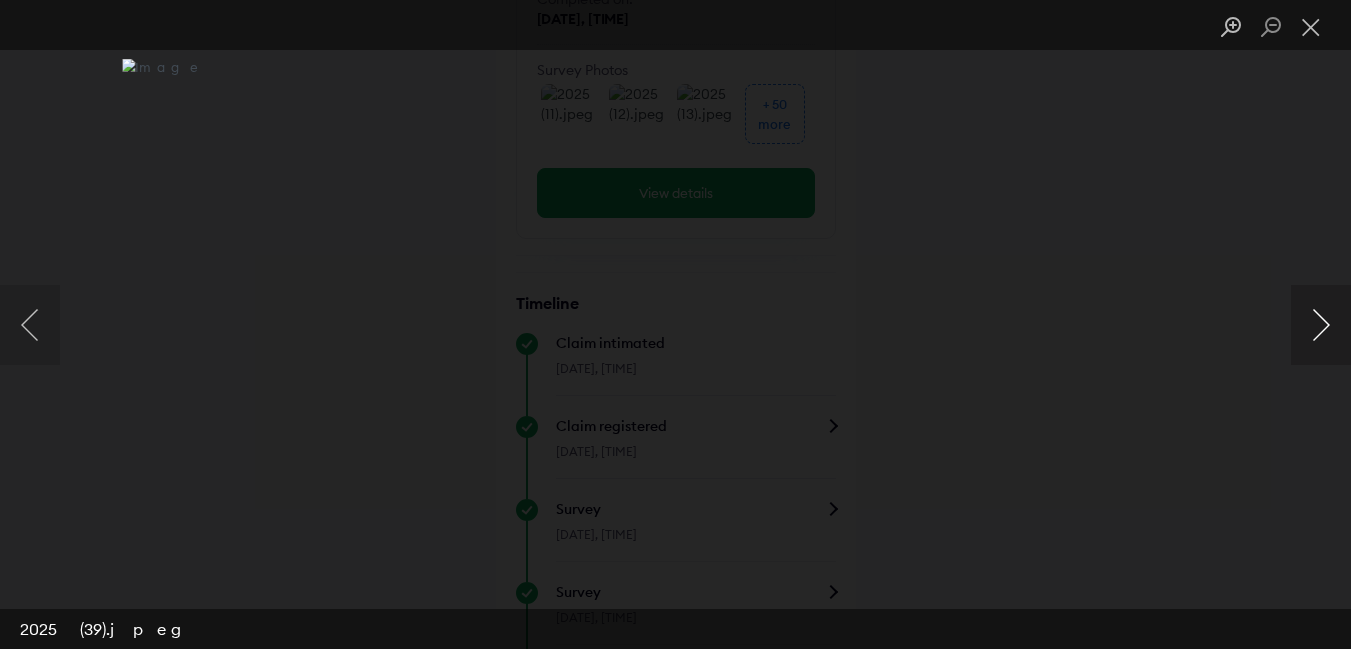 click at bounding box center [1321, 325] 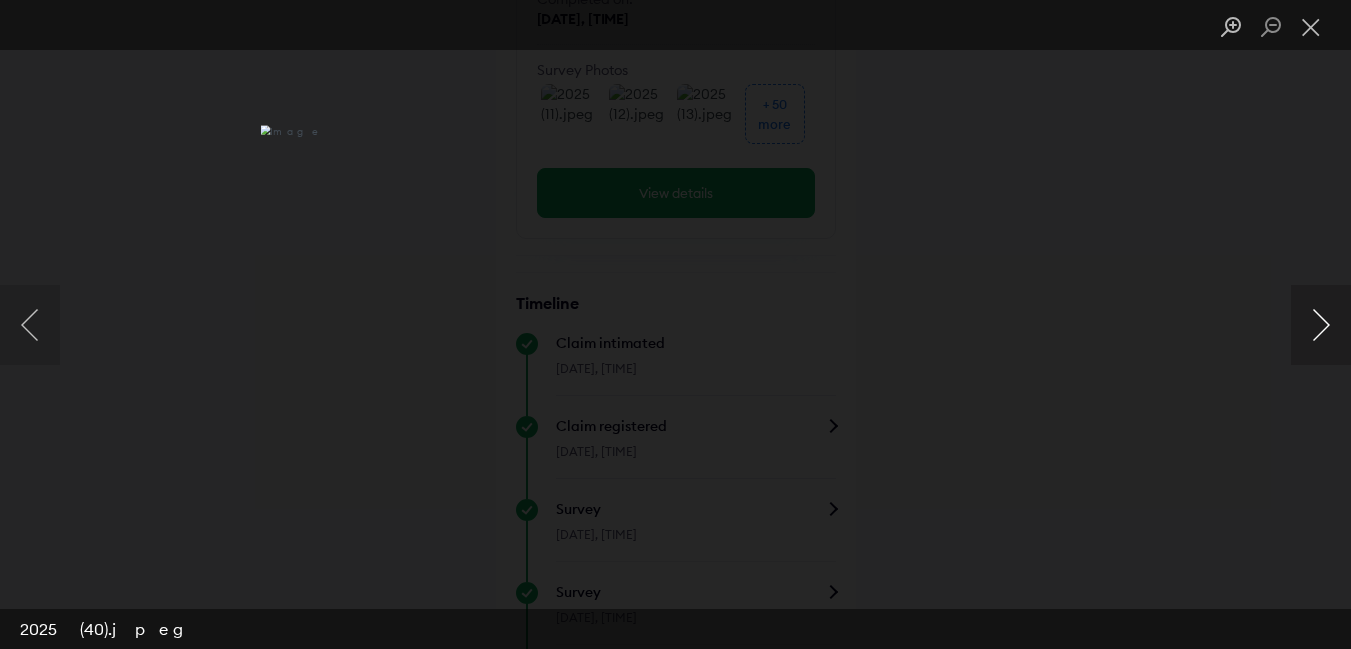 click at bounding box center [1321, 325] 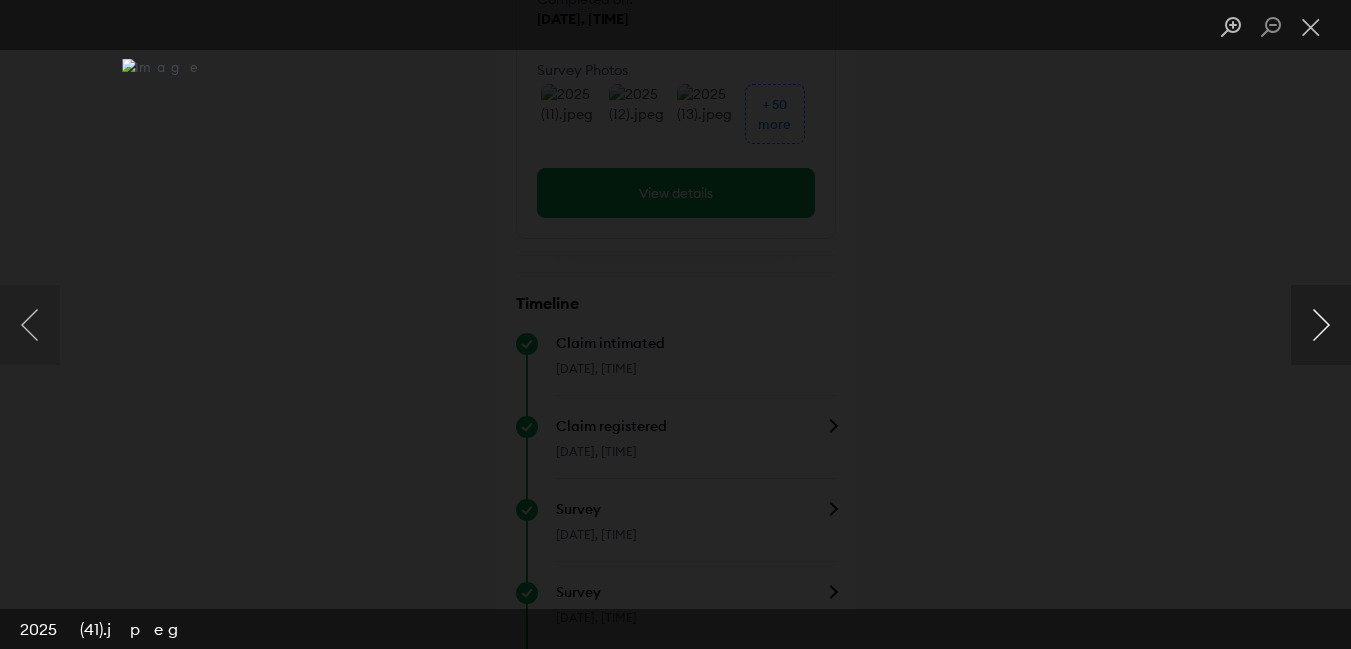 click at bounding box center (1321, 325) 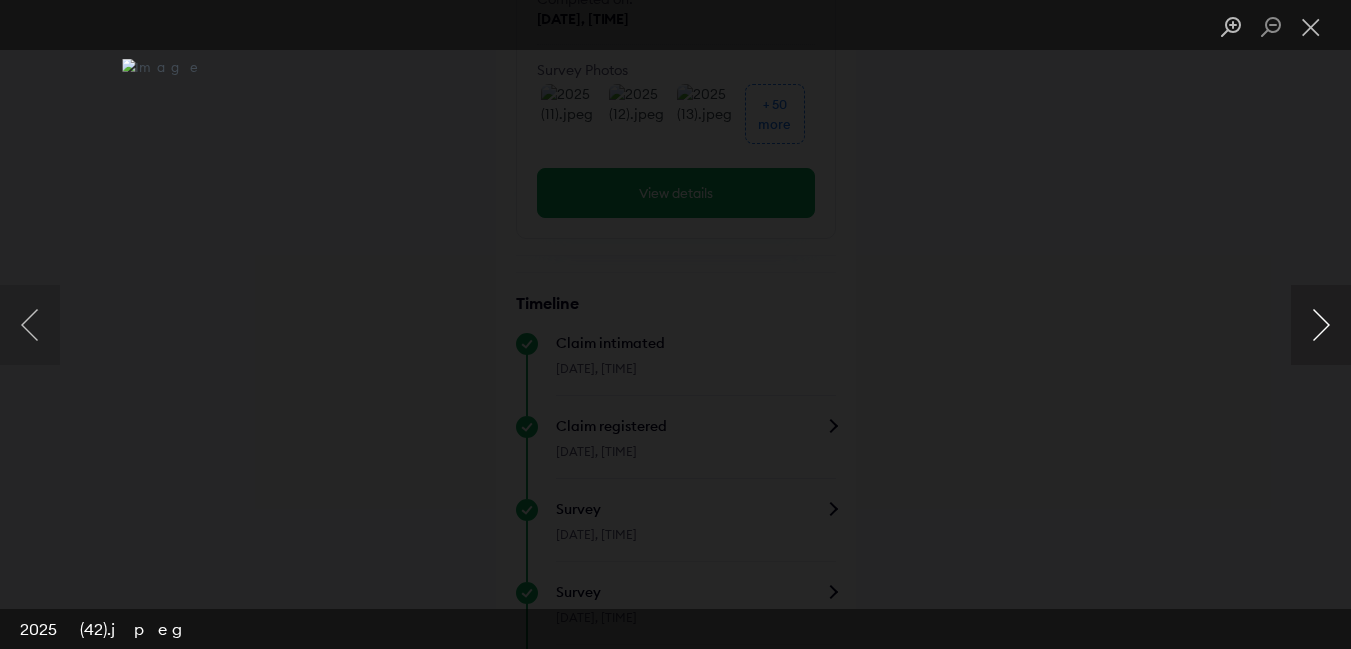 click at bounding box center (1321, 325) 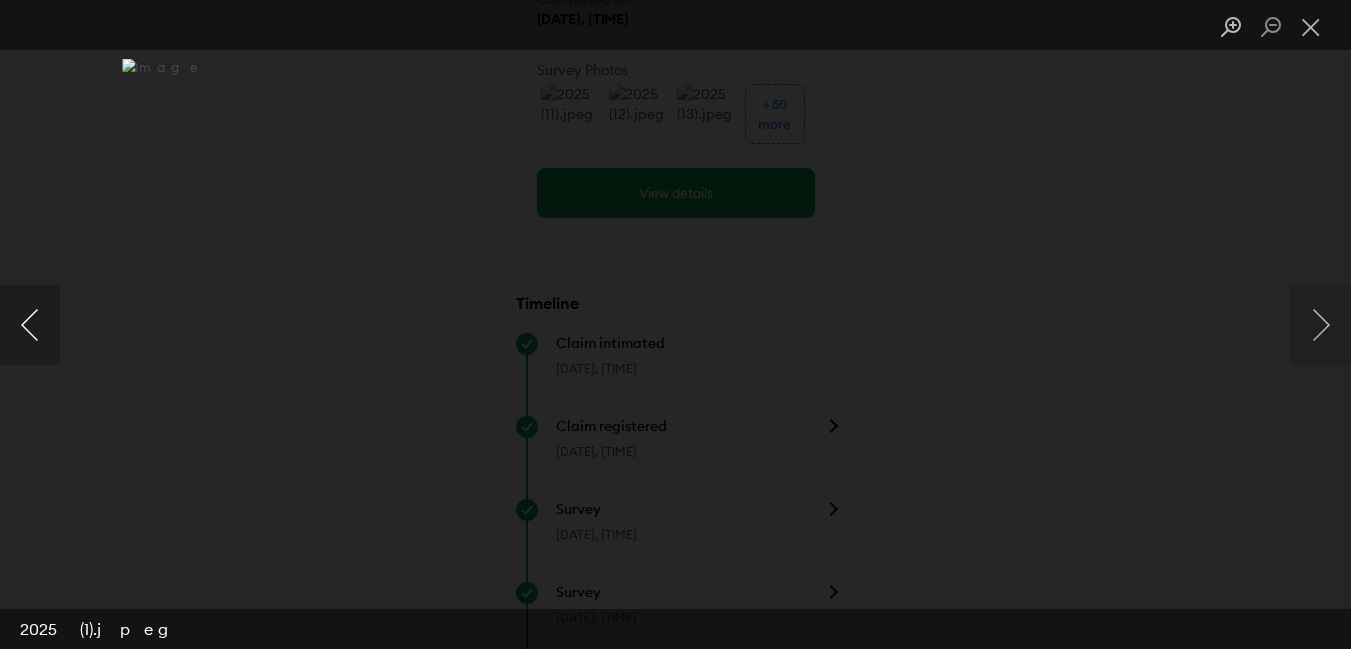 click at bounding box center (30, 325) 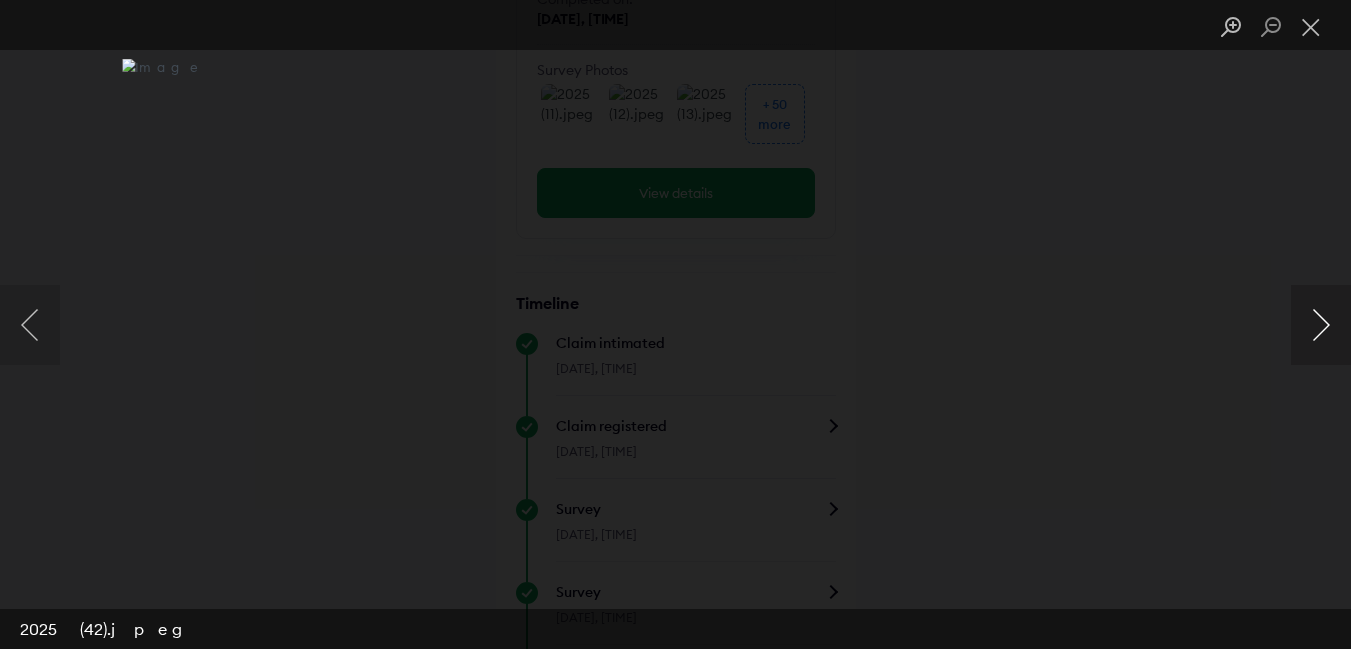 click at bounding box center (1321, 325) 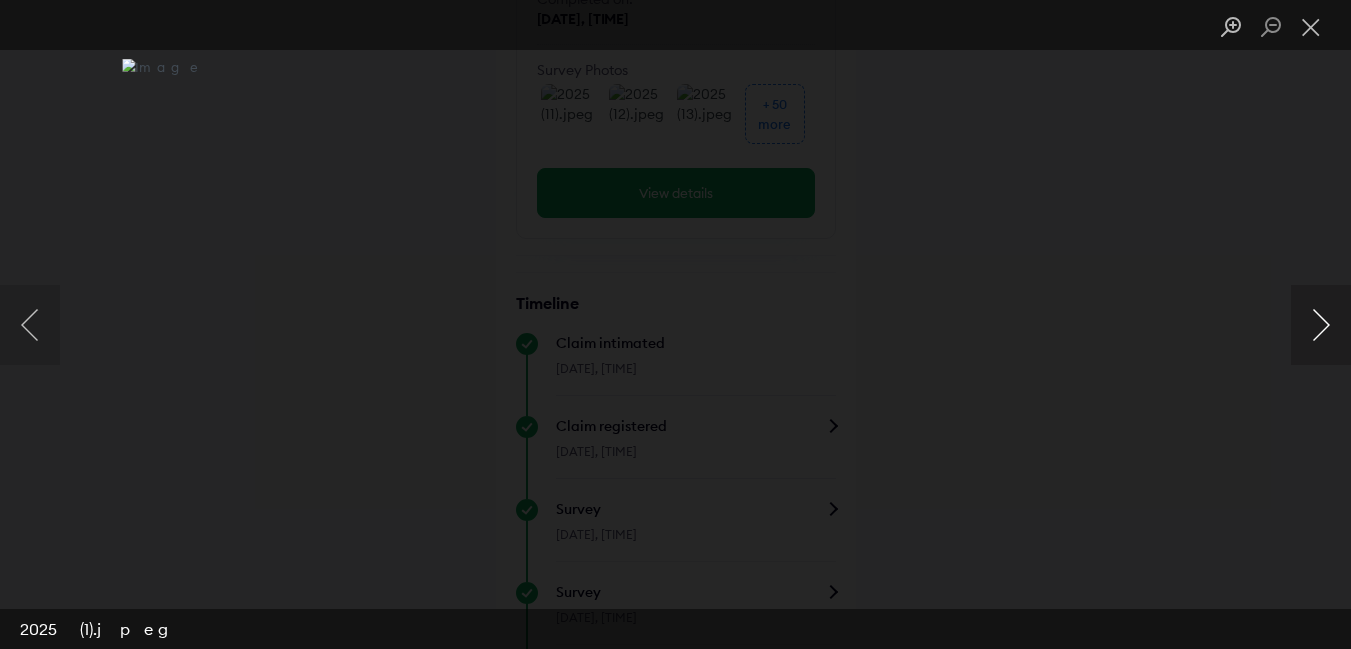 click at bounding box center (1321, 325) 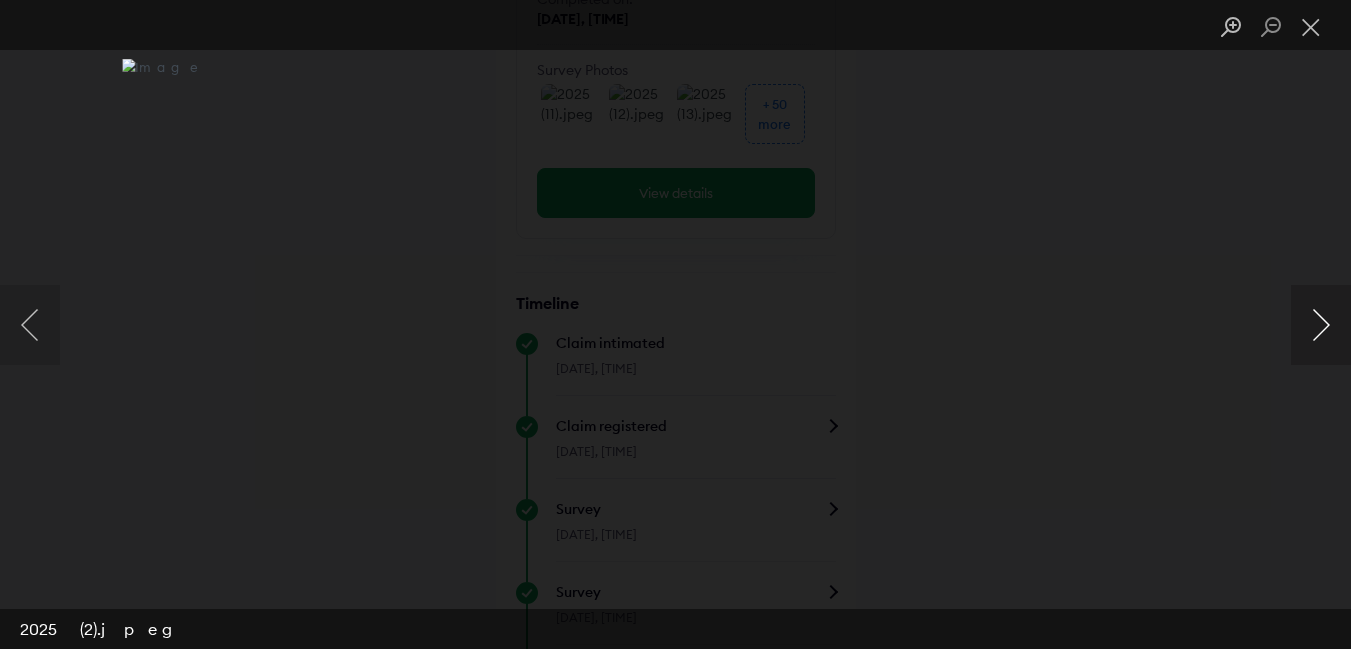 click at bounding box center [1321, 325] 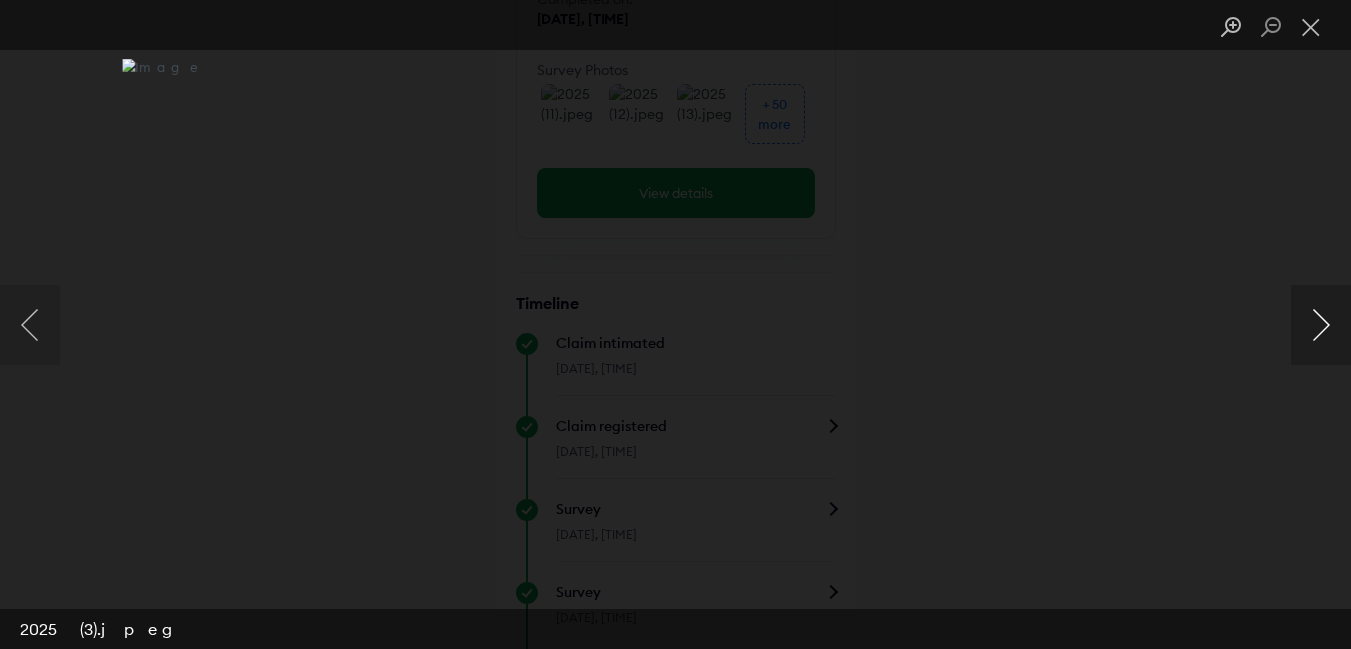 click at bounding box center (1321, 325) 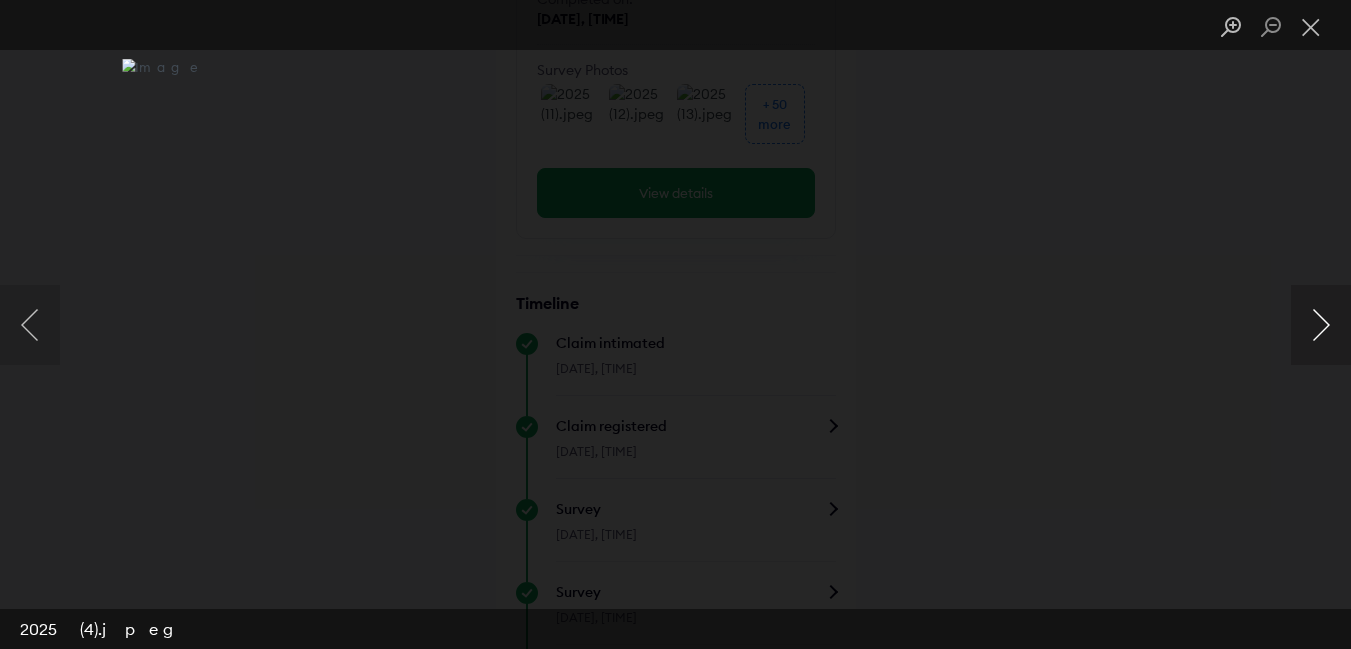 click at bounding box center [1321, 325] 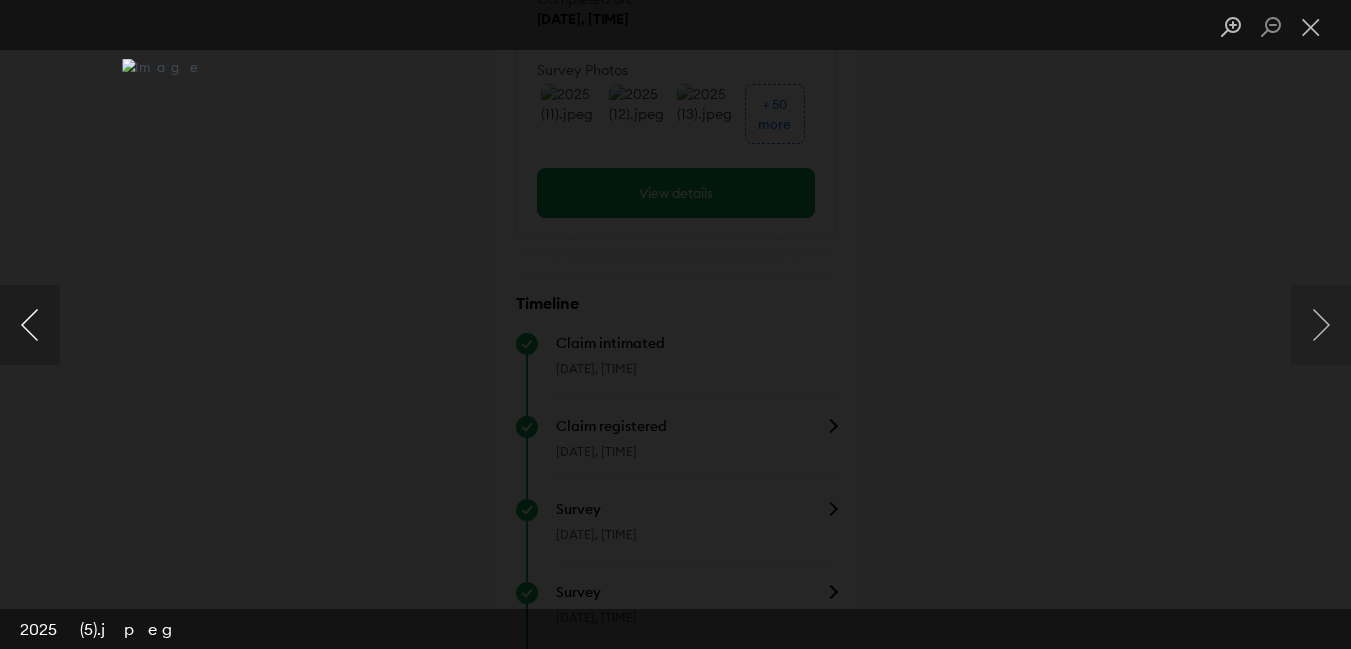 click at bounding box center (30, 325) 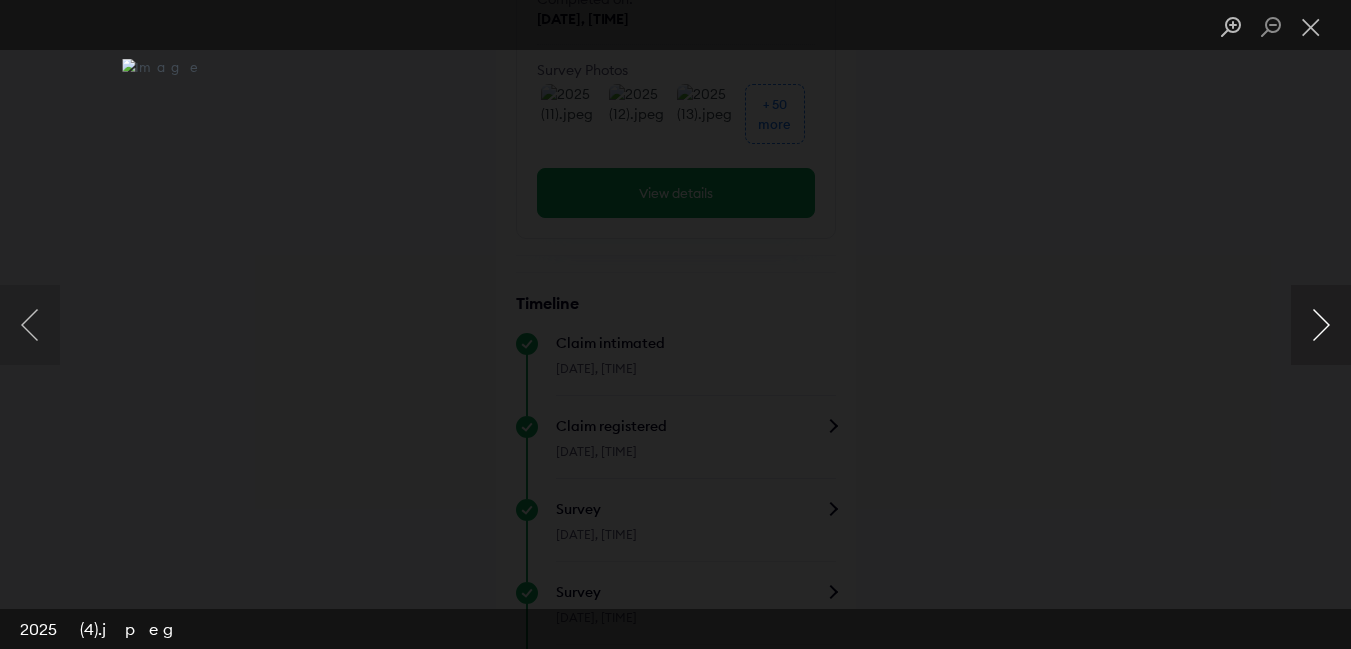 click at bounding box center [1321, 325] 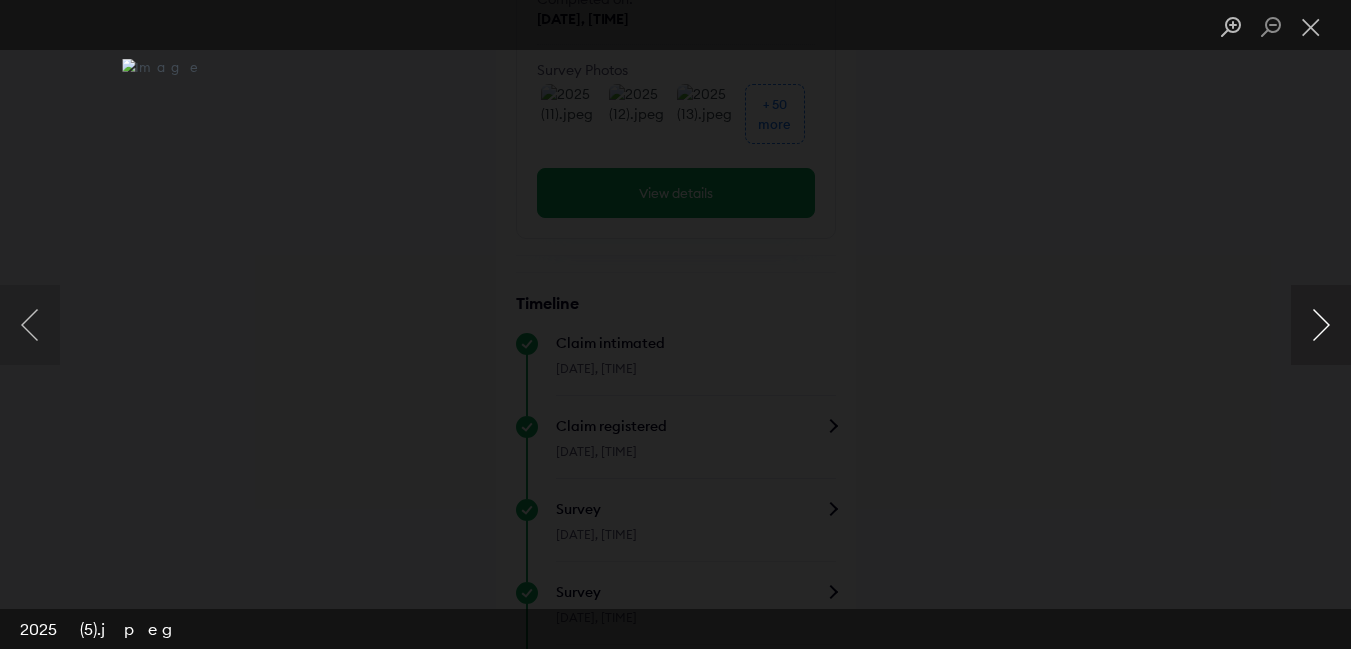 click at bounding box center (1321, 325) 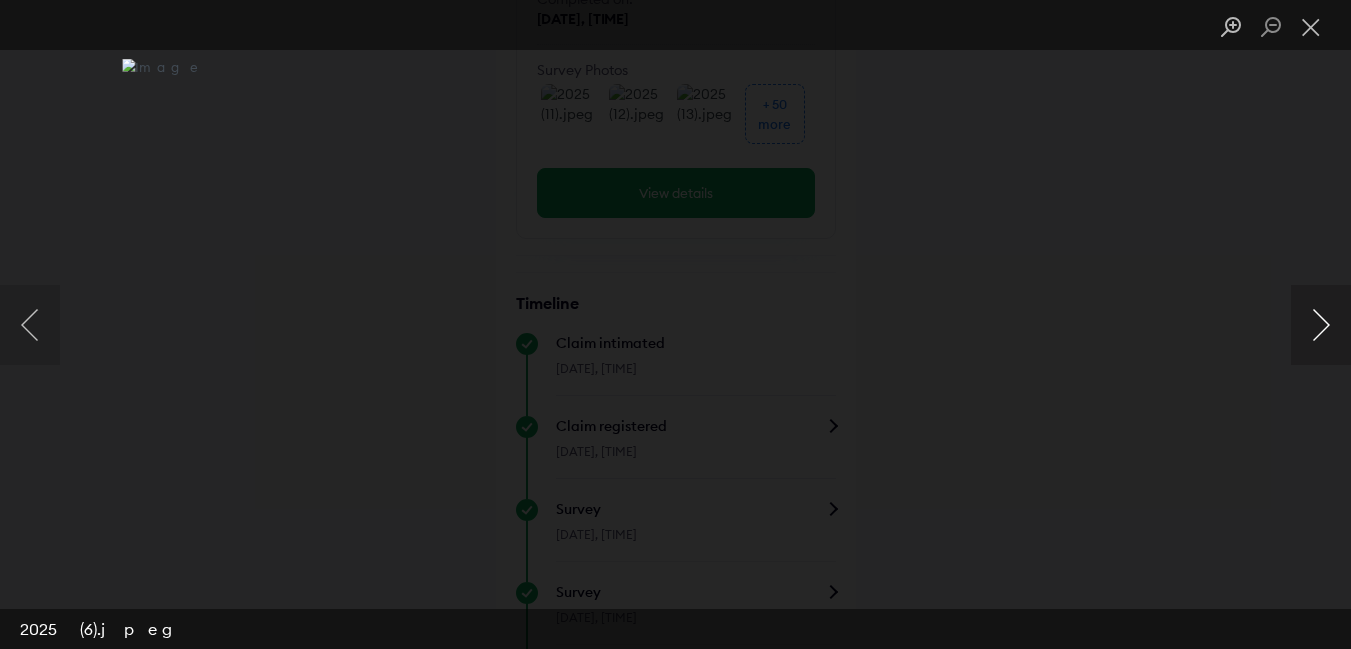 click at bounding box center (1321, 325) 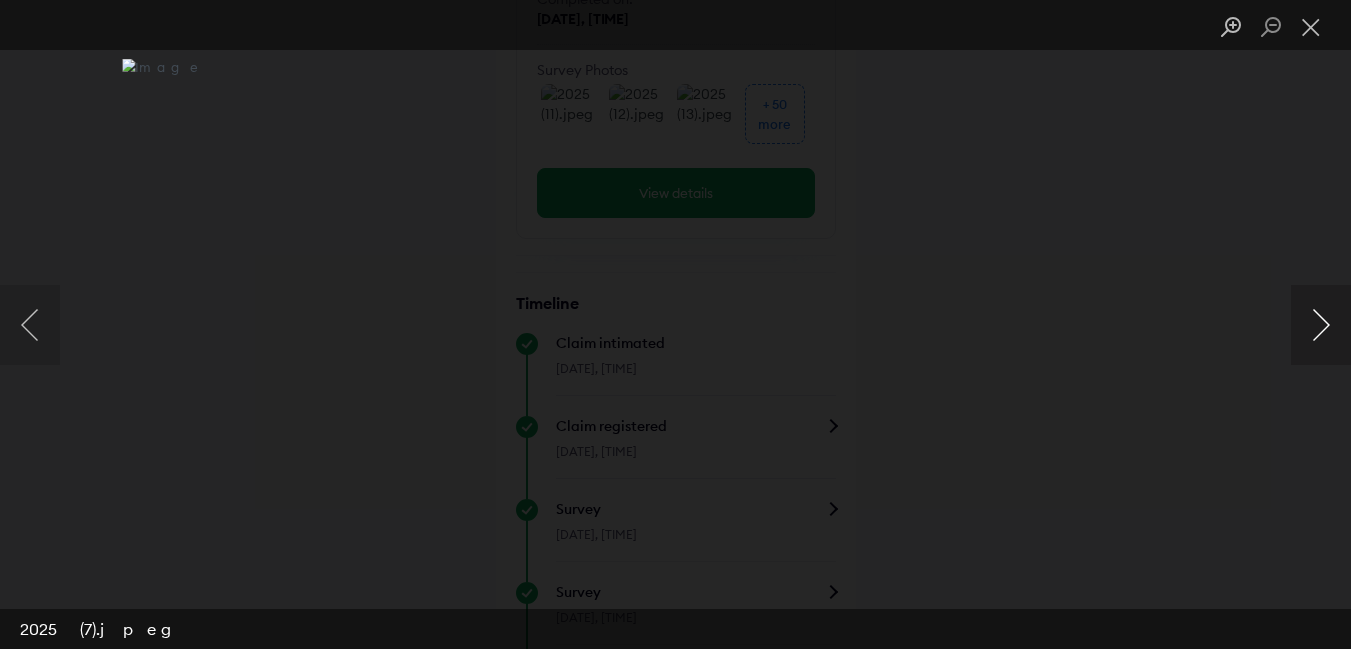 click at bounding box center (1321, 325) 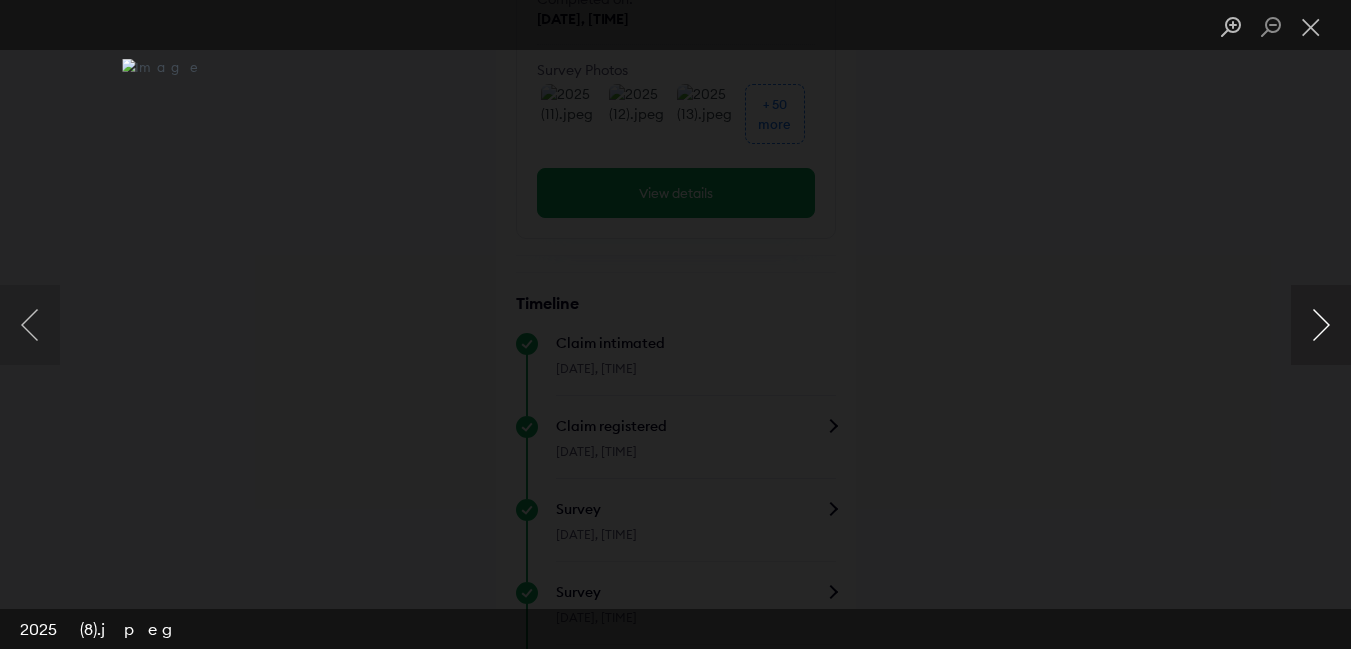 click at bounding box center (1321, 325) 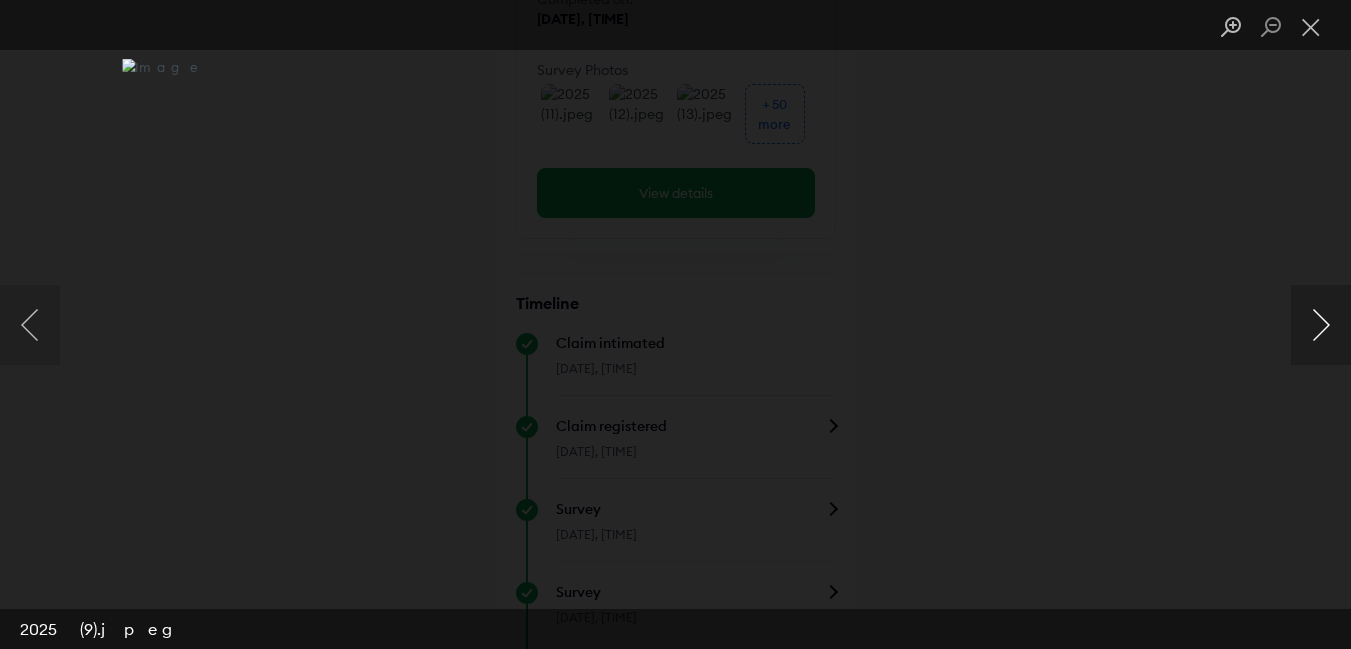 click at bounding box center [1321, 325] 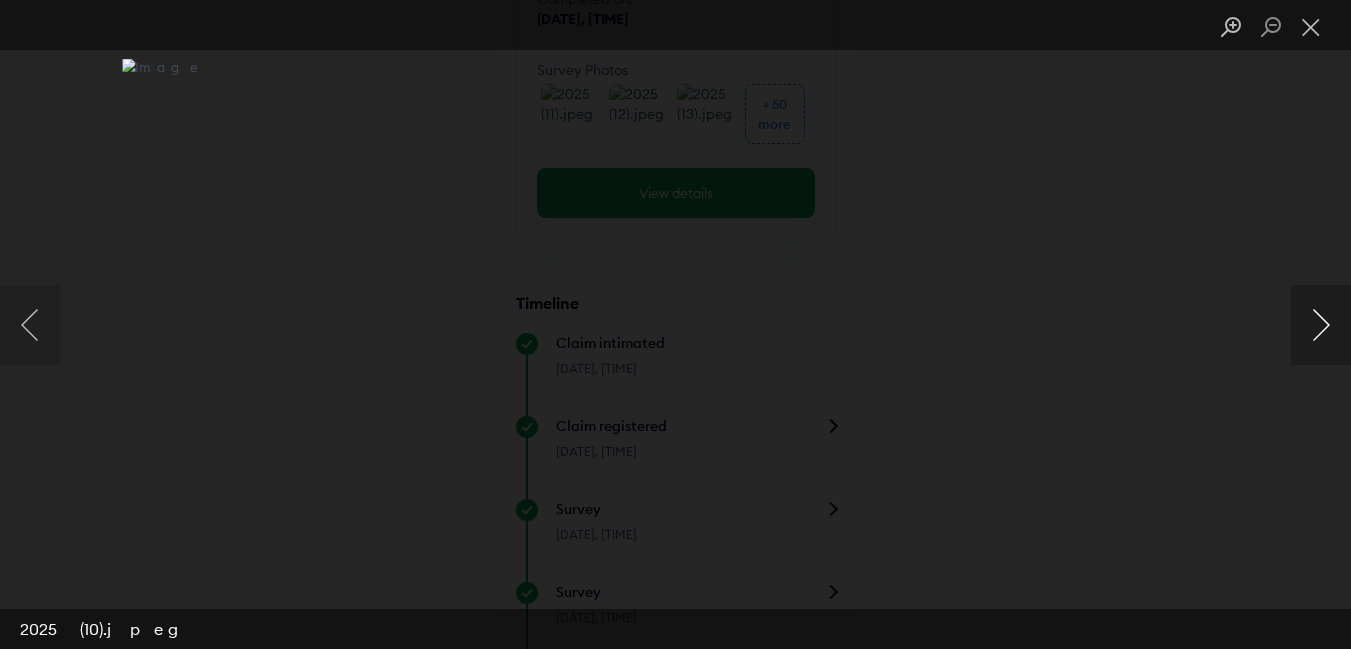 click at bounding box center [1321, 325] 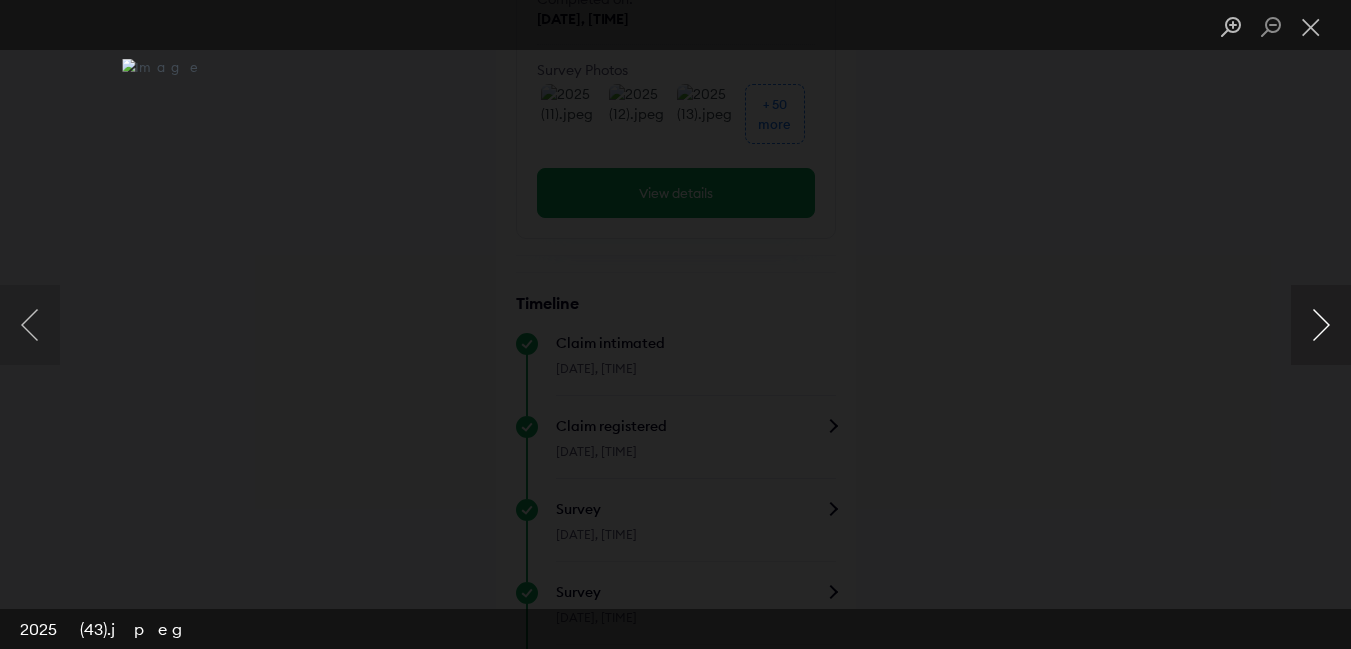 click at bounding box center (1321, 325) 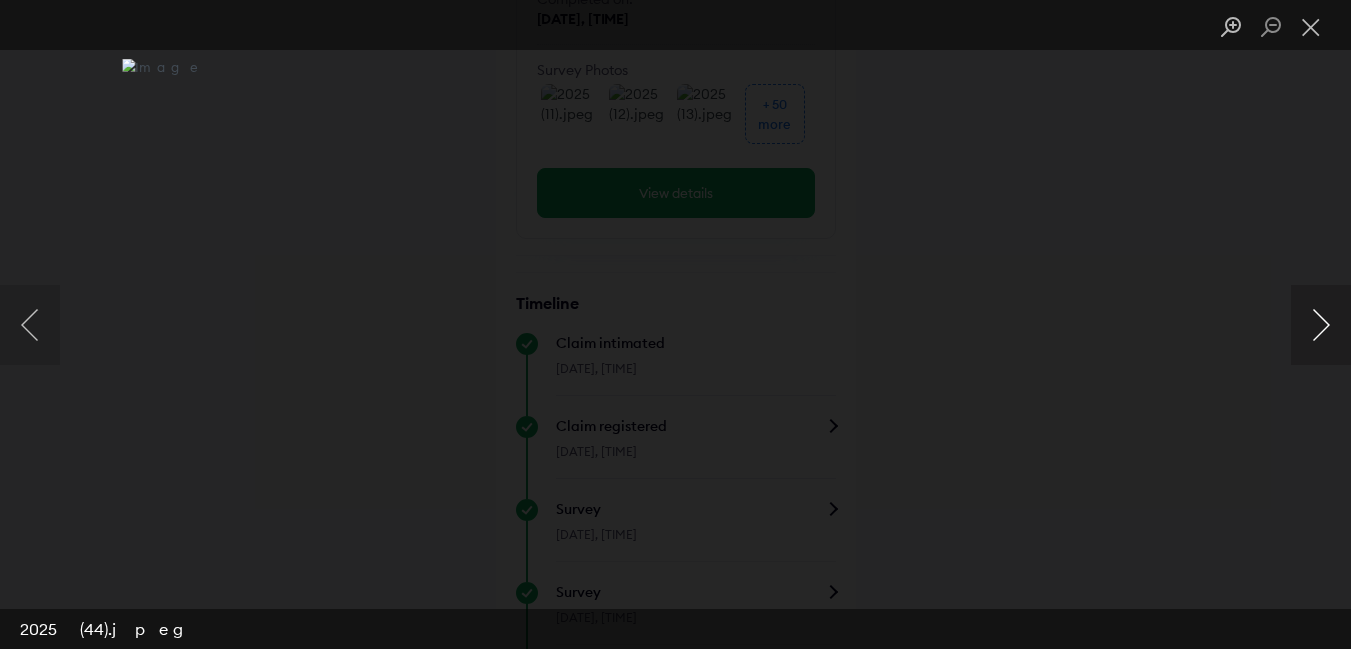 click at bounding box center [1321, 325] 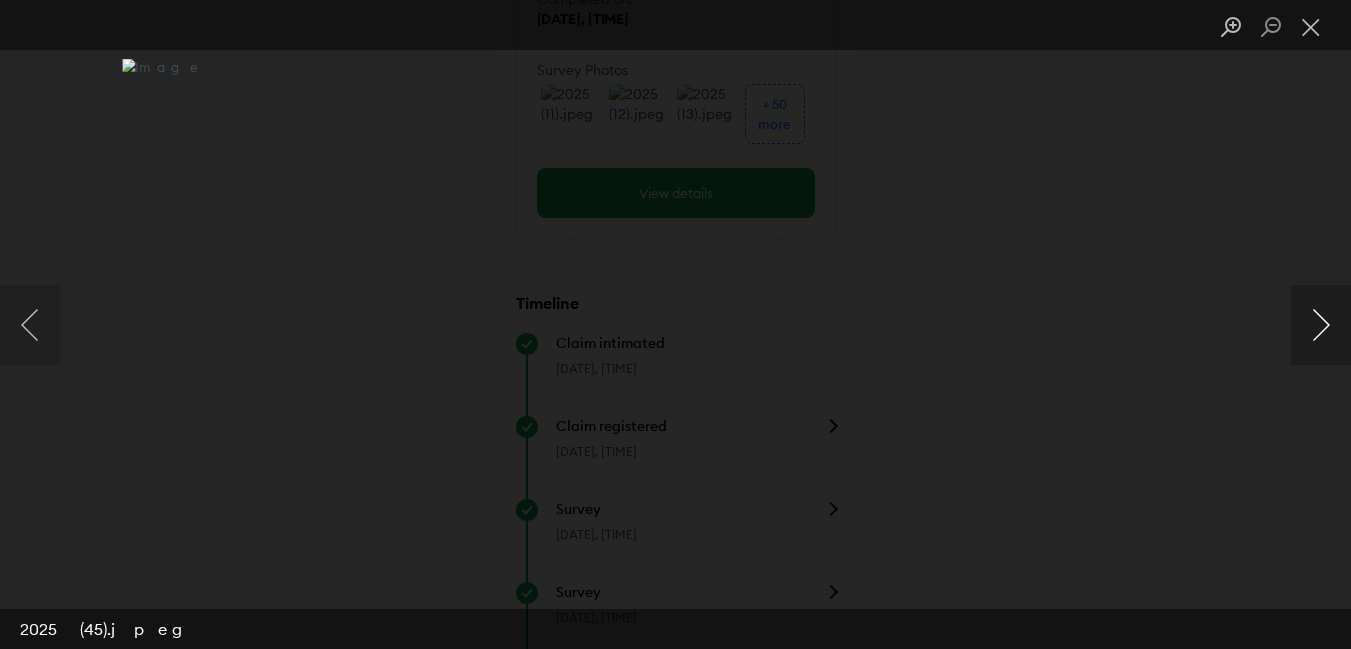 click at bounding box center [1321, 325] 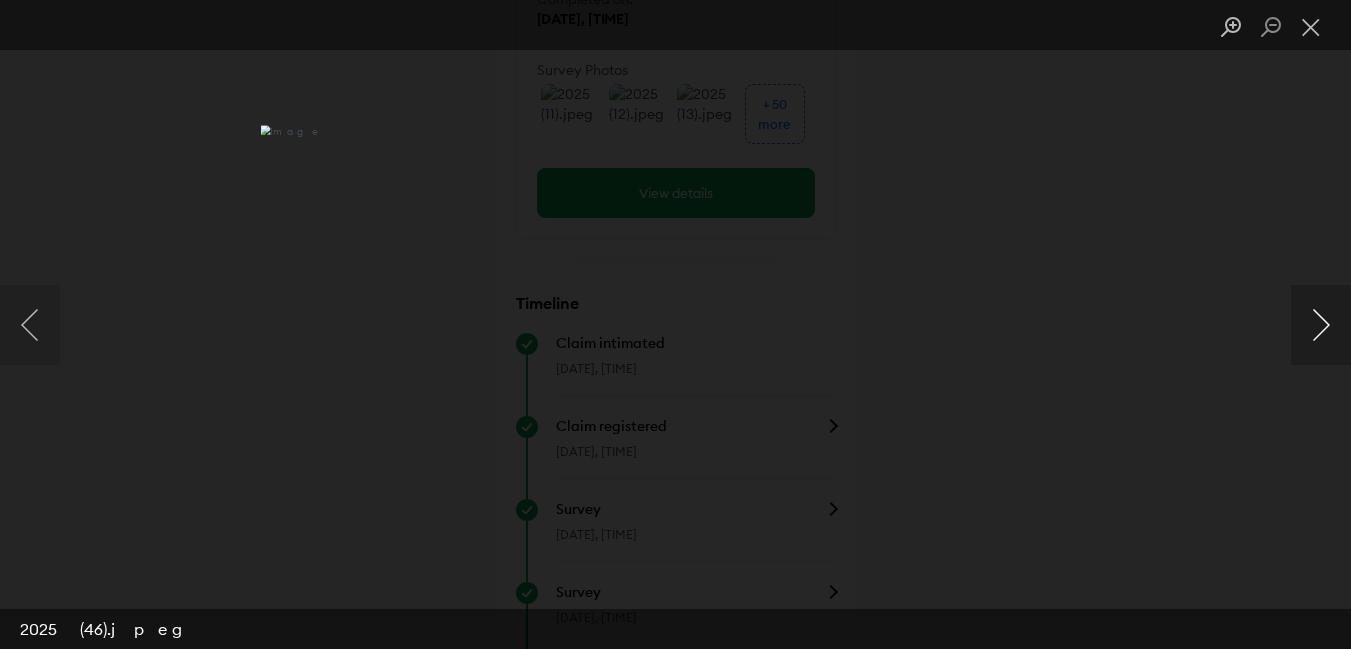 click at bounding box center (1321, 325) 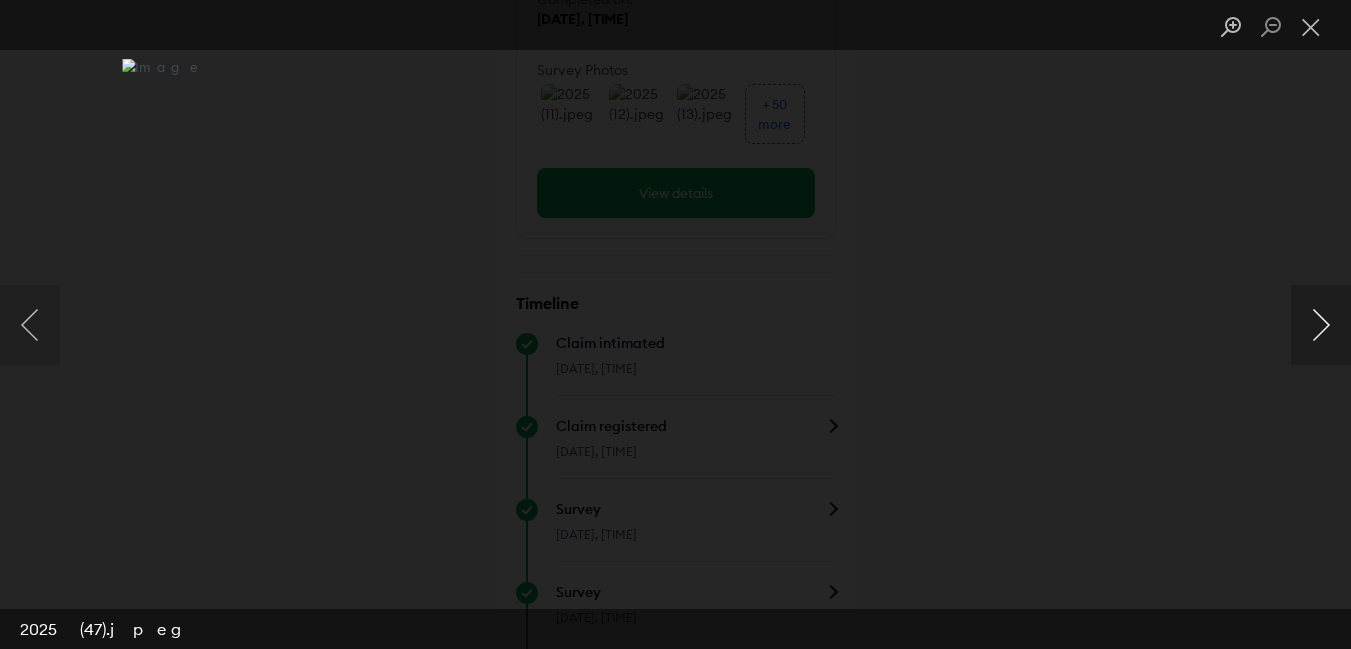 click at bounding box center (1321, 325) 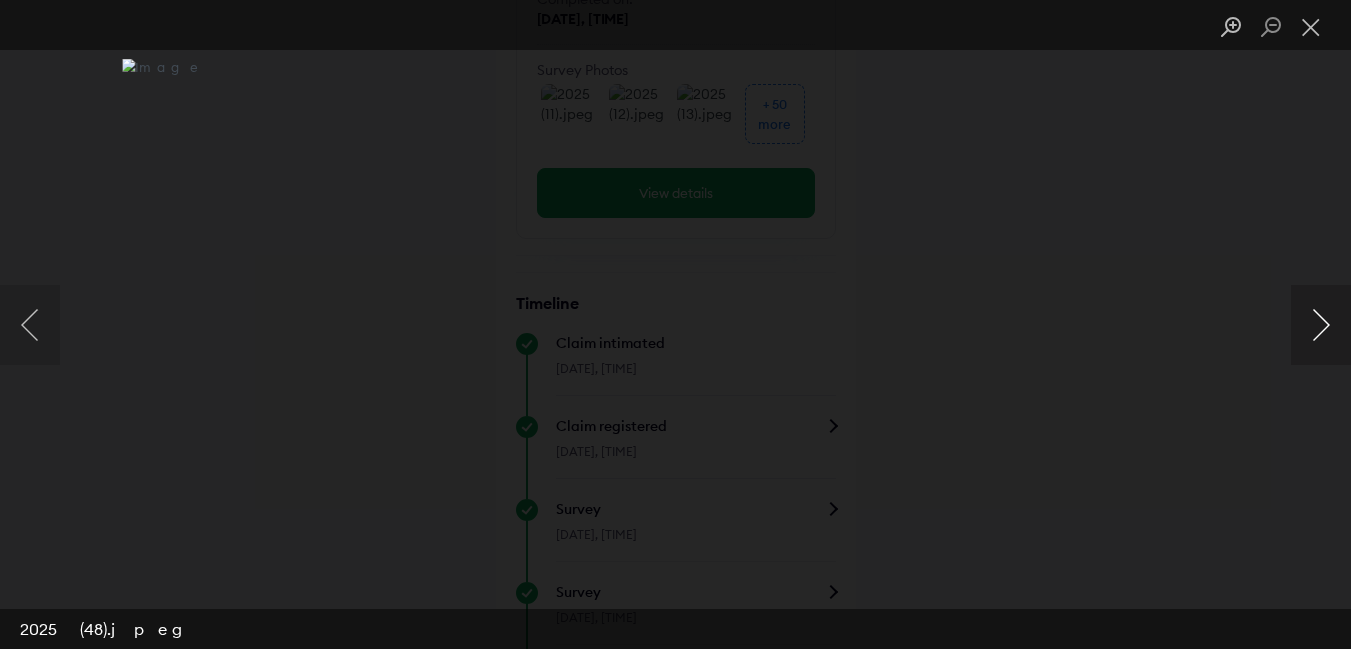 click at bounding box center (1321, 325) 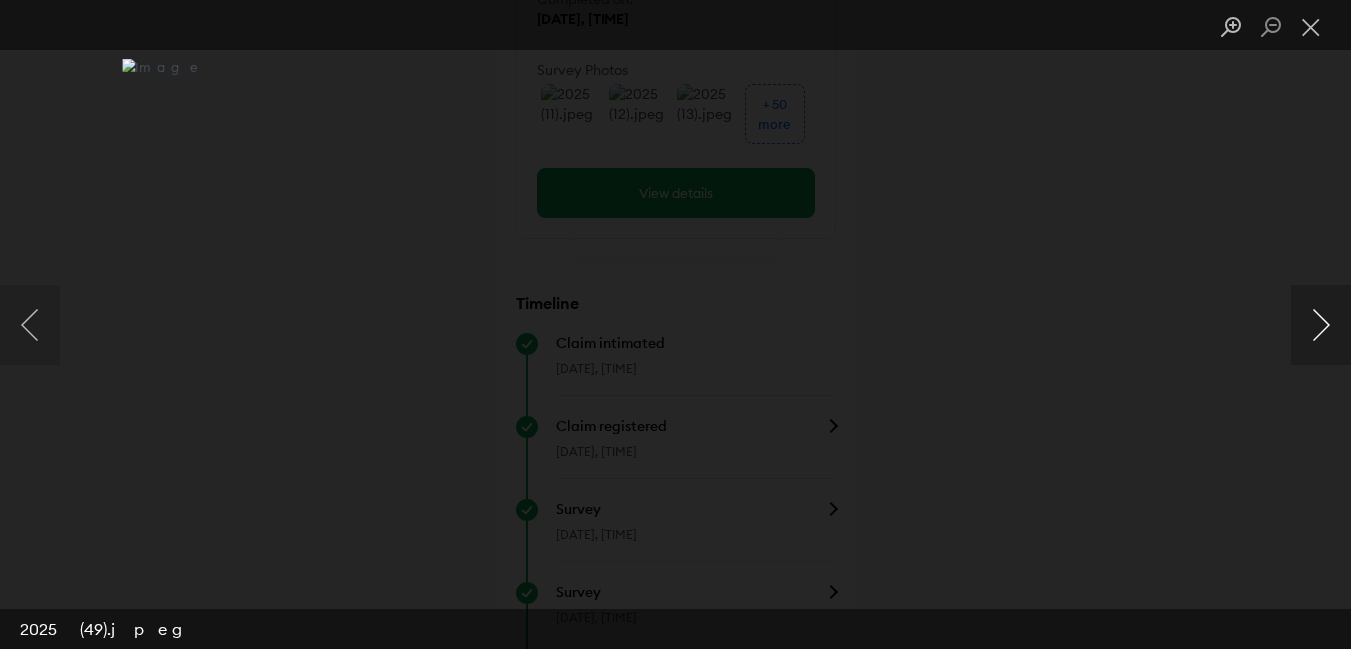 click at bounding box center (1321, 325) 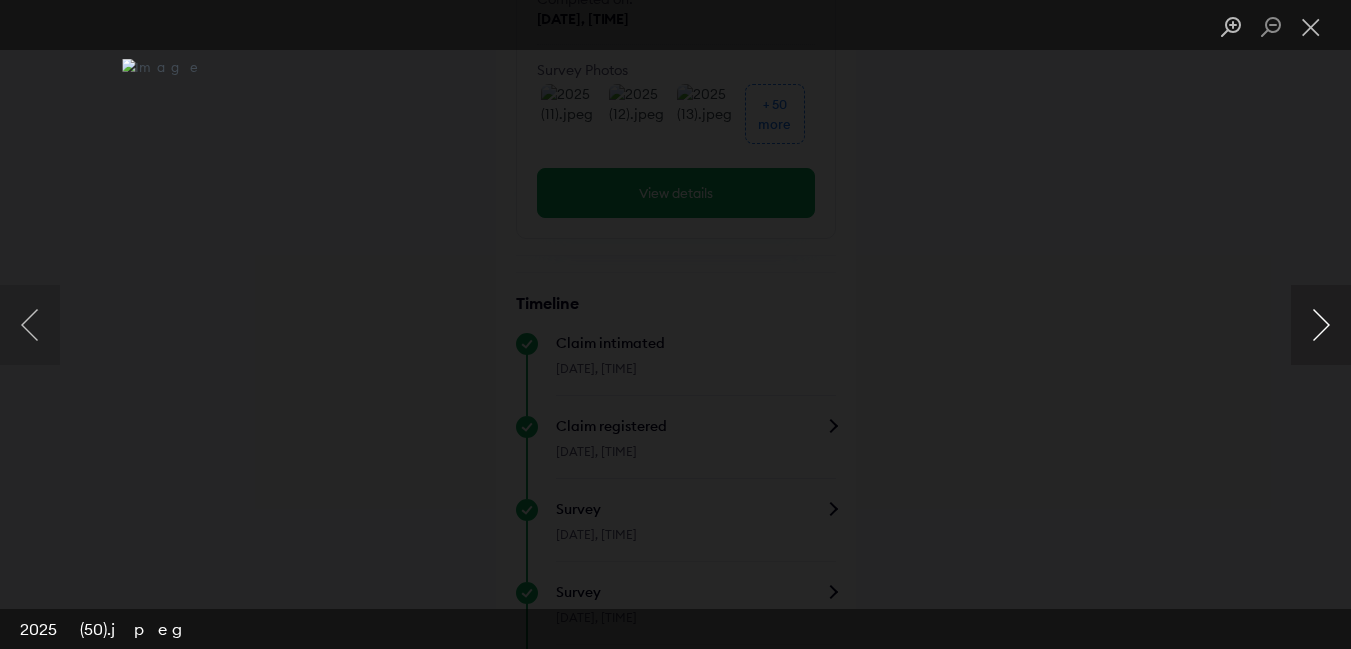 click at bounding box center [1321, 325] 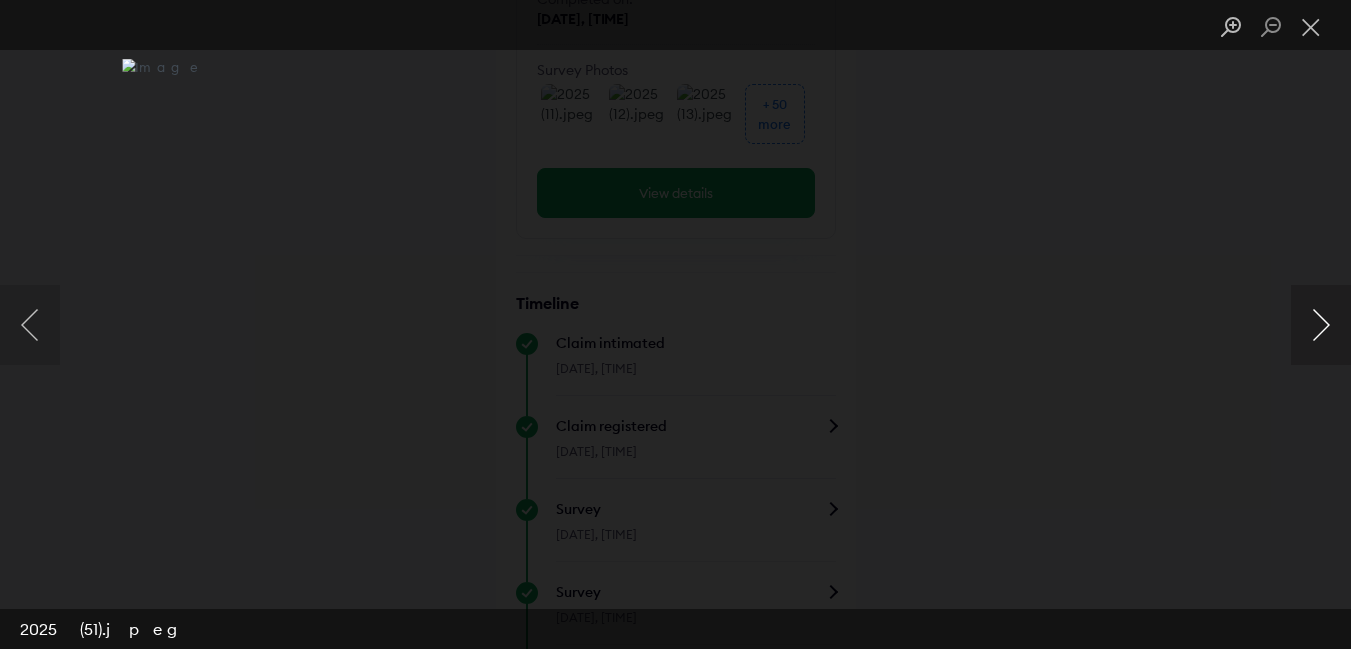 click at bounding box center (1321, 325) 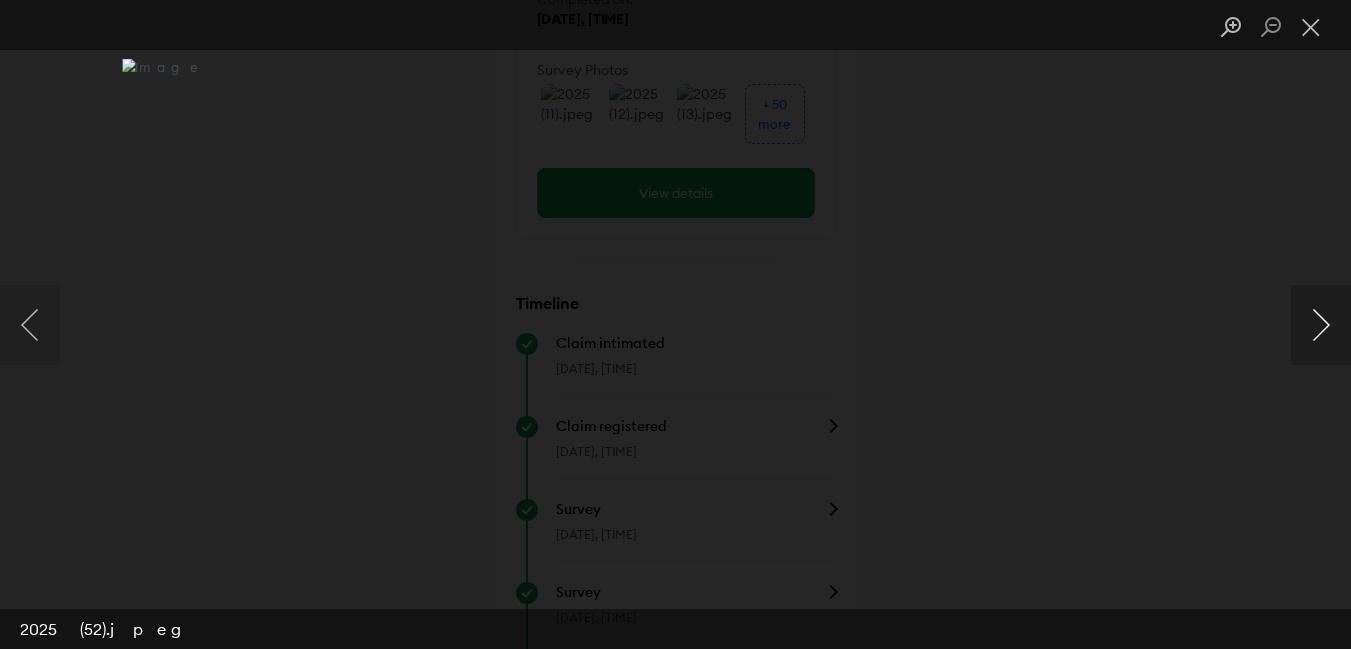click at bounding box center [1321, 325] 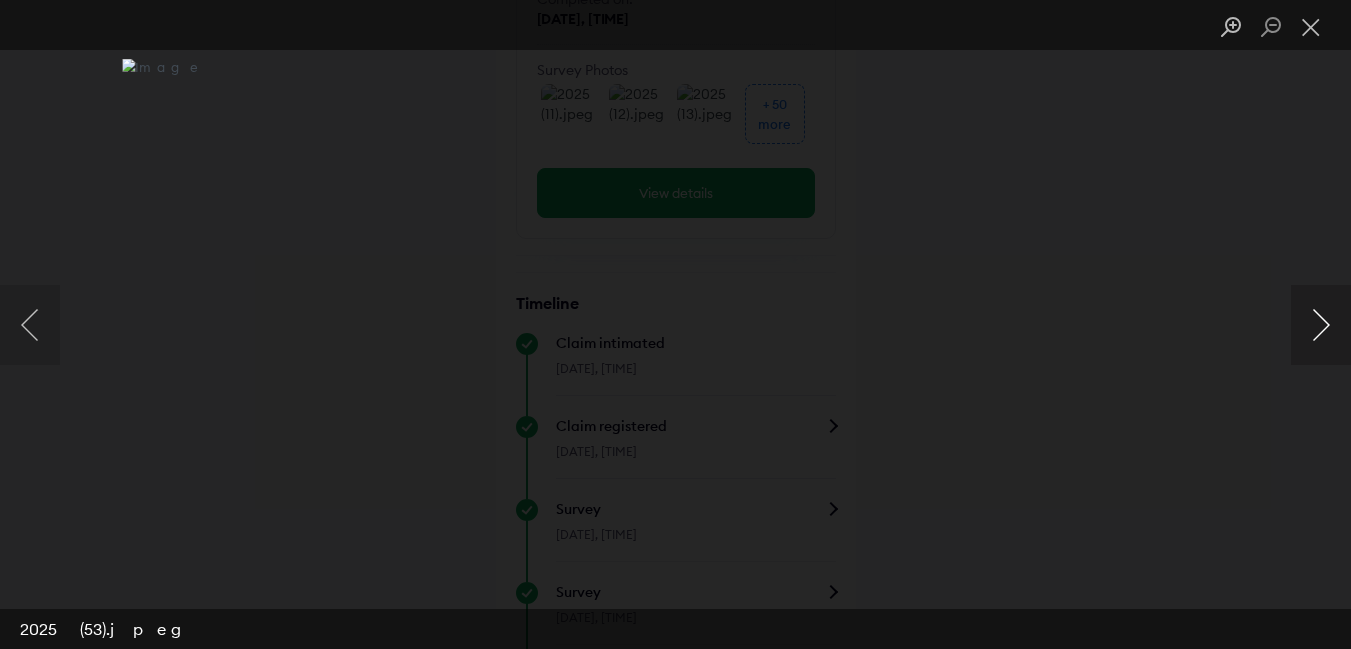 click at bounding box center (1321, 325) 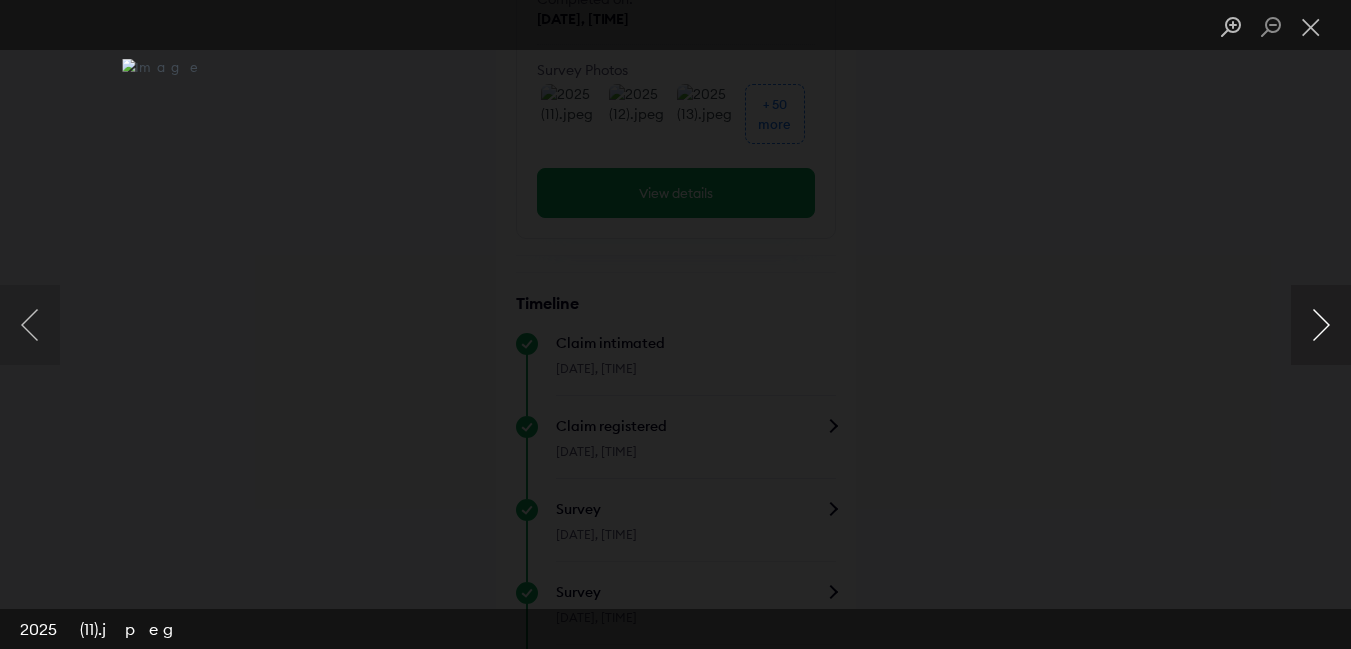 click at bounding box center (1321, 325) 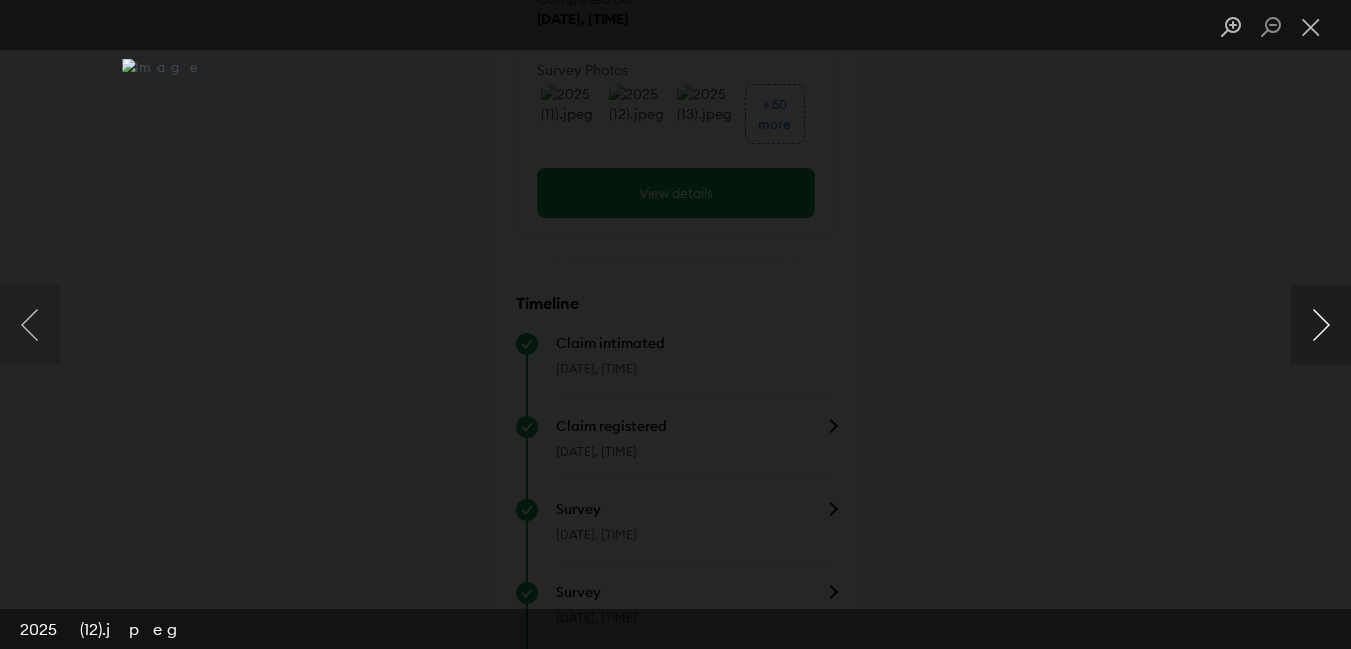 click at bounding box center (1321, 325) 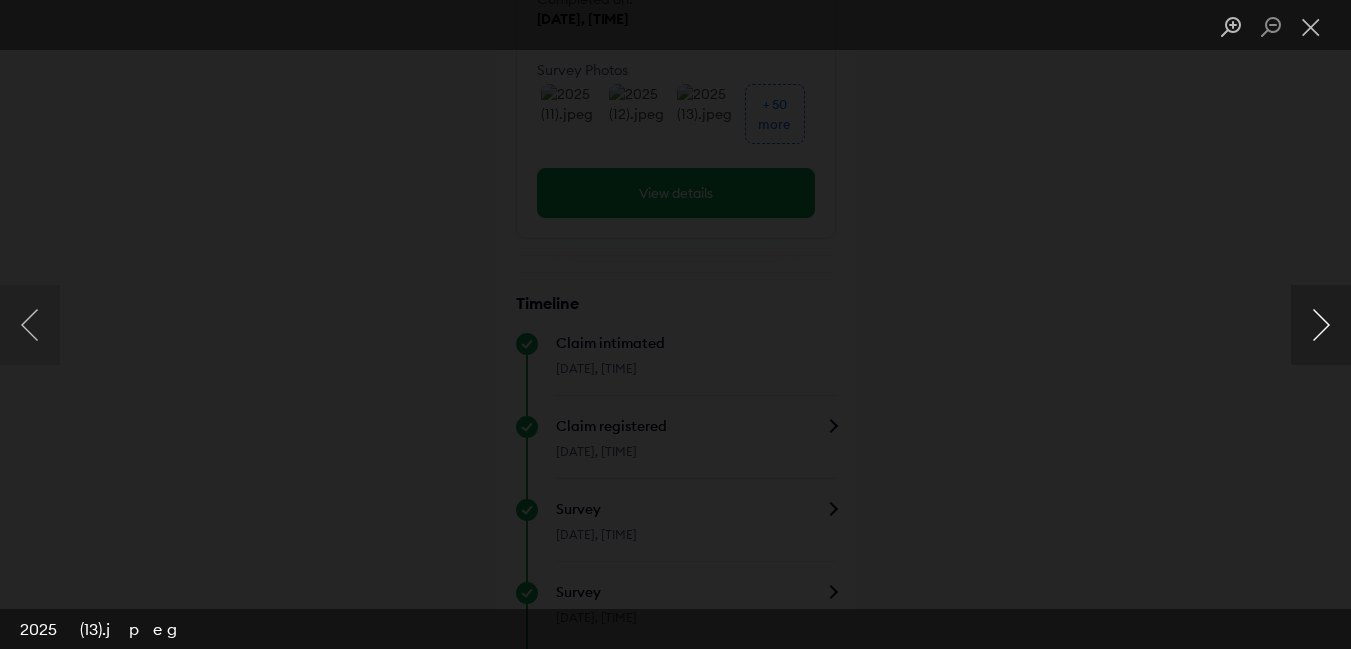 click at bounding box center (1321, 325) 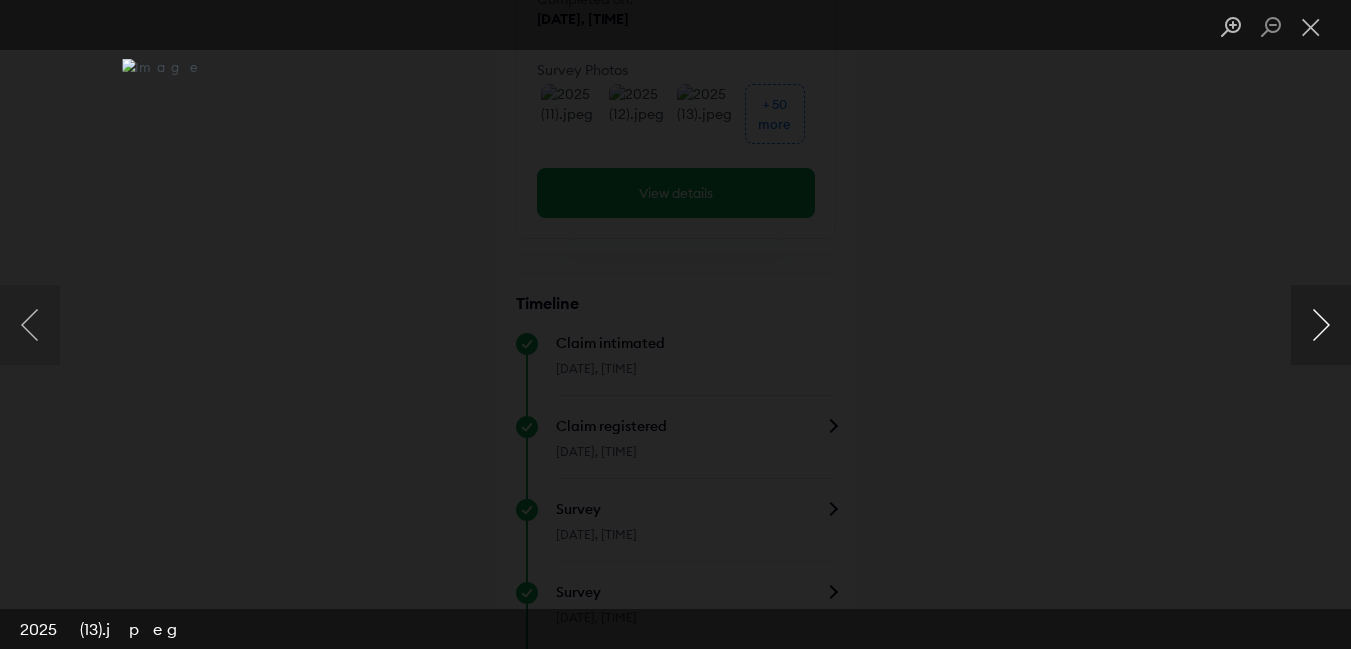 click at bounding box center (1321, 325) 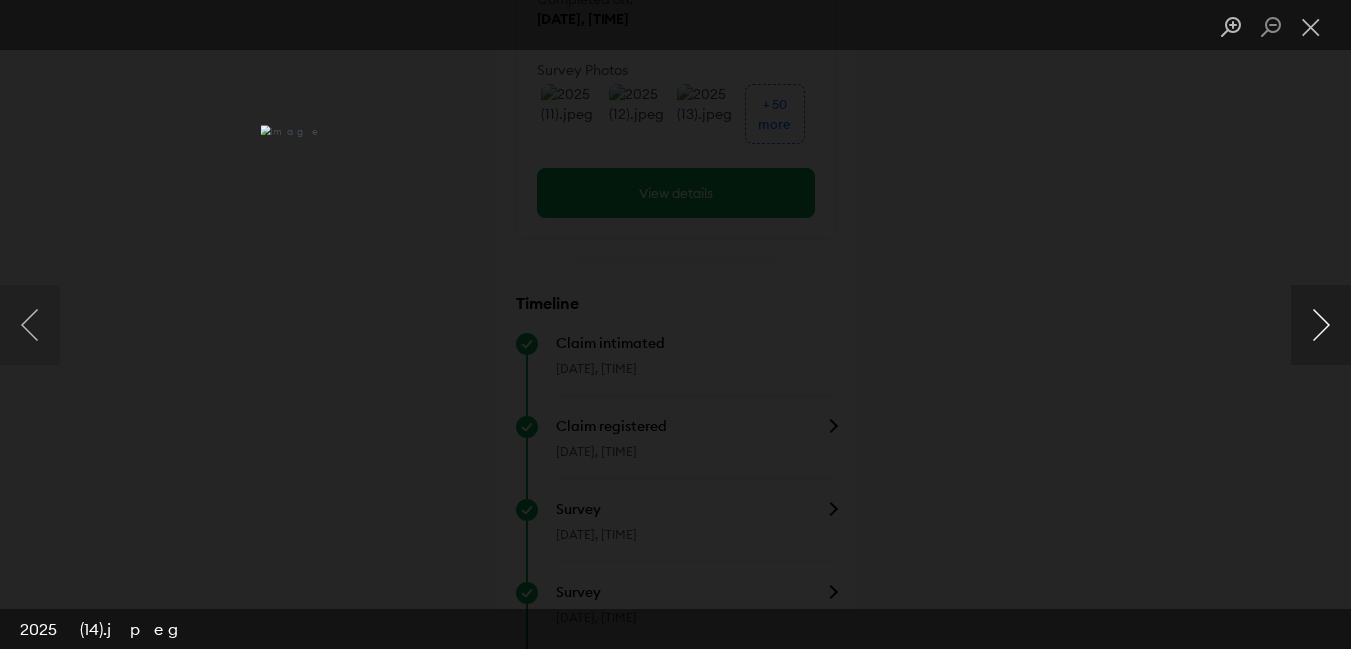 click at bounding box center [1321, 325] 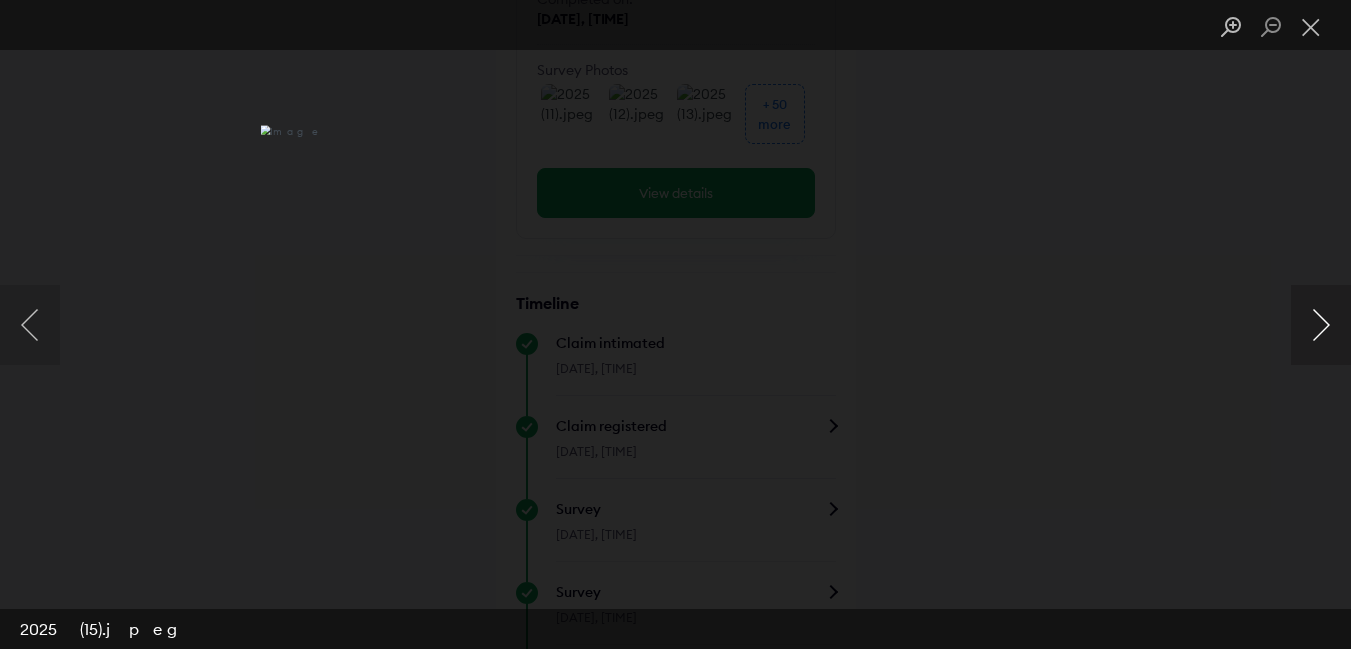 click at bounding box center [1321, 325] 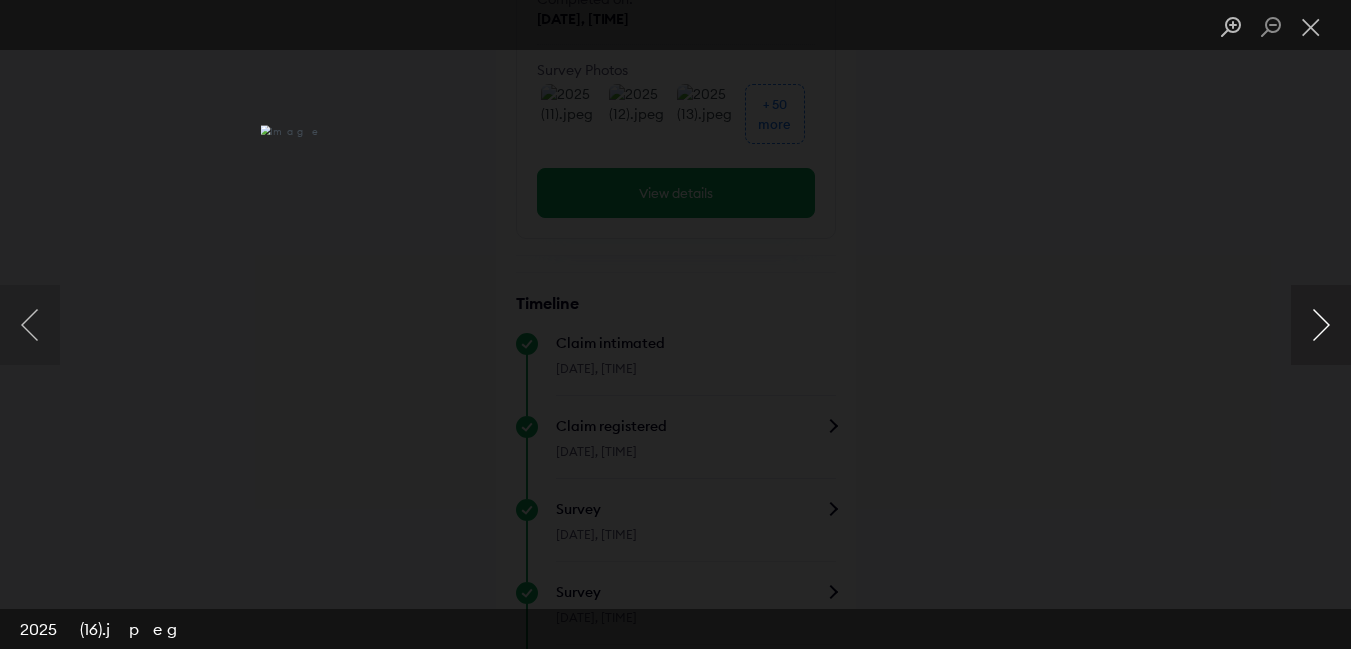 click at bounding box center [1321, 325] 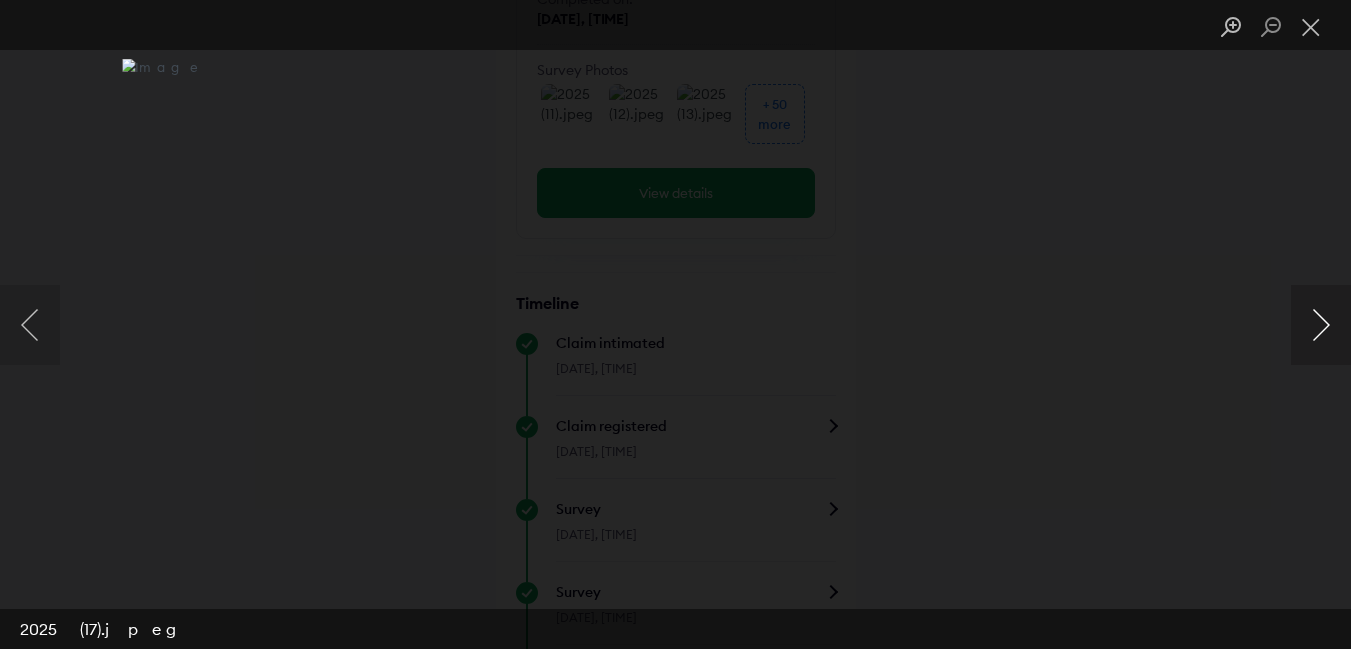click at bounding box center [1321, 325] 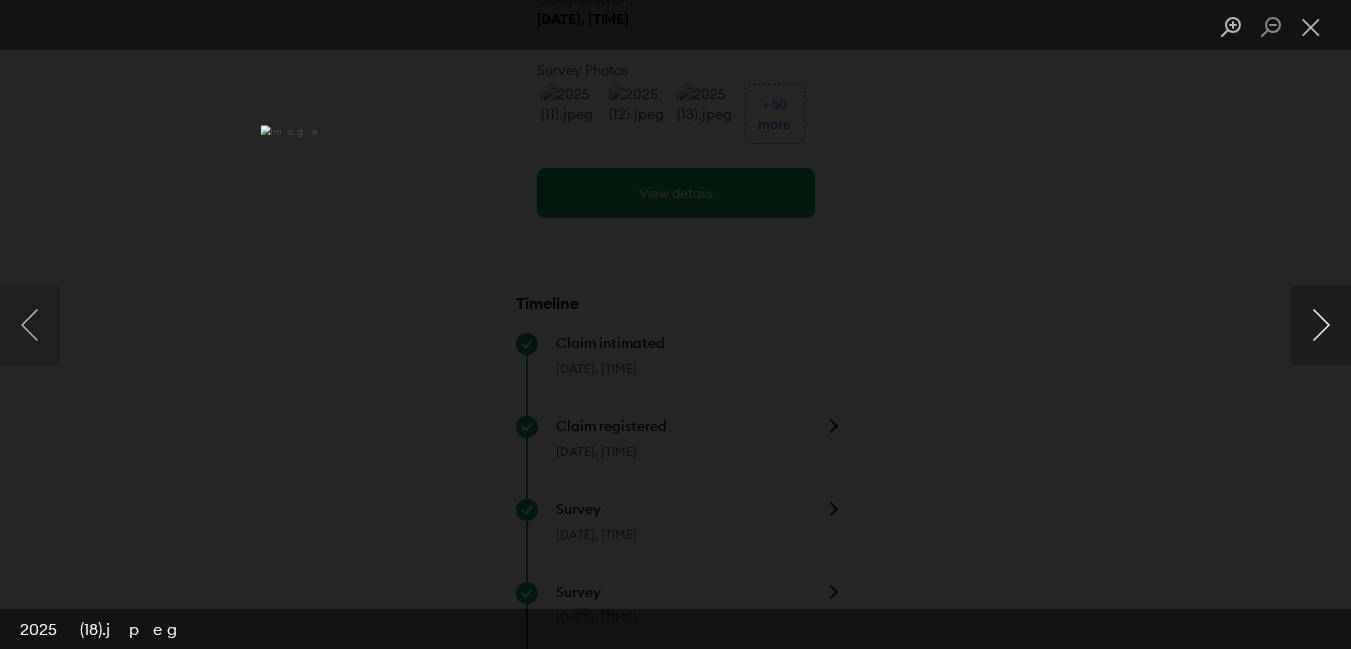 click at bounding box center (1321, 325) 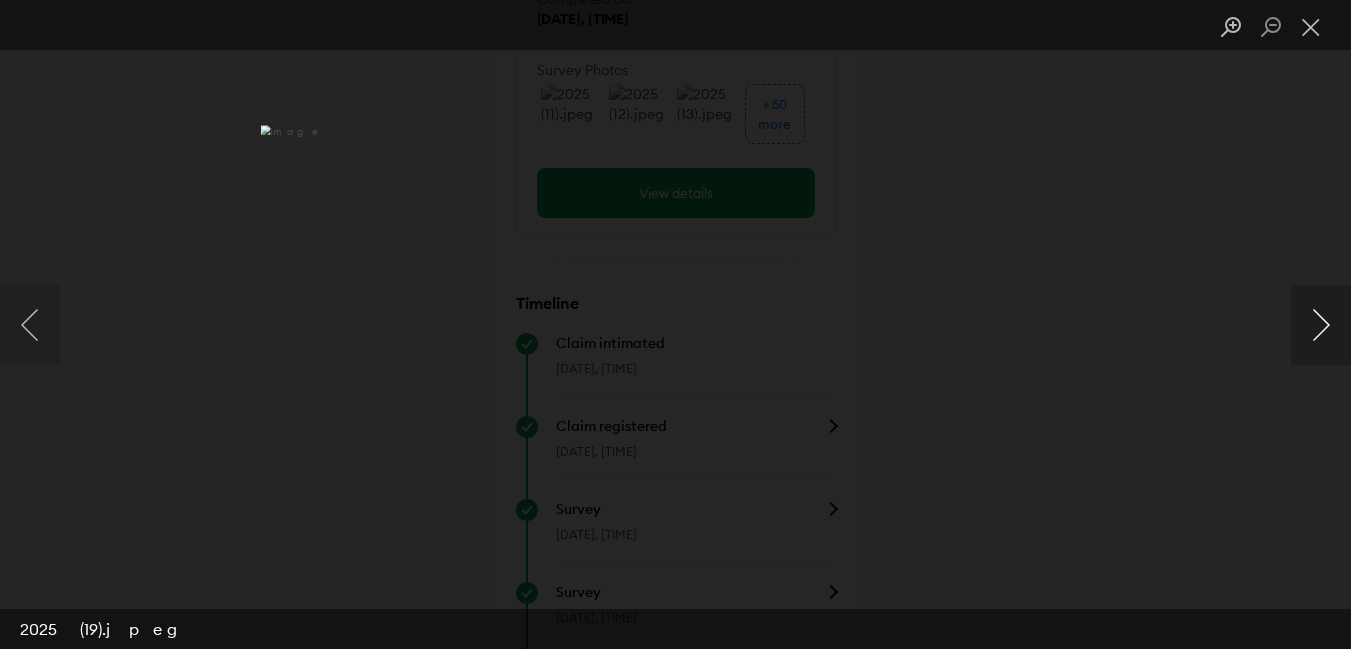 click at bounding box center (1321, 325) 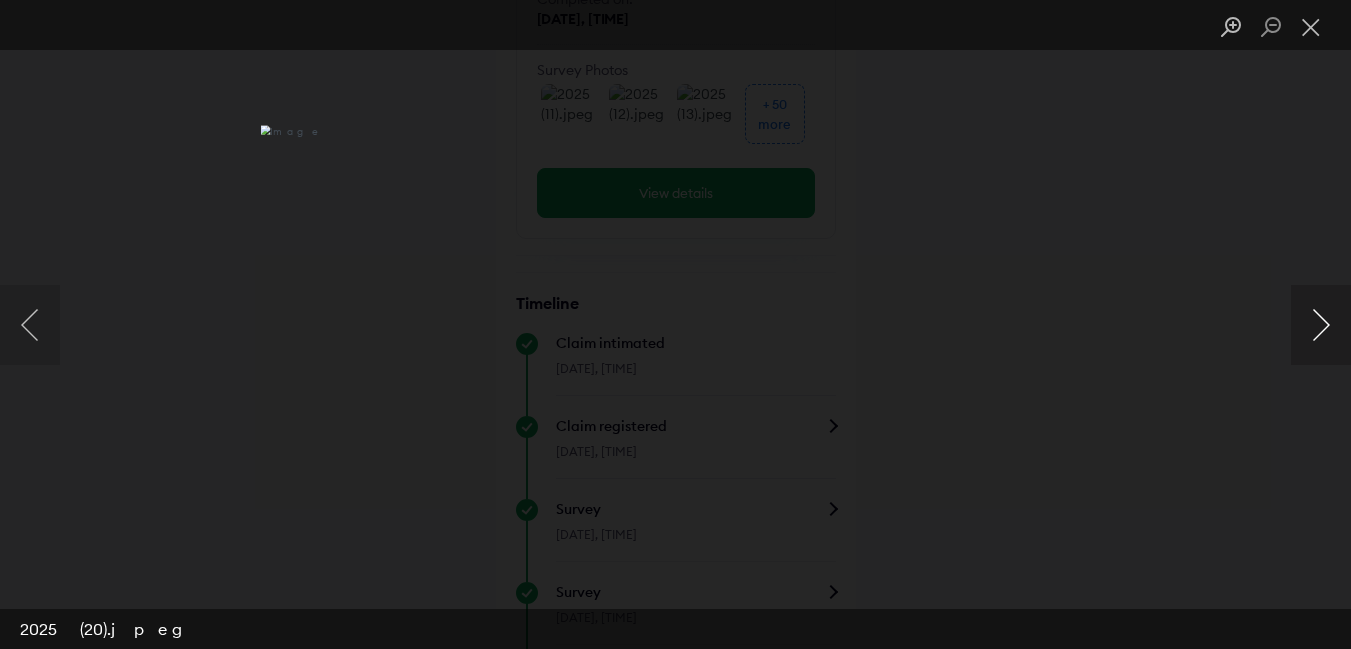 click at bounding box center (1321, 325) 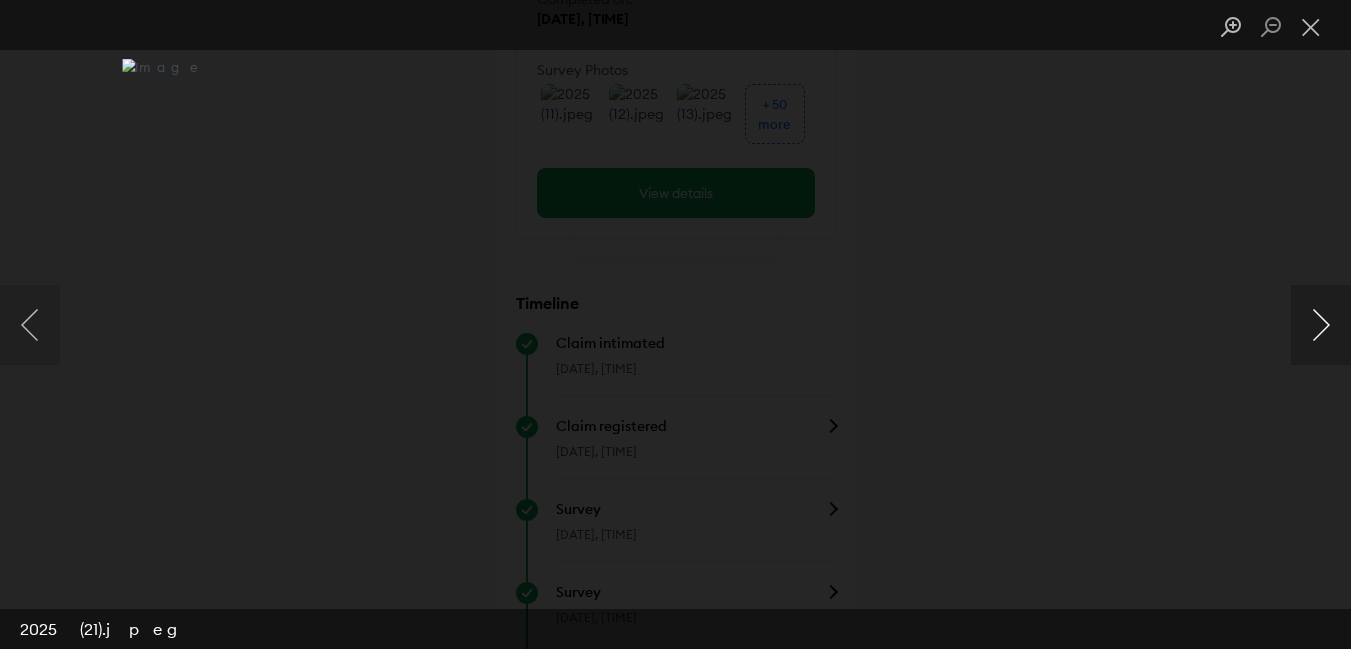 click at bounding box center [1321, 325] 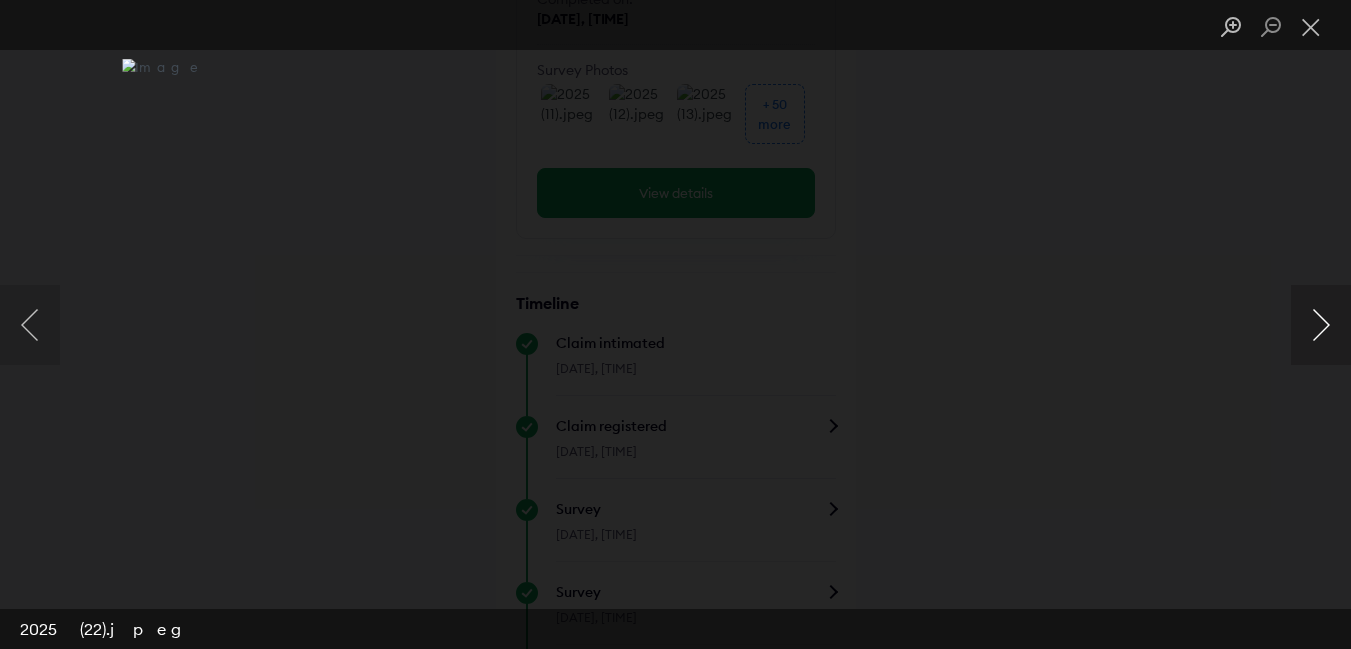 click at bounding box center (1321, 325) 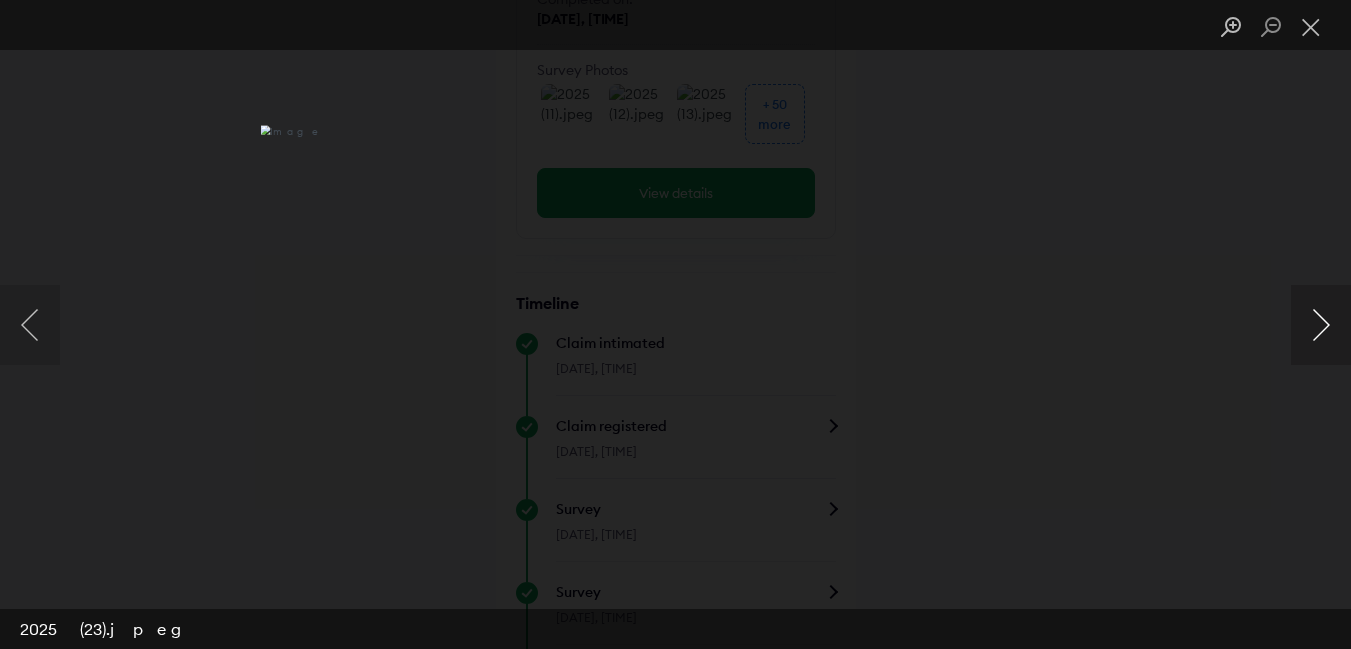 click at bounding box center (1321, 325) 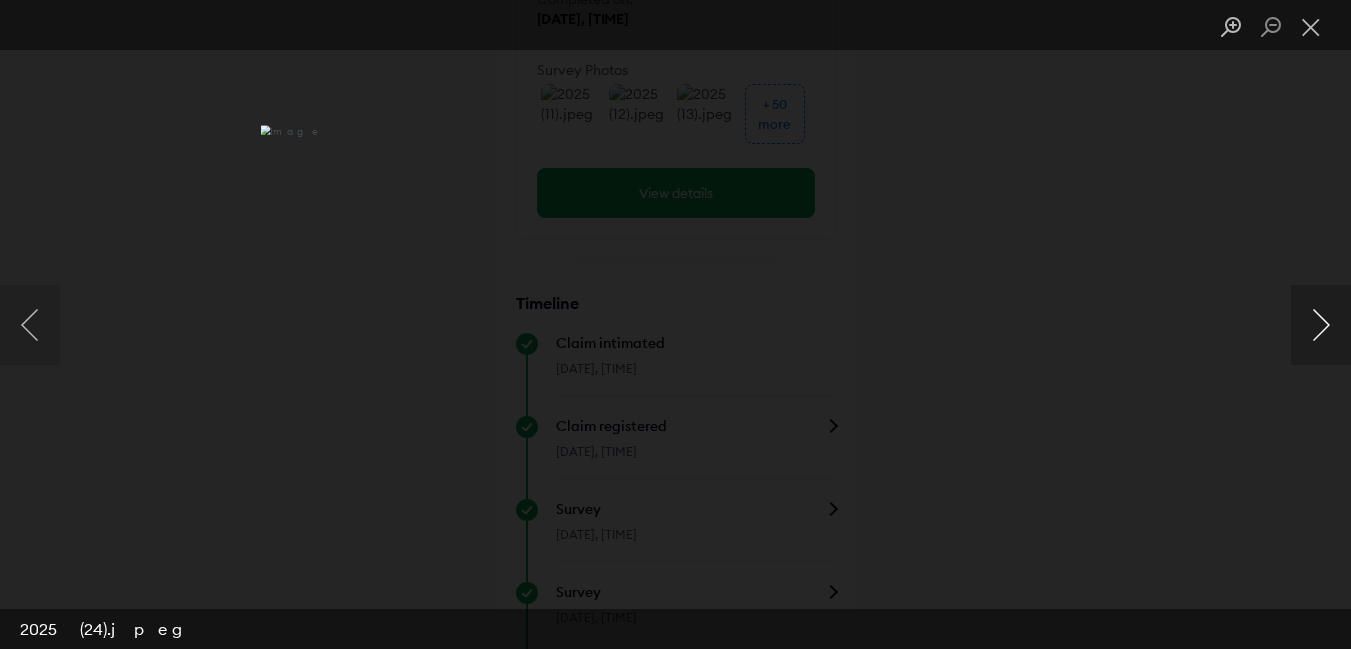 click at bounding box center [1321, 325] 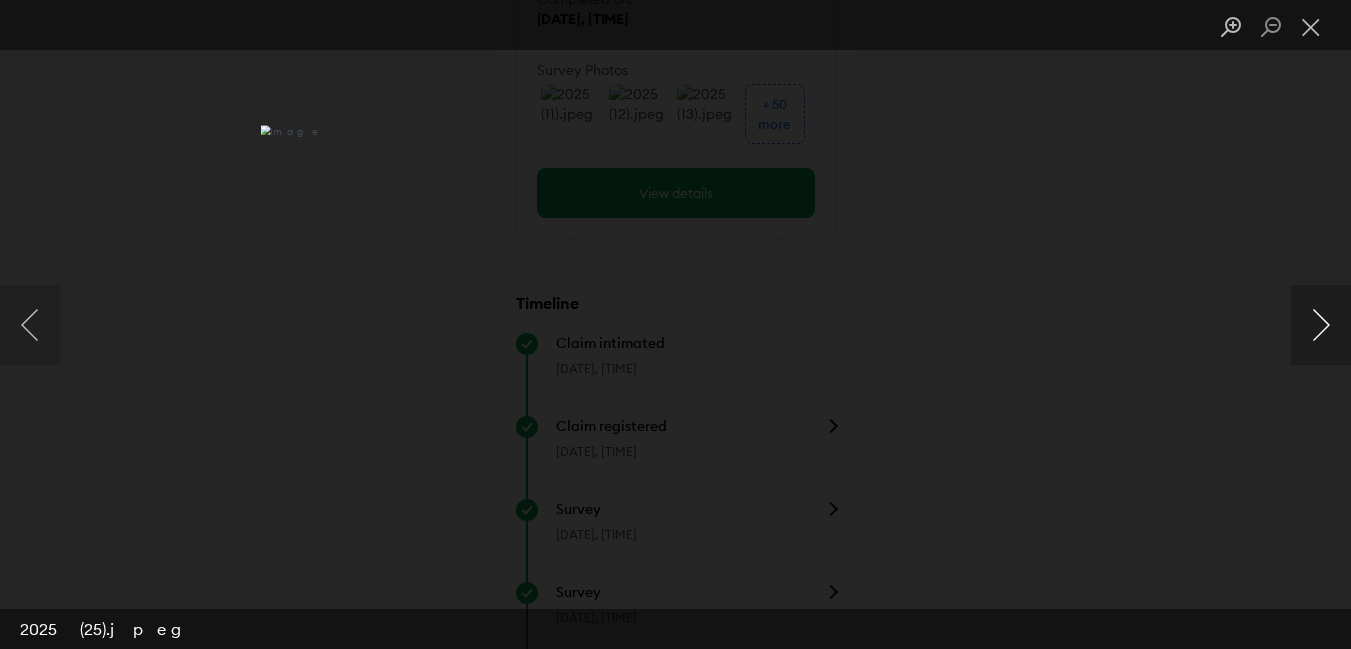 click at bounding box center (1321, 325) 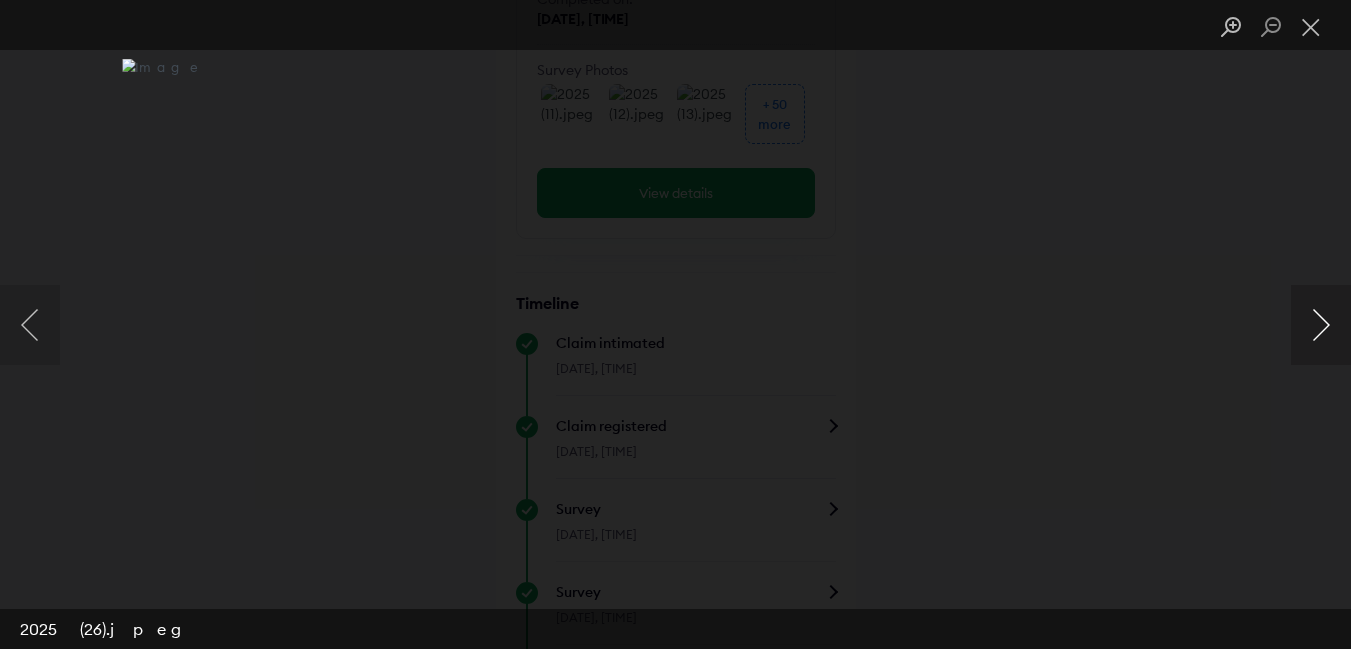 click at bounding box center (1321, 325) 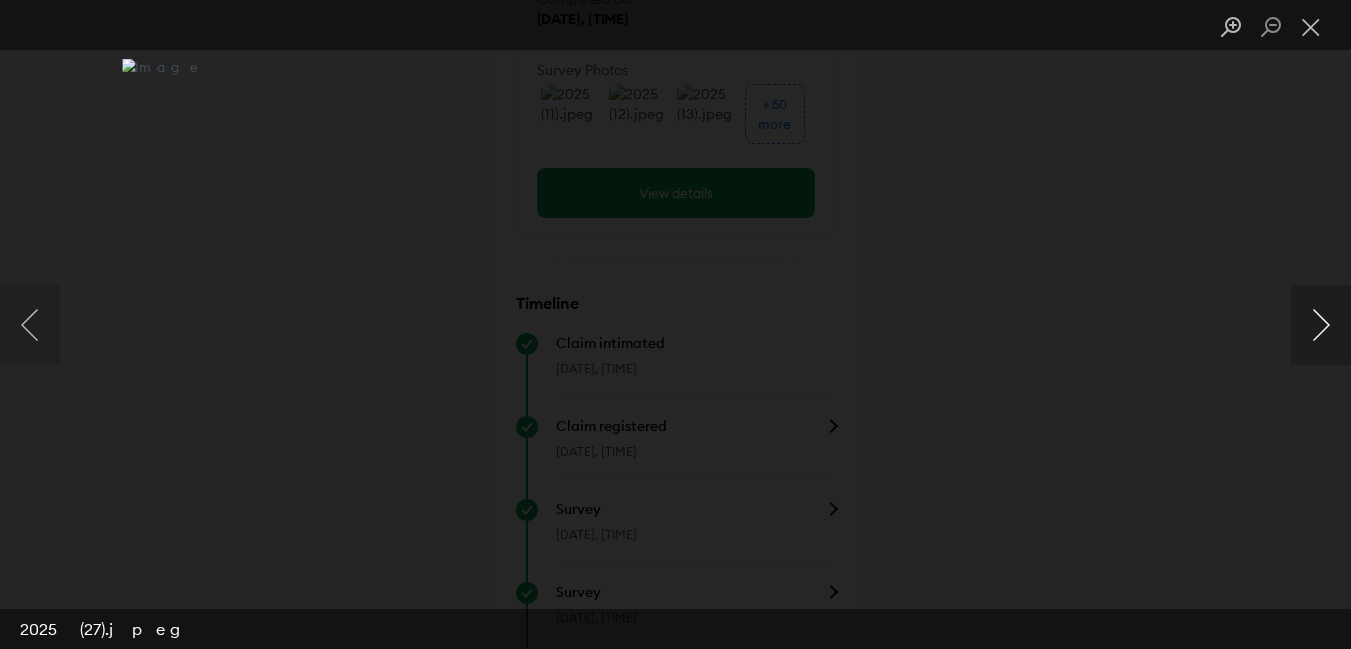 click at bounding box center (1321, 325) 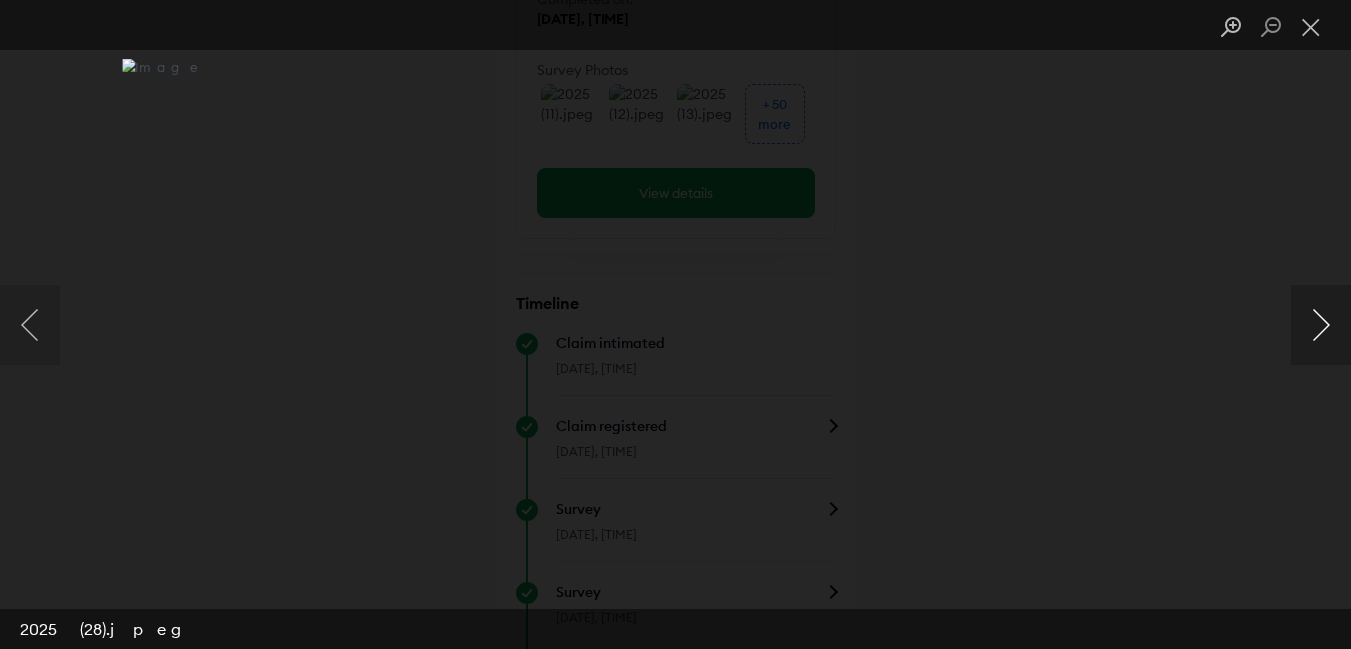 click at bounding box center [1321, 325] 